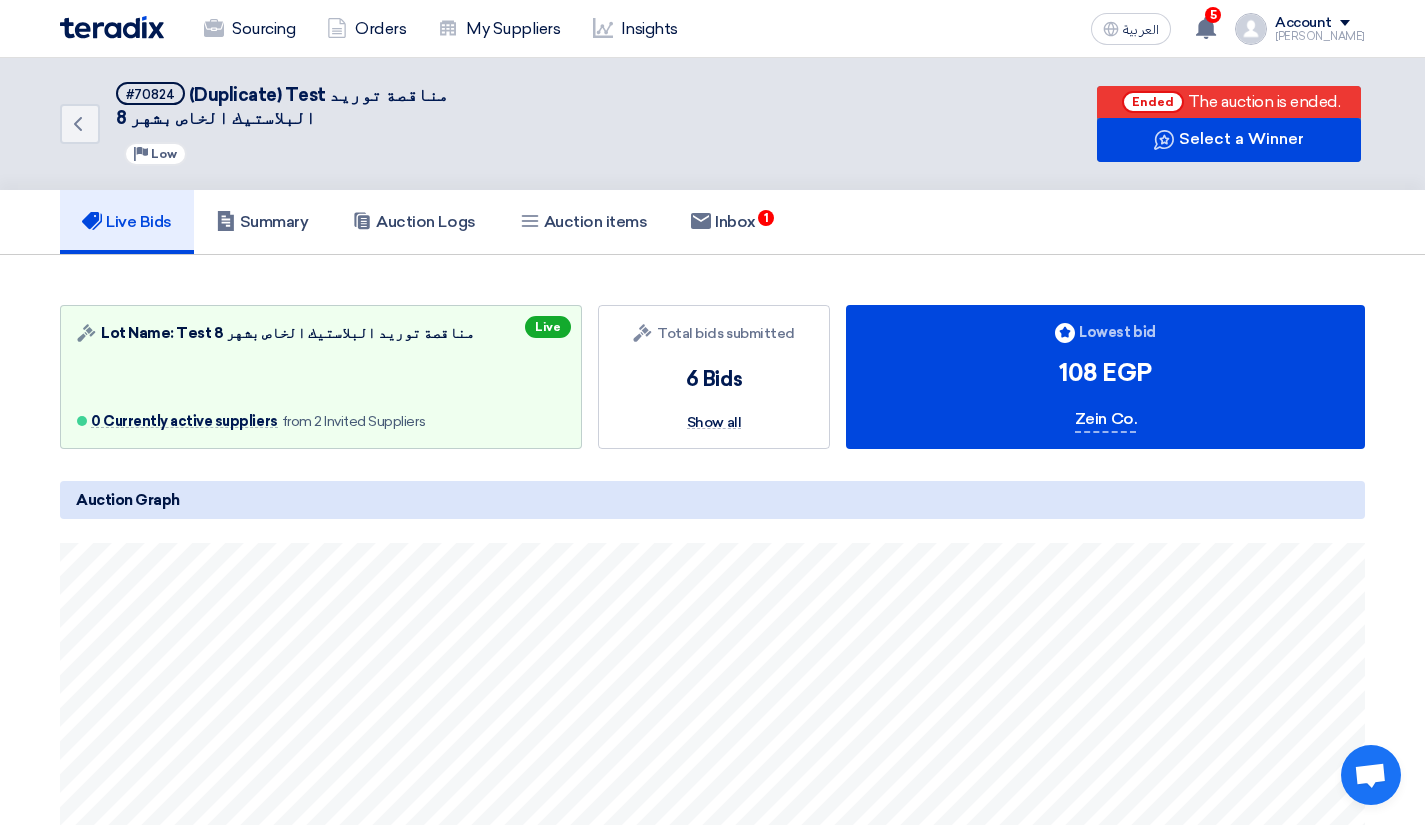 scroll, scrollTop: 0, scrollLeft: 0, axis: both 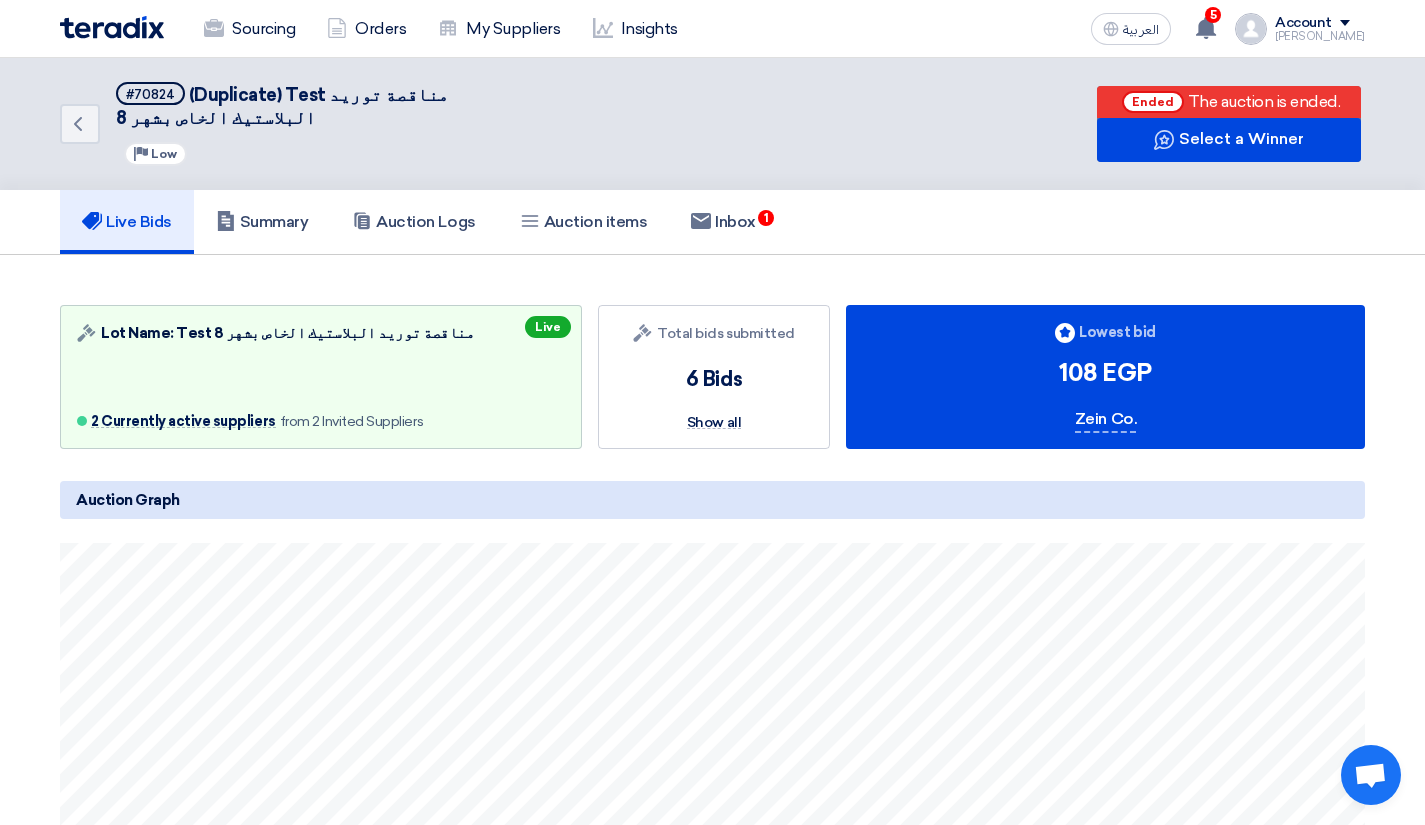 click on "Live Bids
Summary
Auction Logs
Auction items
Inbox
1" 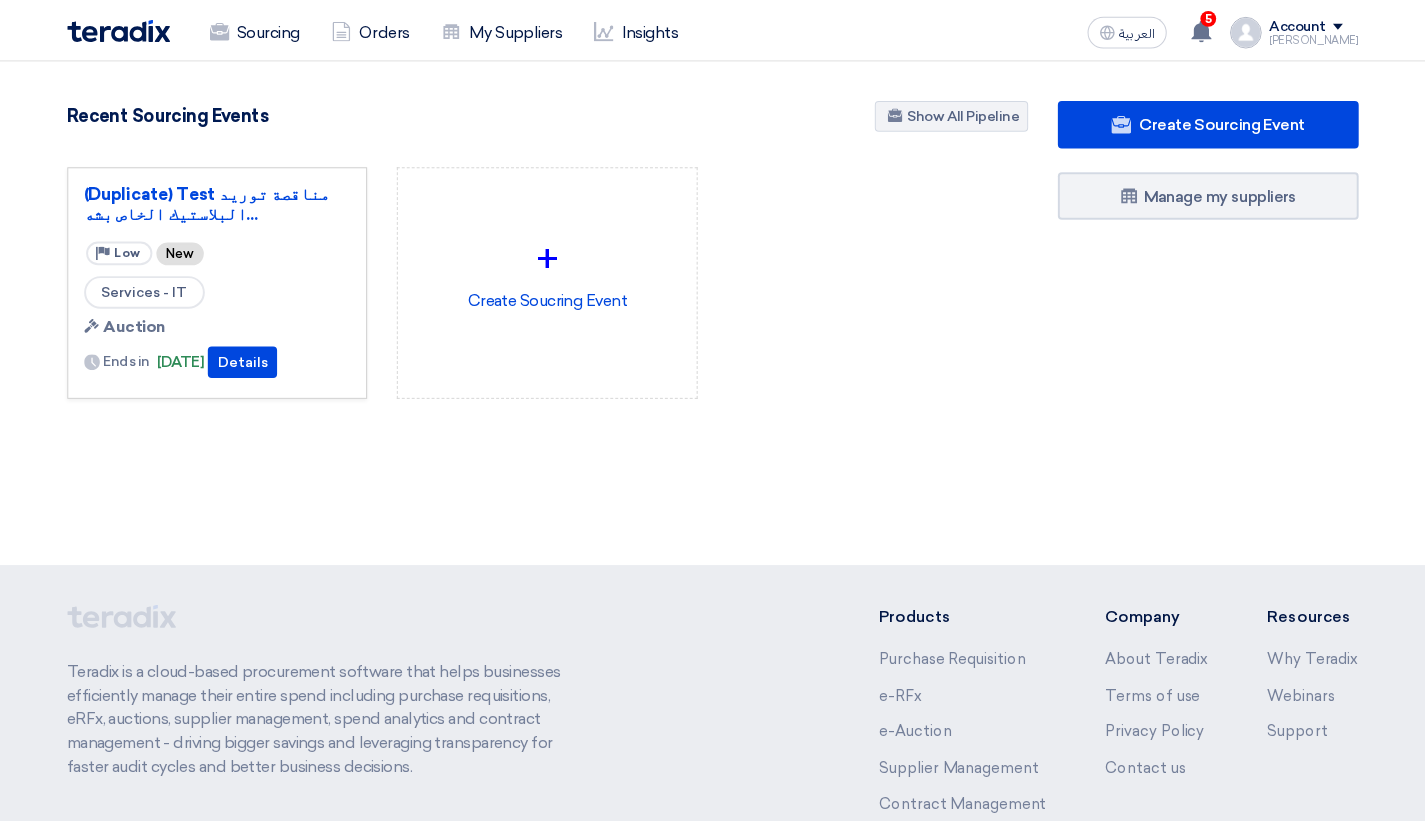 scroll, scrollTop: 0, scrollLeft: 0, axis: both 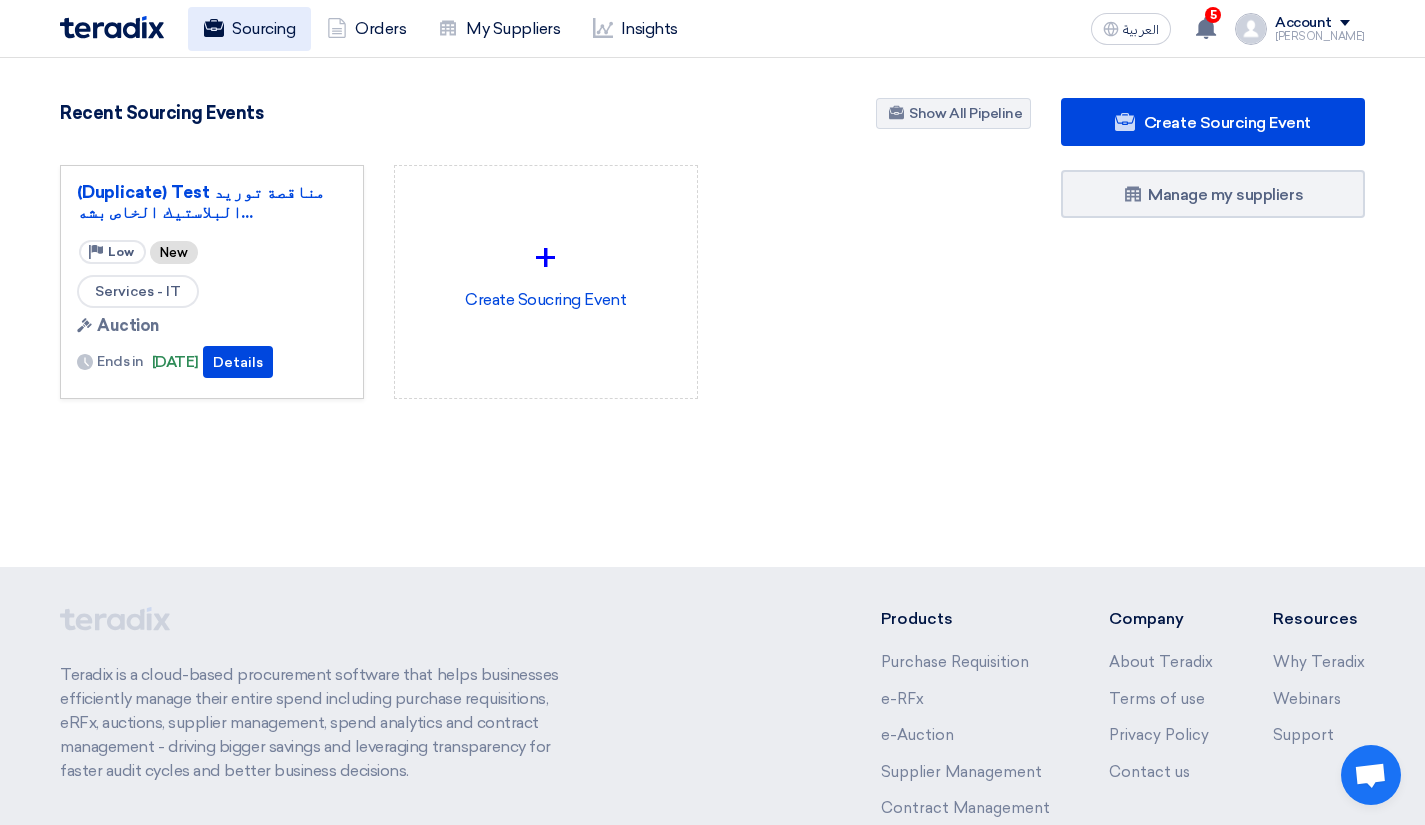 click on "Sourcing" 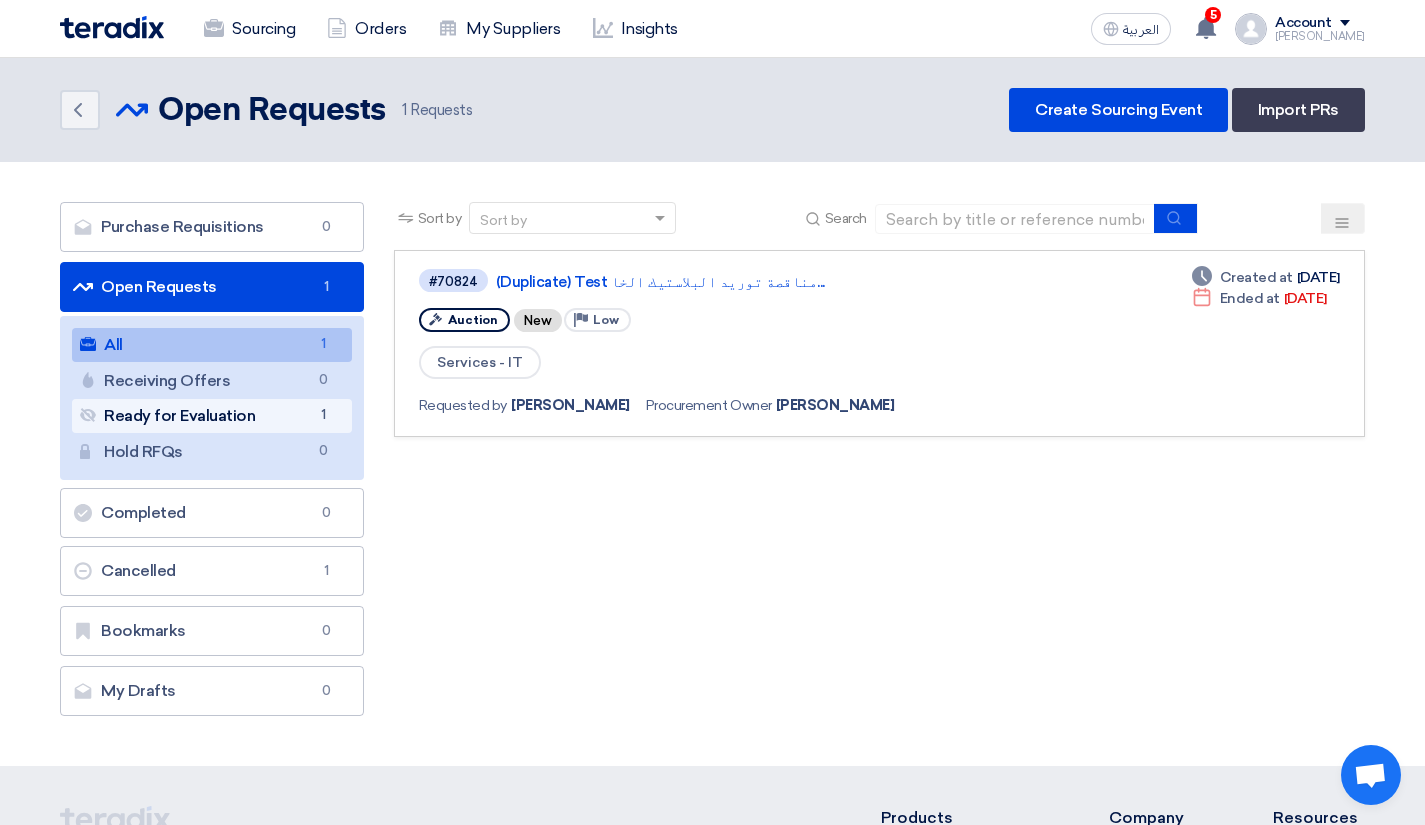 click on "Ready for Evaluation
Ready for Evaluation
1" 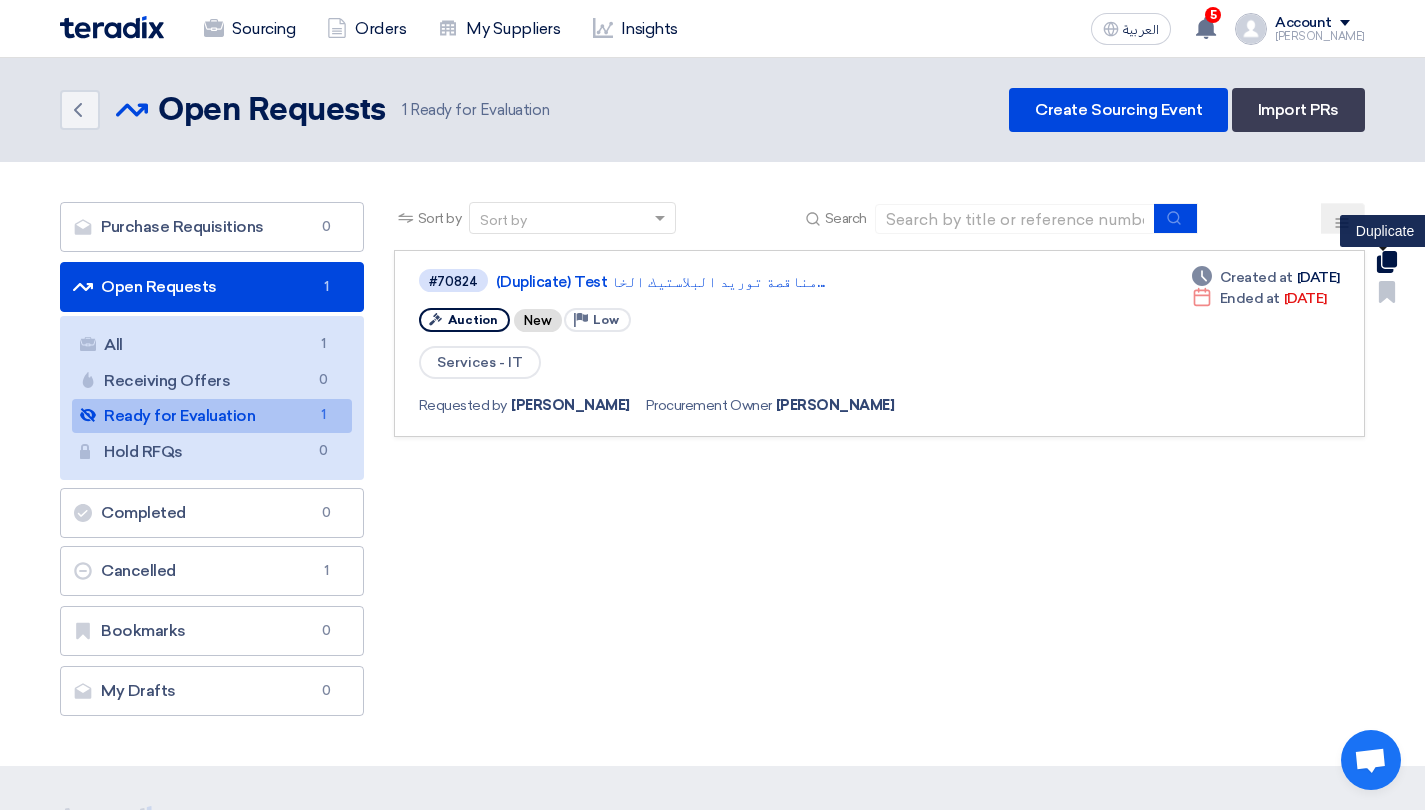 click 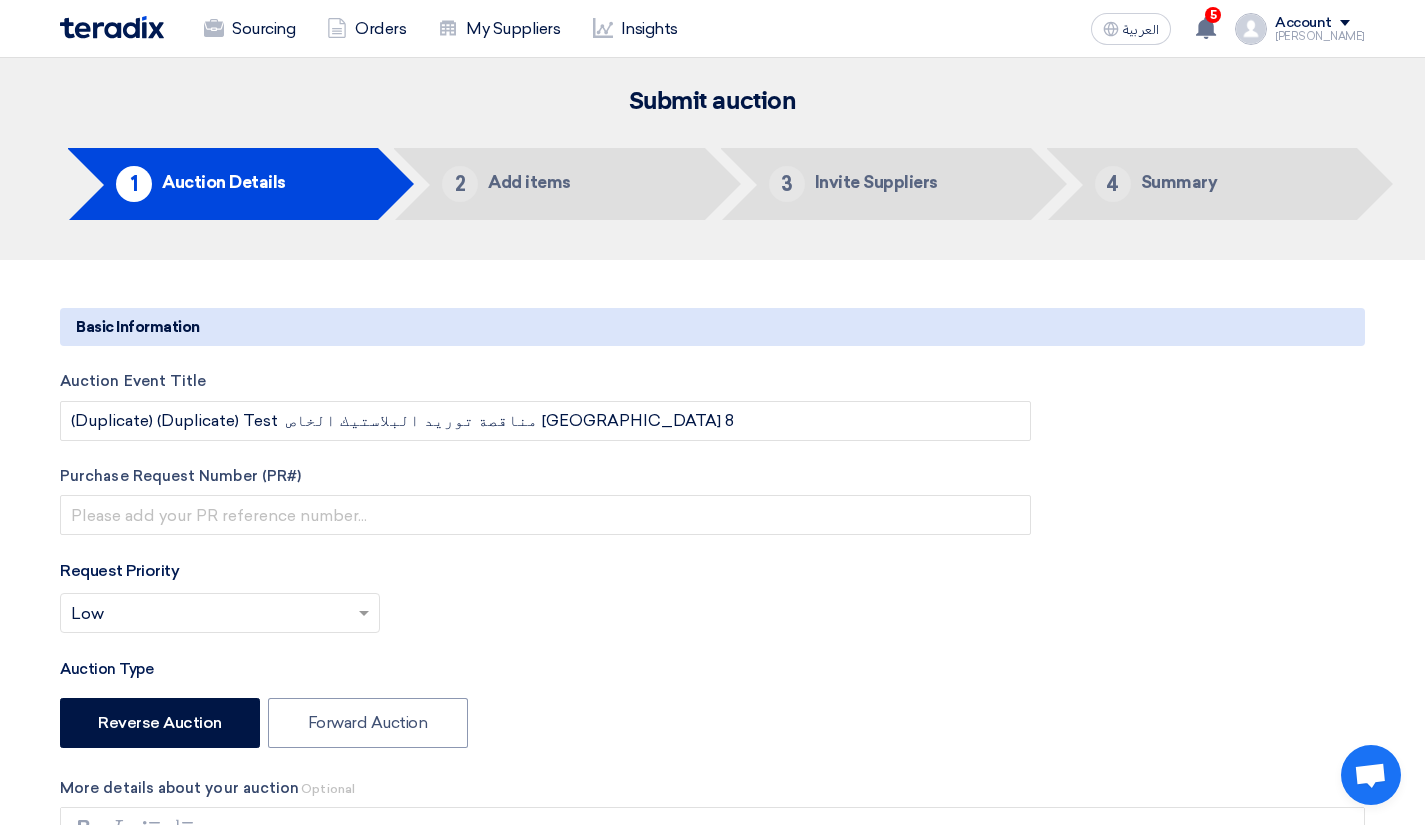 type on "7/28/2025" 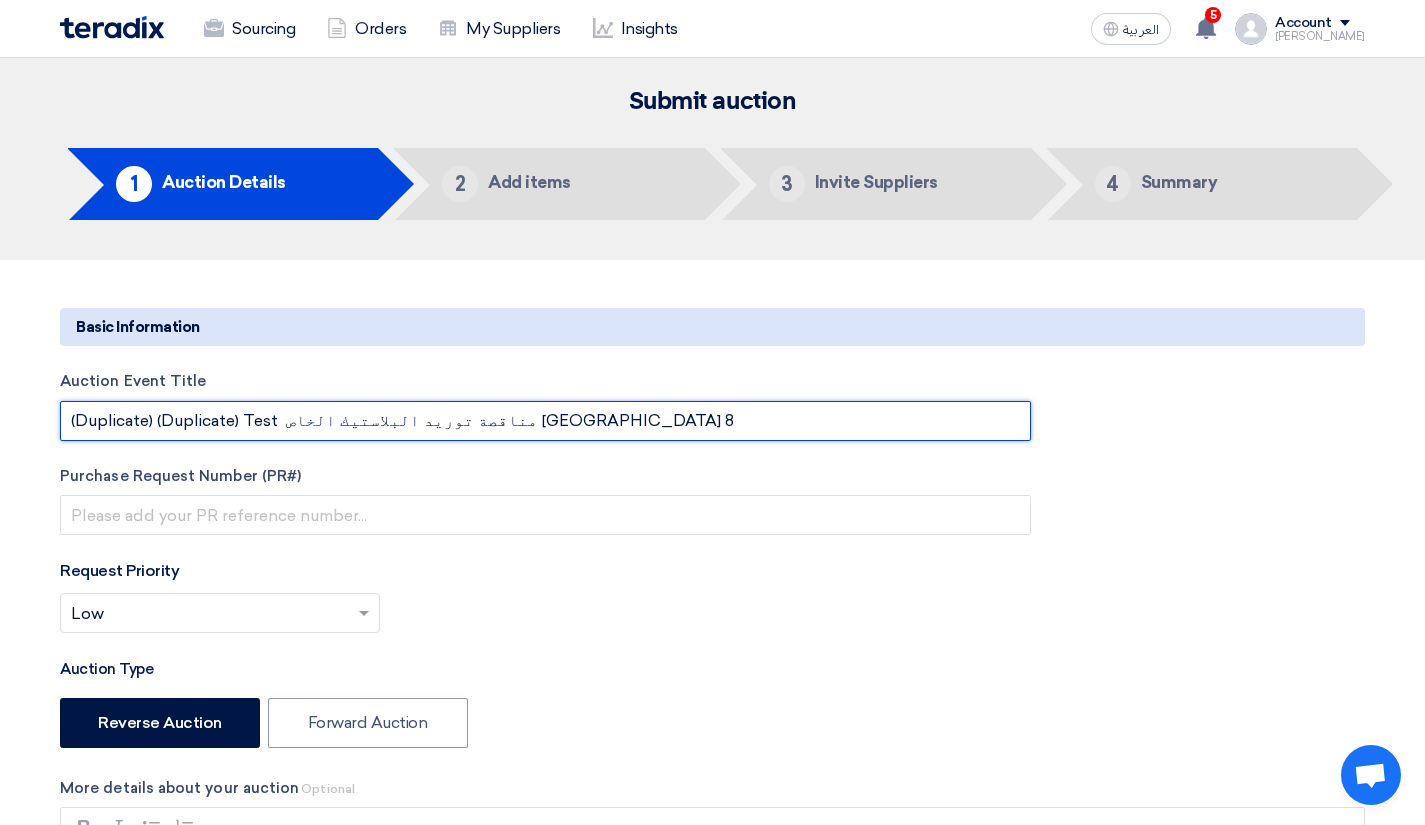 click on "(Duplicate) (Duplicate) Test  مناقصة توريد البلاستيك الخاص بشهر 8" at bounding box center [545, 421] 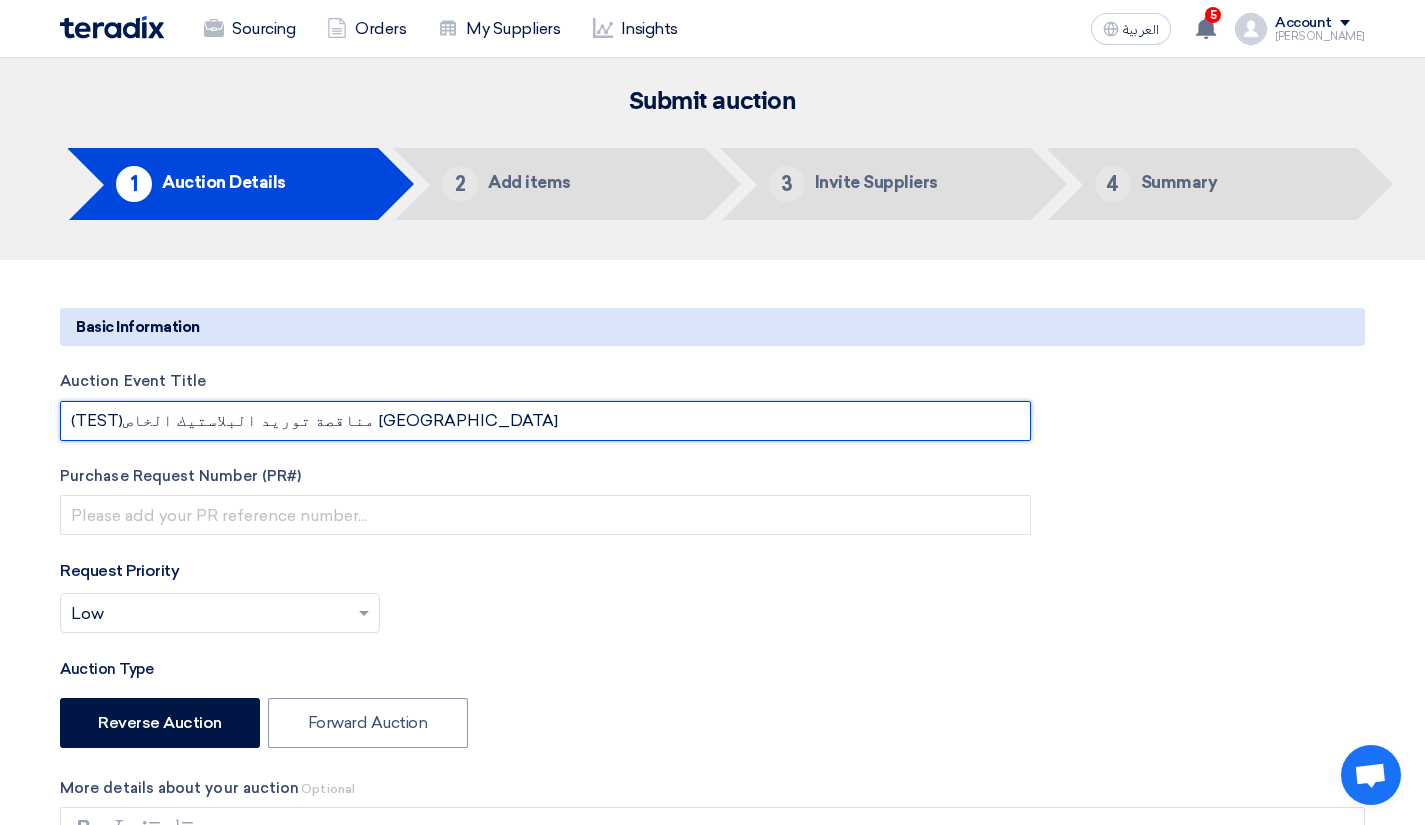 type on "(TEST)مناقصة توريد البلاستيك الخاص بشهر" 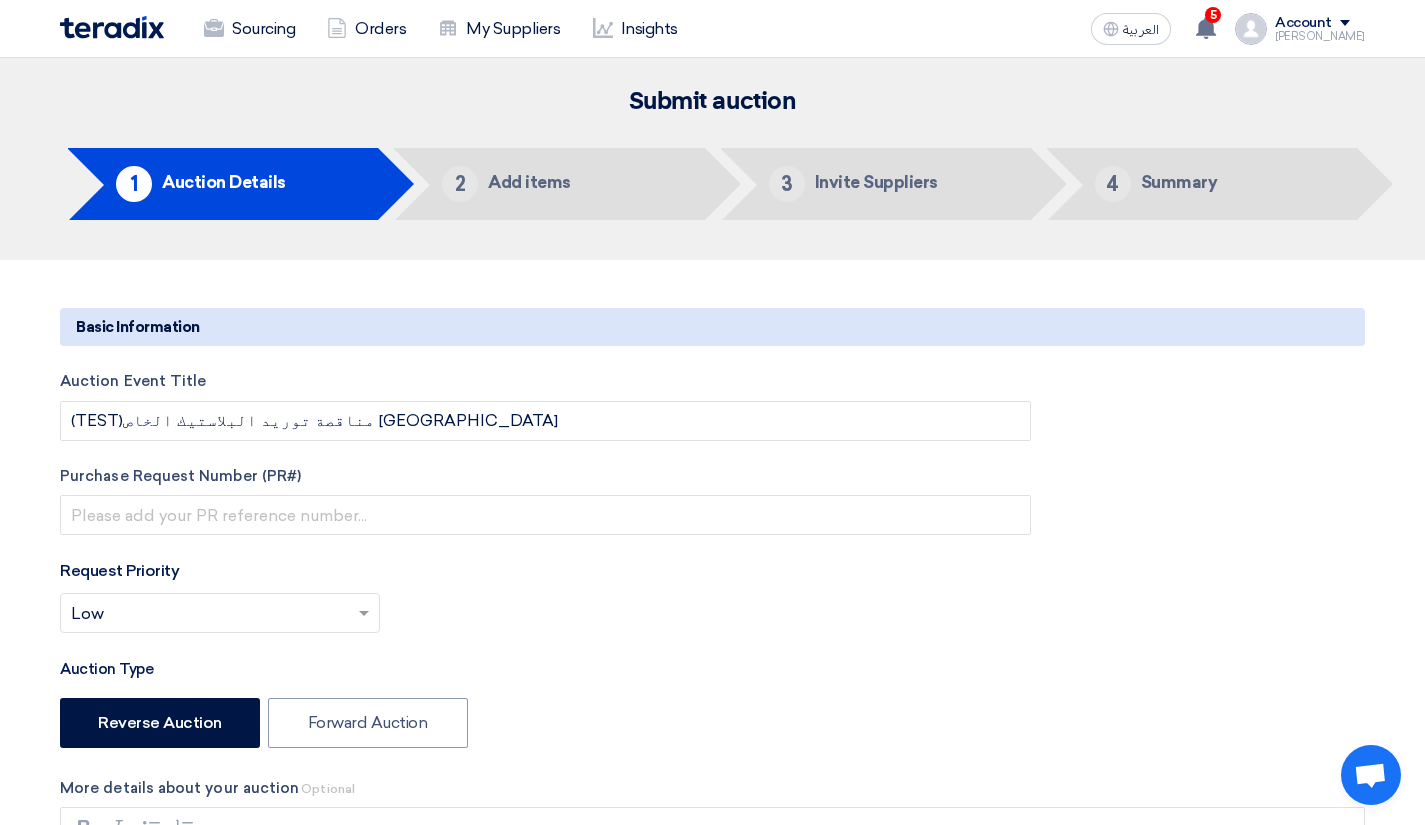 click on "Auction Event Title
(TEST)مناقصة توريد البلاستيك الخاص بشهر
Purchase Request Number (PR#)
Request Priority
Select priority...
×
Low
×
Auction Type
Reverse Auction
Forward Auction" 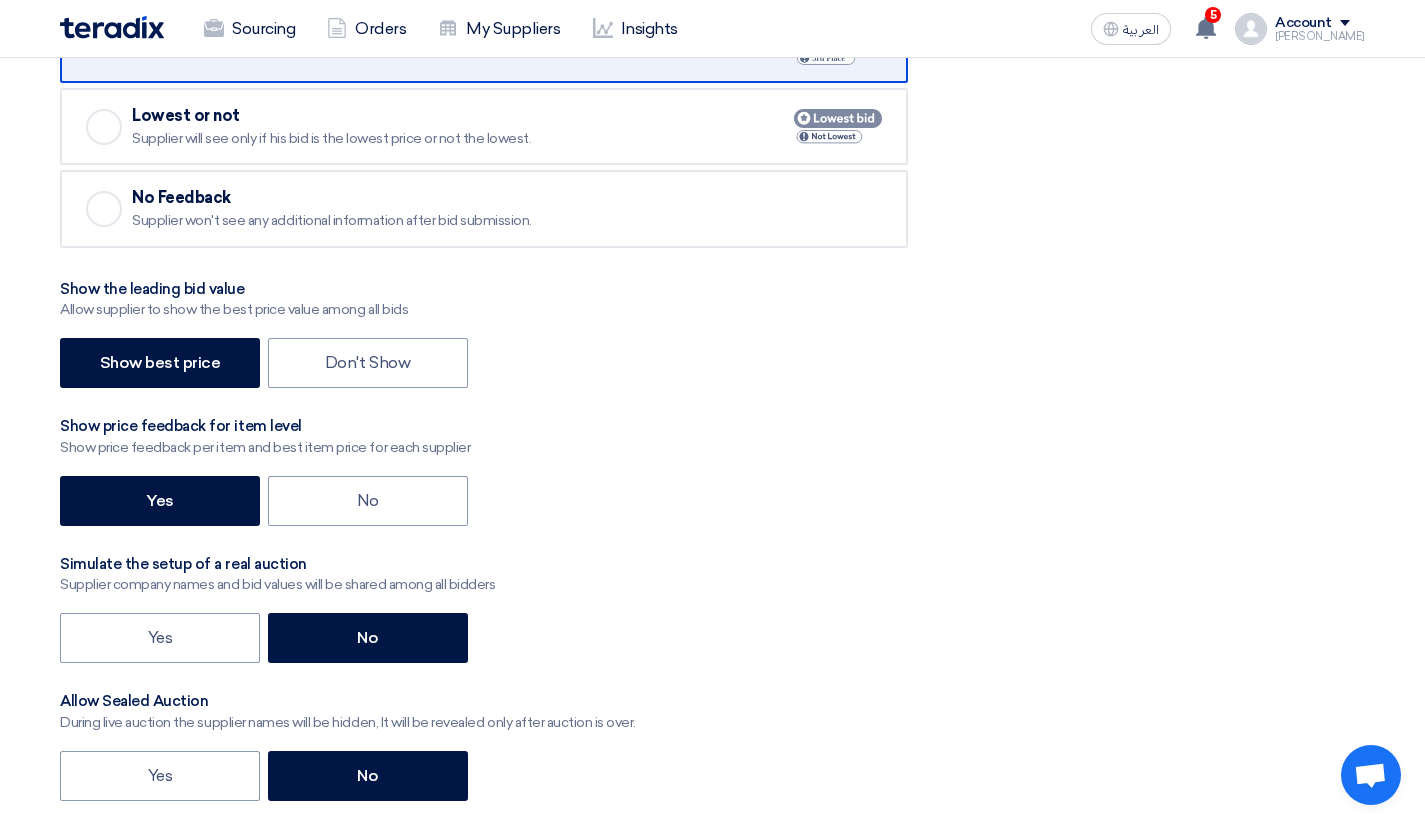 scroll, scrollTop: 2887, scrollLeft: 0, axis: vertical 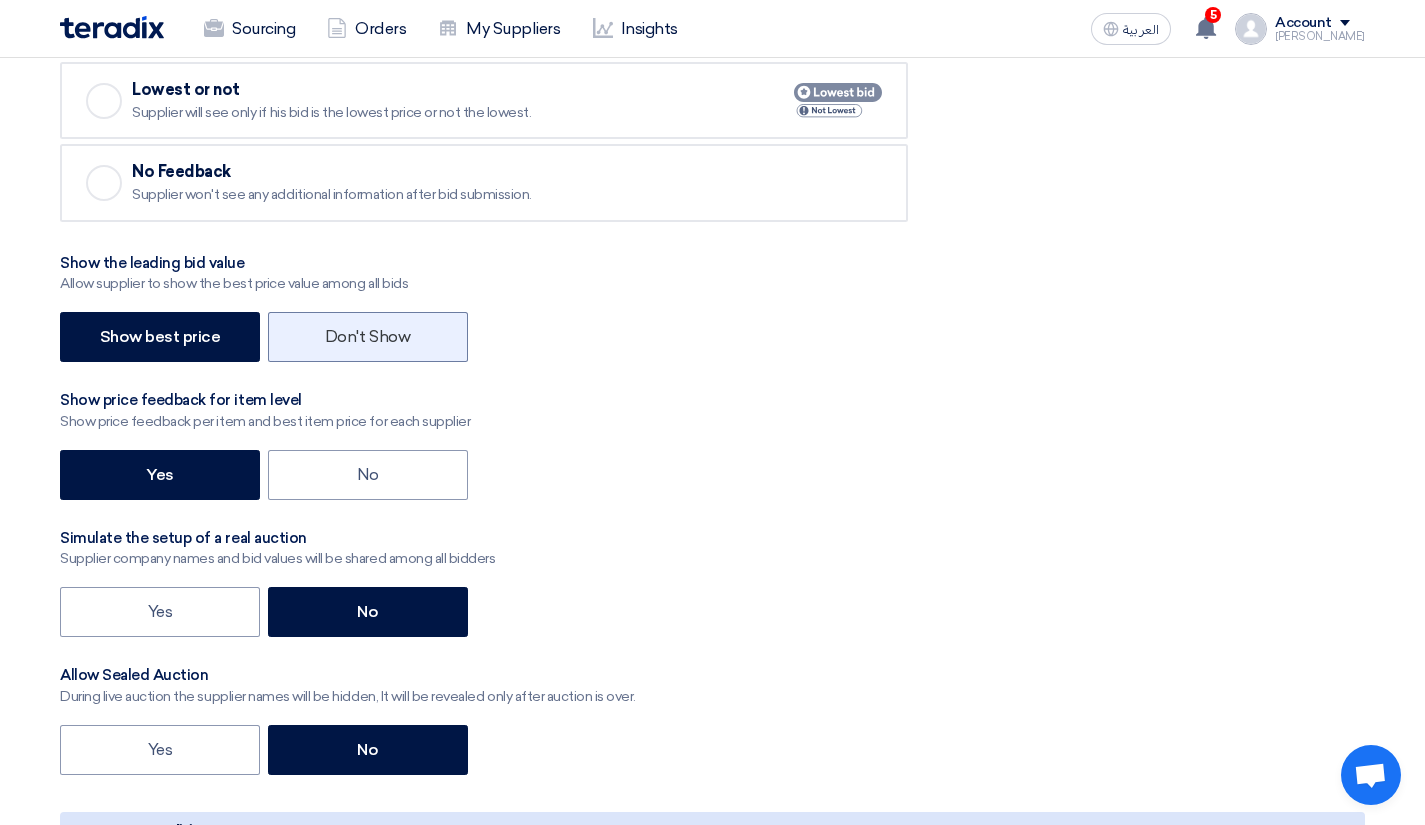 click on "Don't Show" 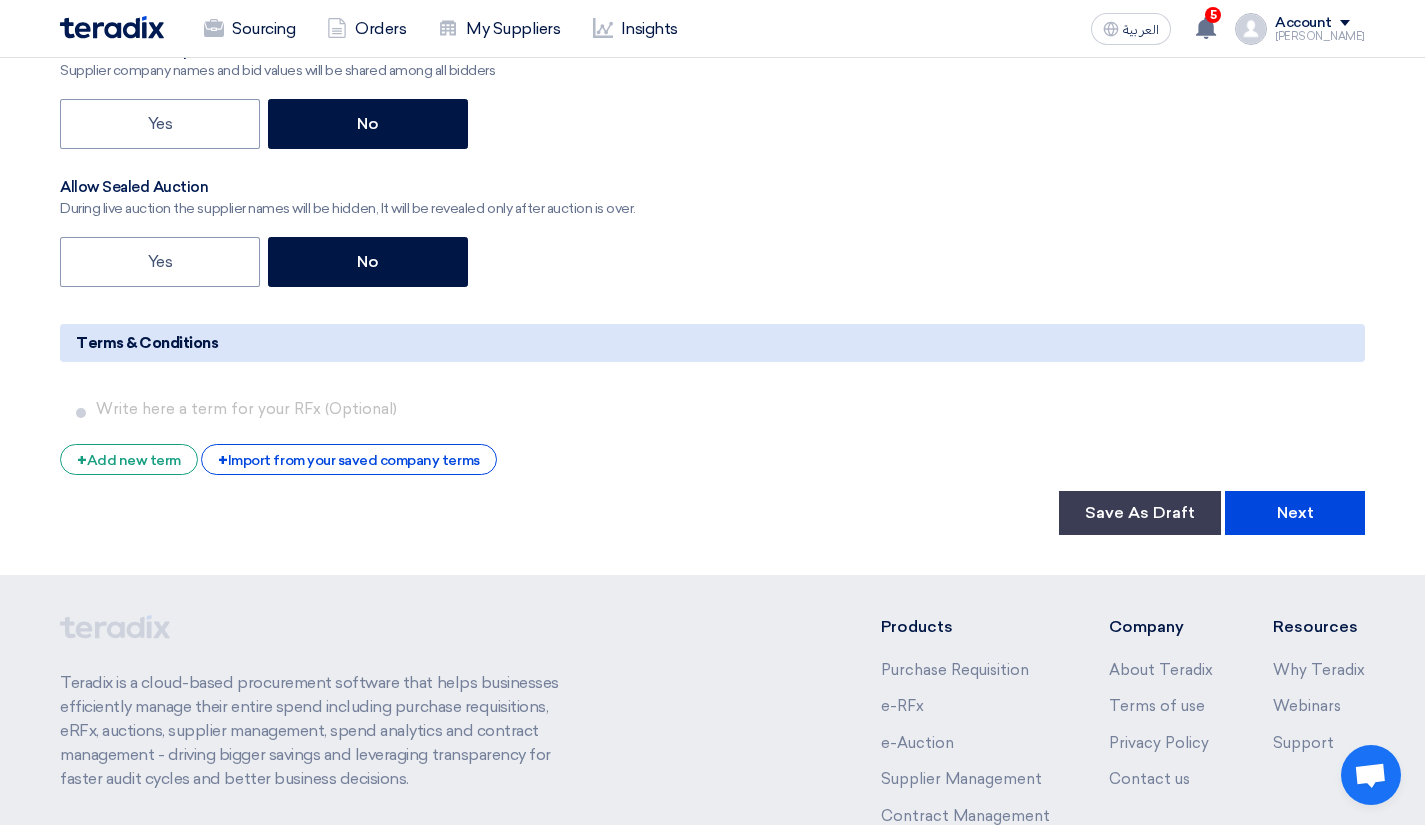 scroll, scrollTop: 3376, scrollLeft: 0, axis: vertical 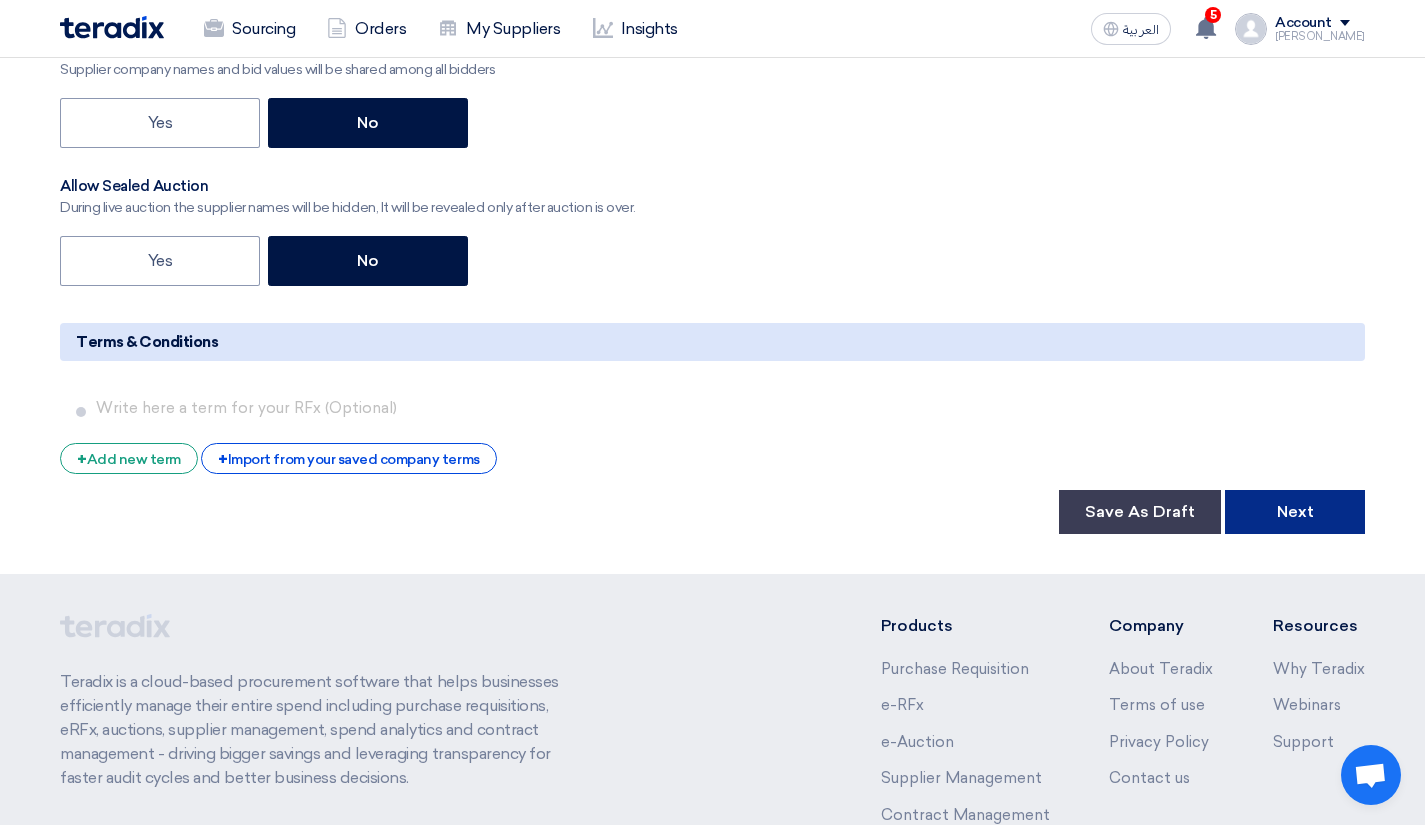 click on "Next" 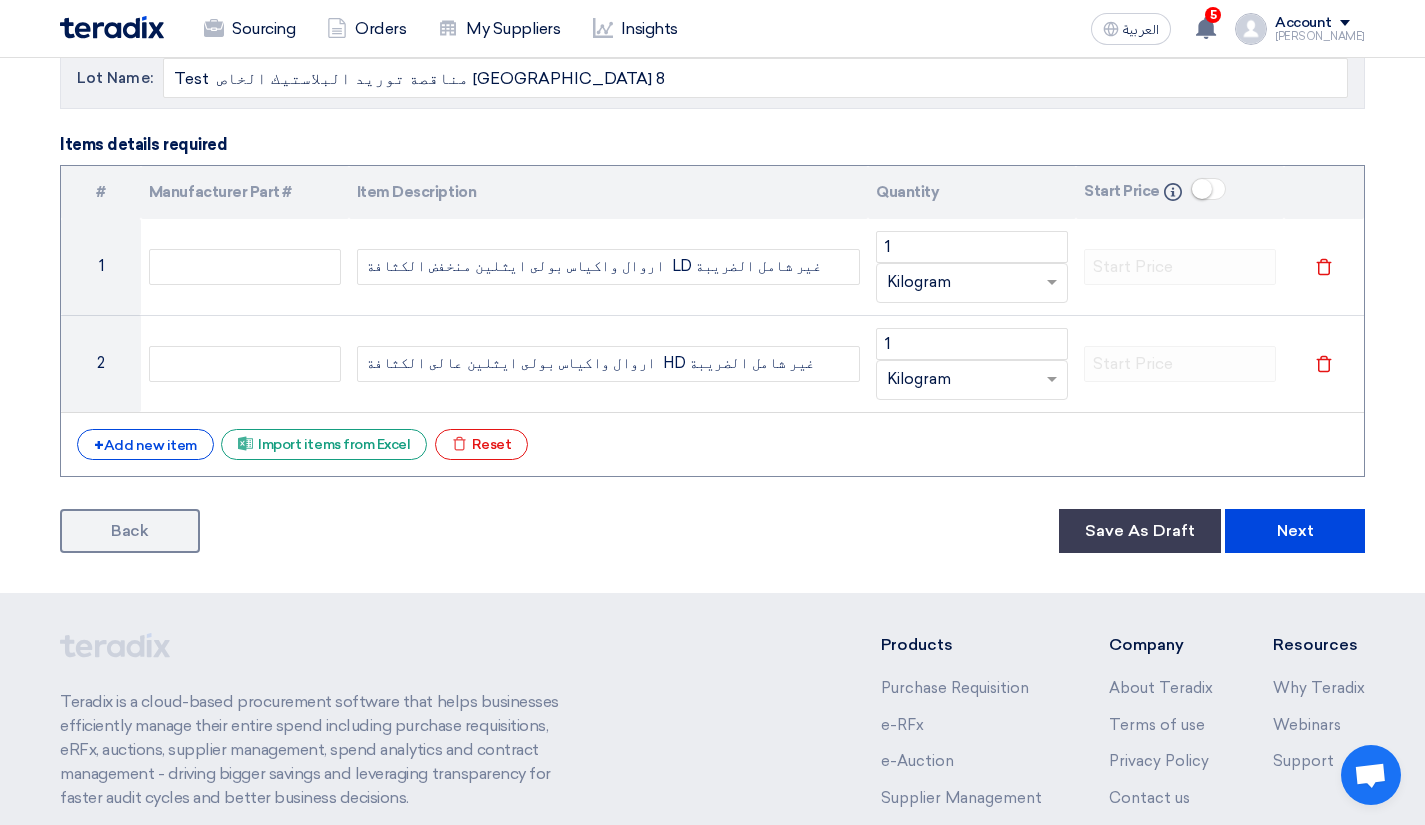 scroll, scrollTop: 262, scrollLeft: 0, axis: vertical 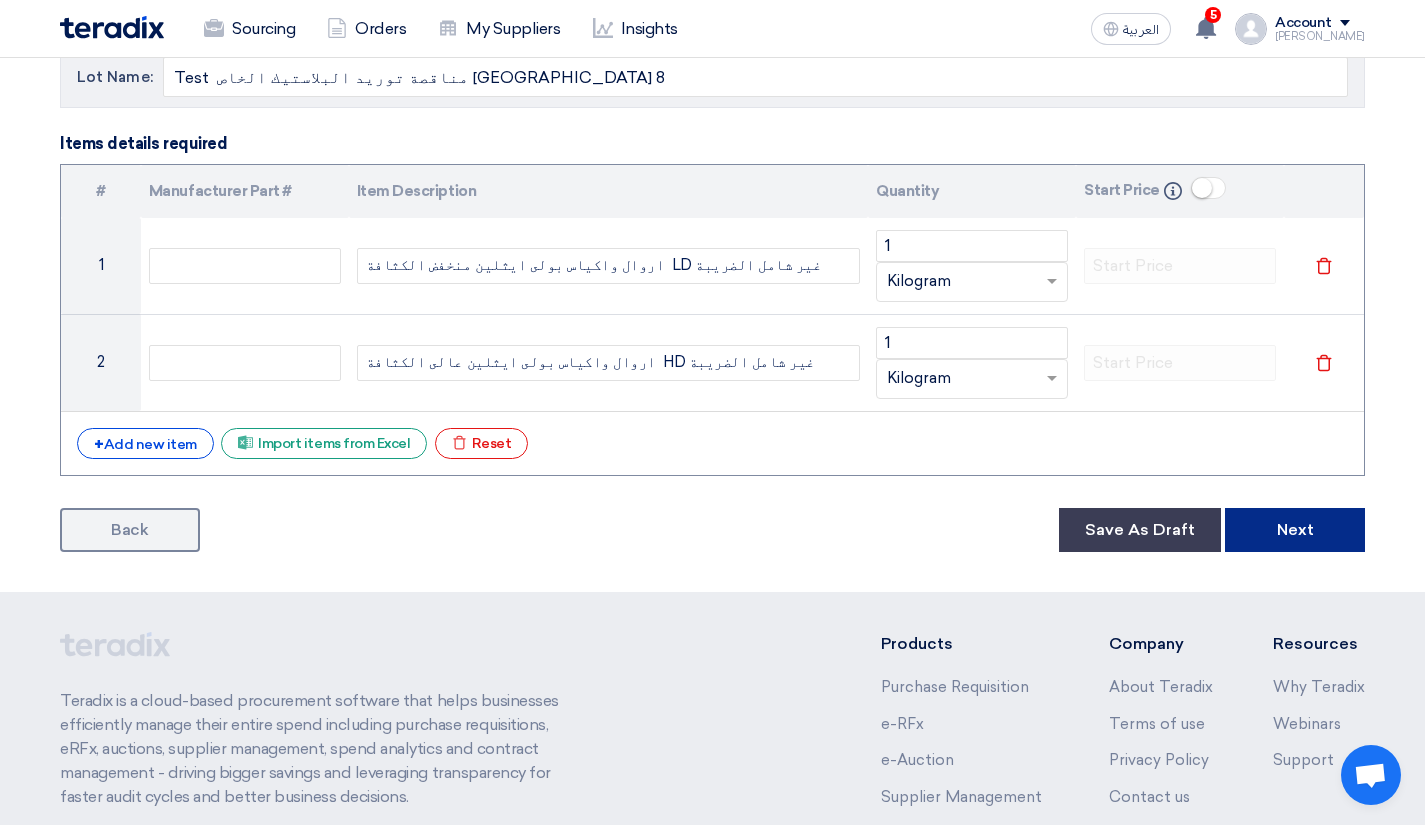 click on "Next" 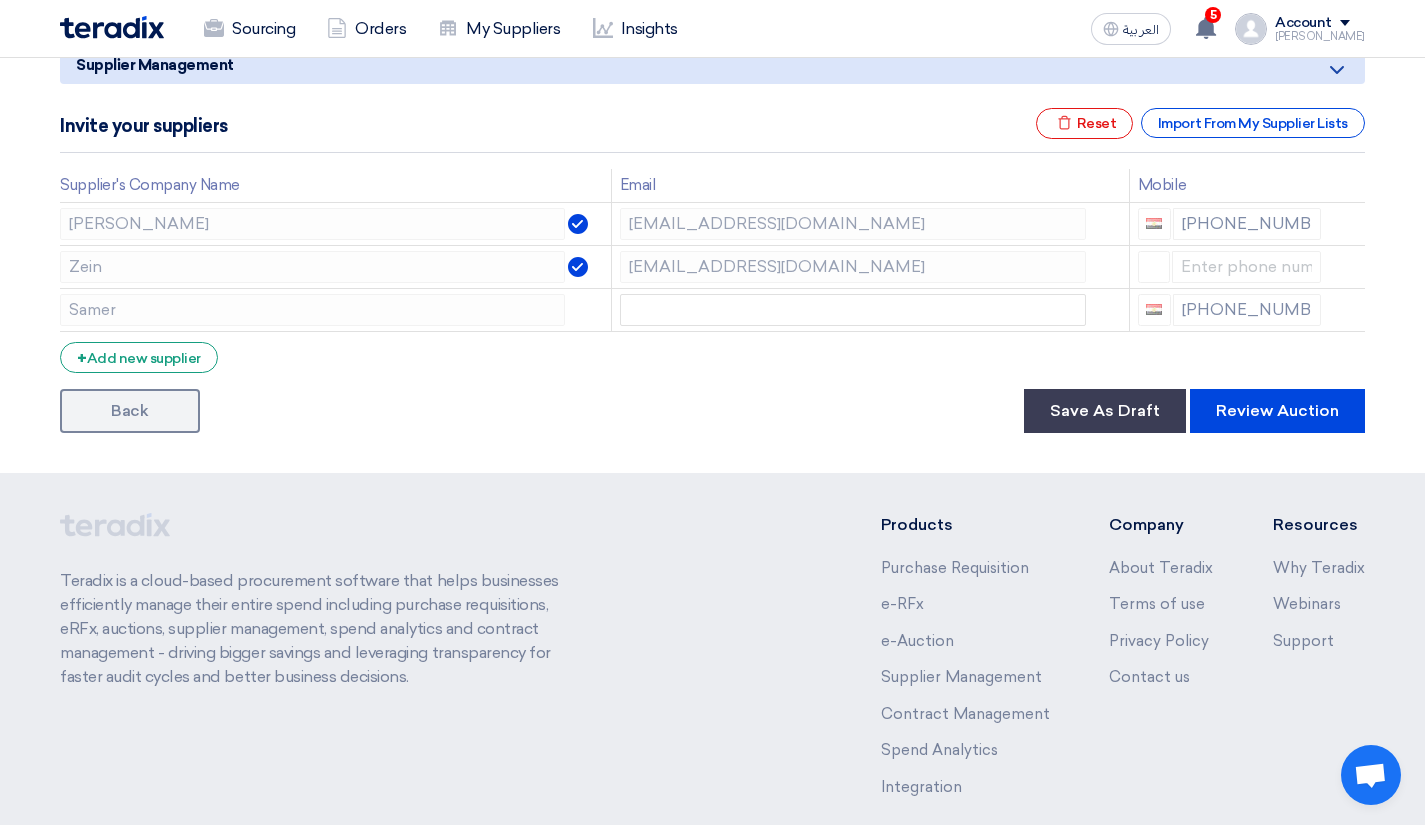 scroll, scrollTop: 0, scrollLeft: 0, axis: both 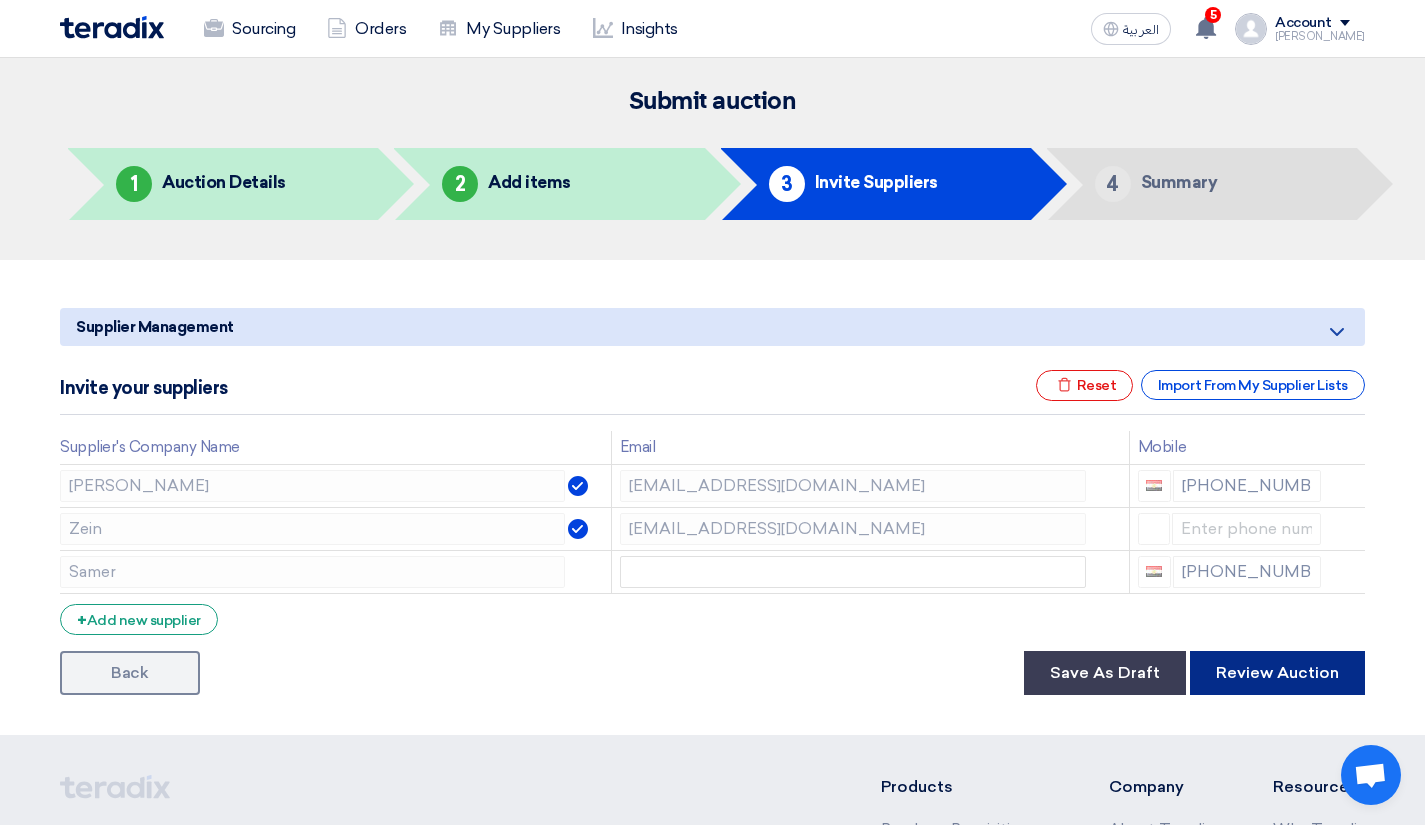 click on "Review Auction" 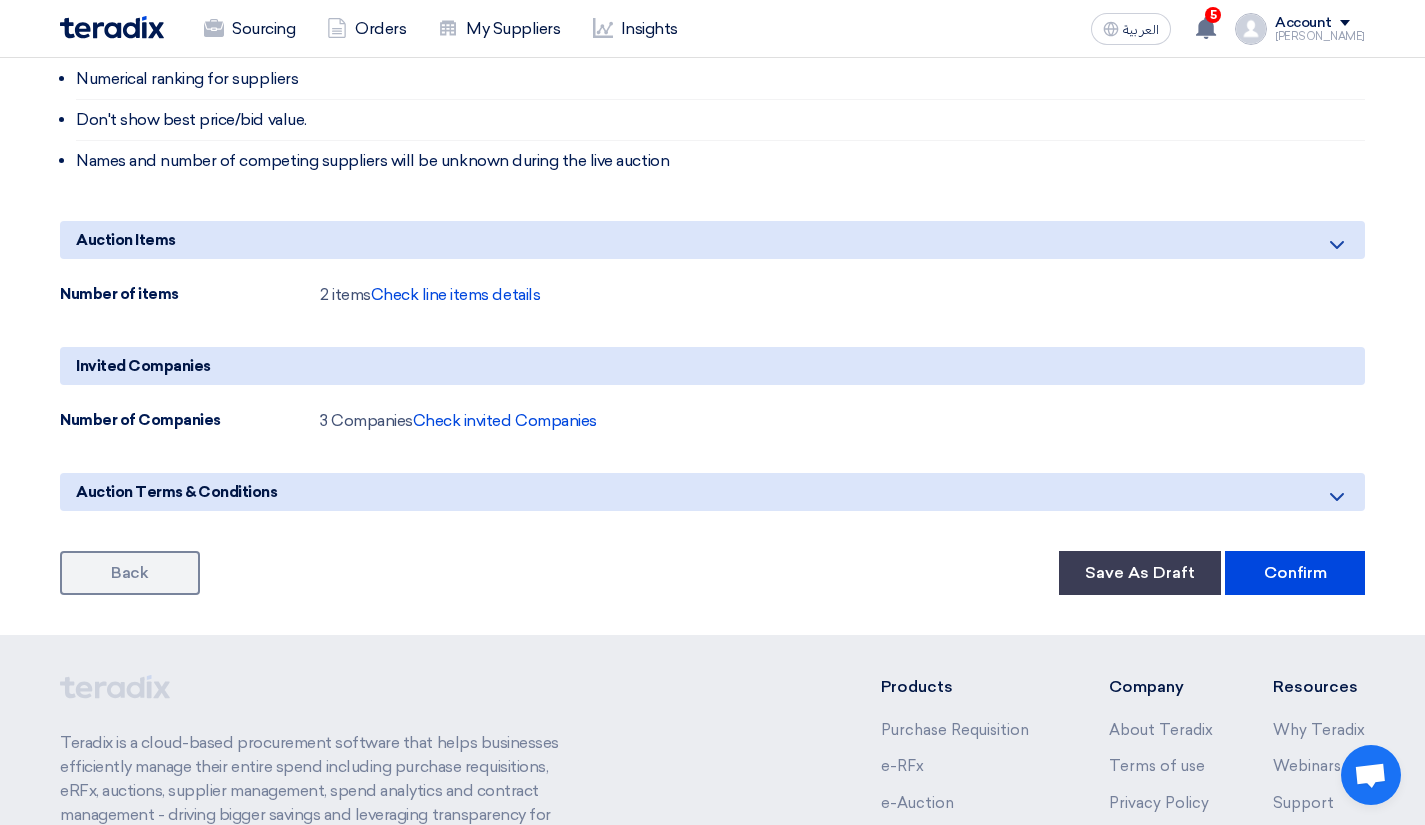 scroll, scrollTop: 882, scrollLeft: 0, axis: vertical 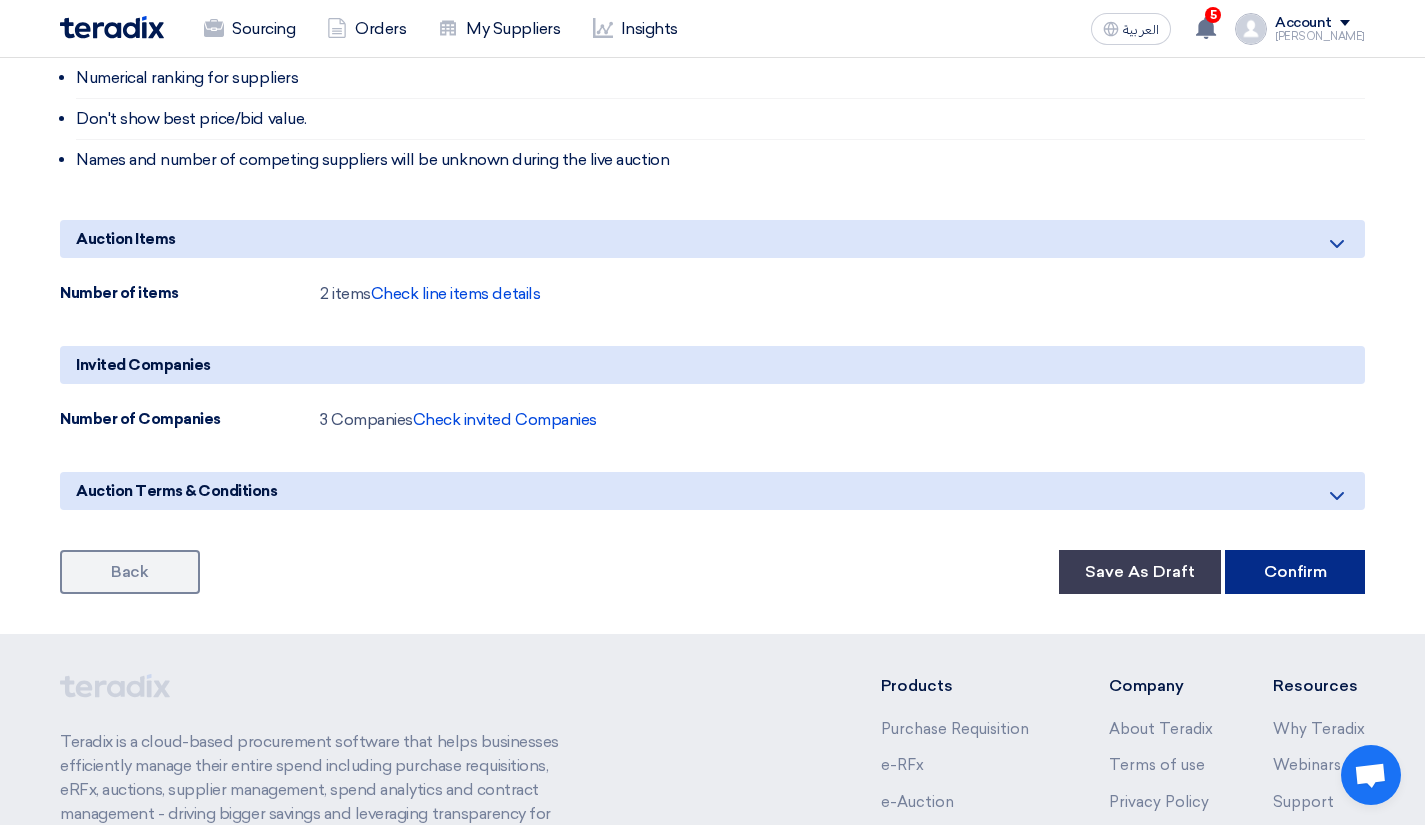click on "Confirm" 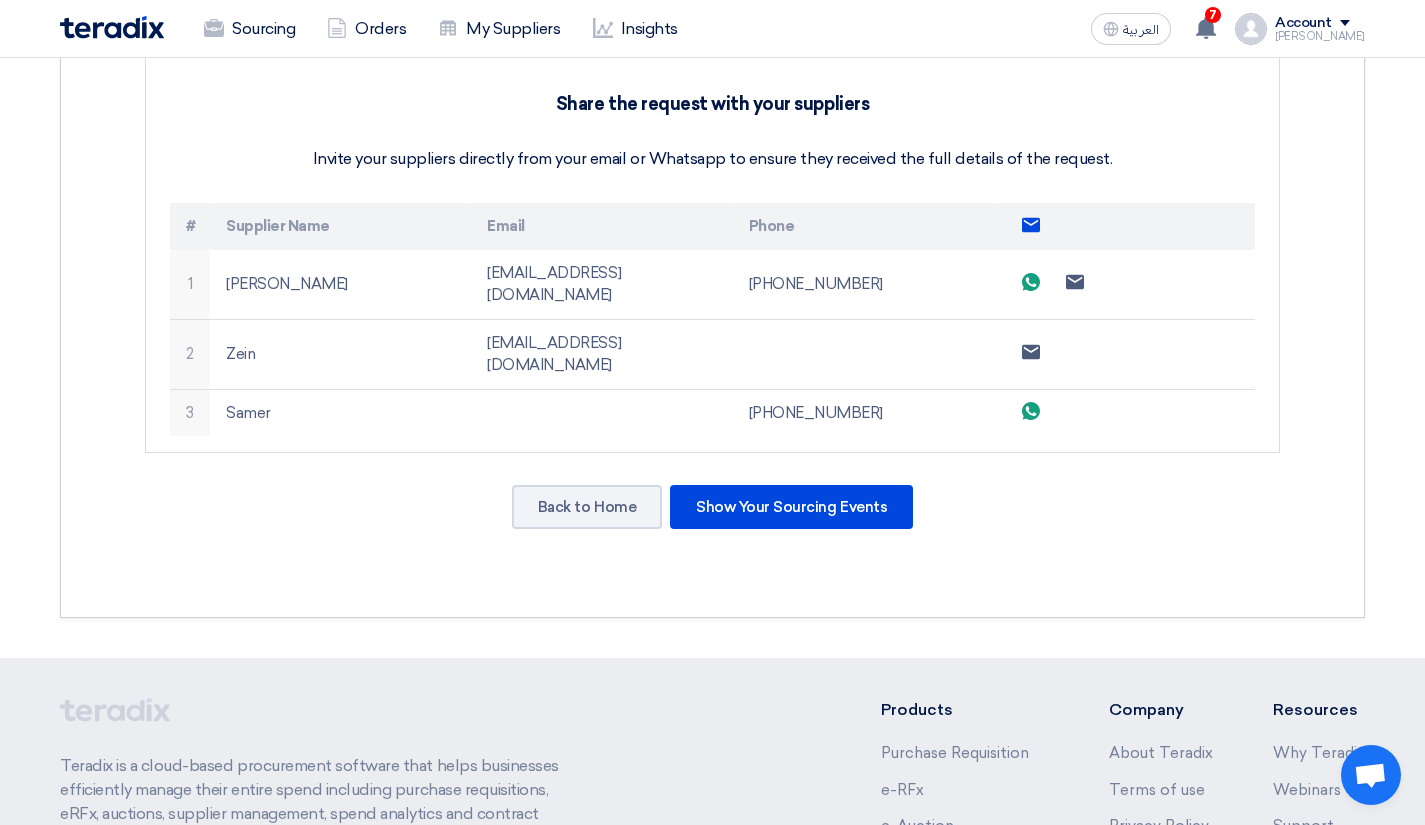 scroll, scrollTop: 530, scrollLeft: 0, axis: vertical 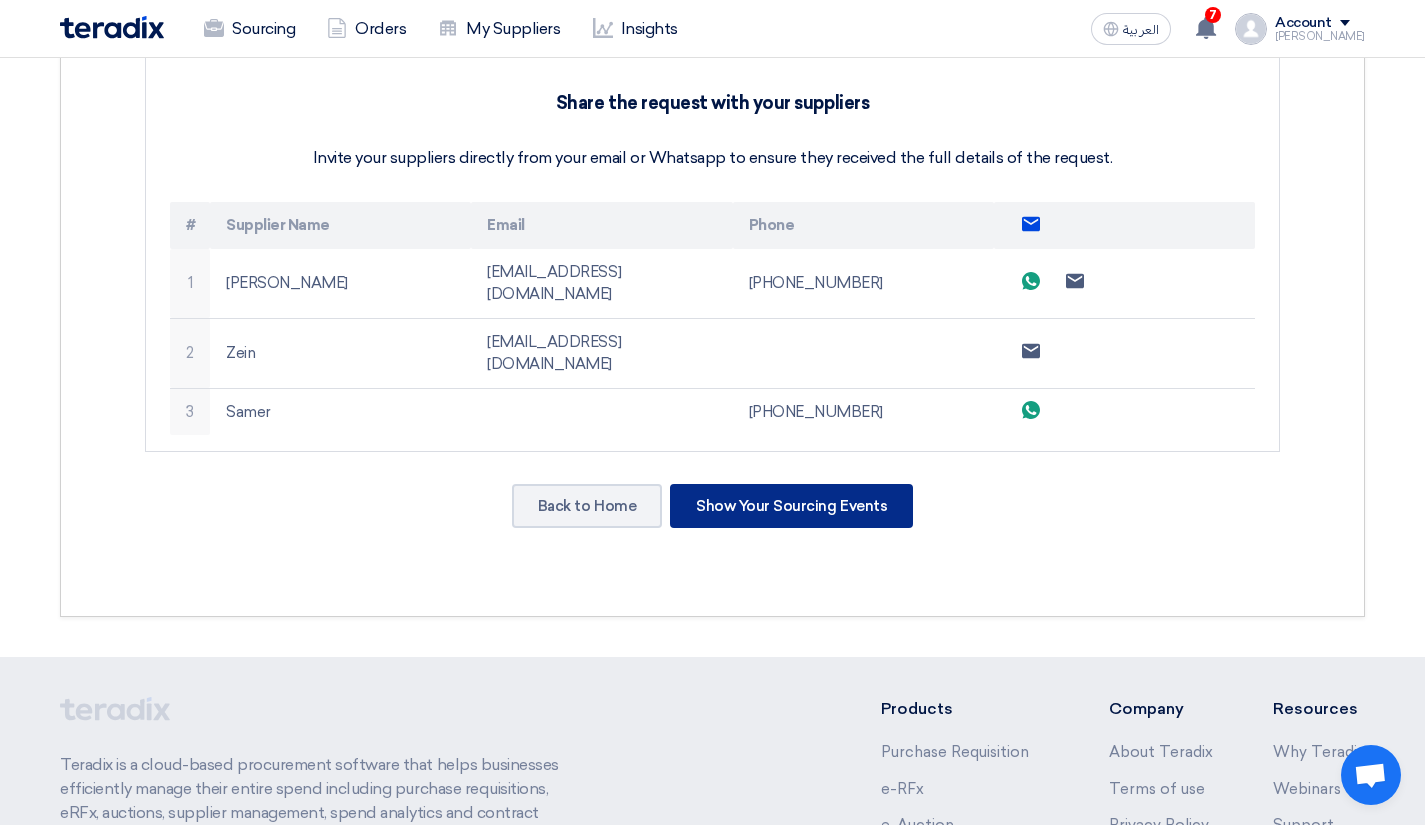 click on "Show Your Sourcing Events" 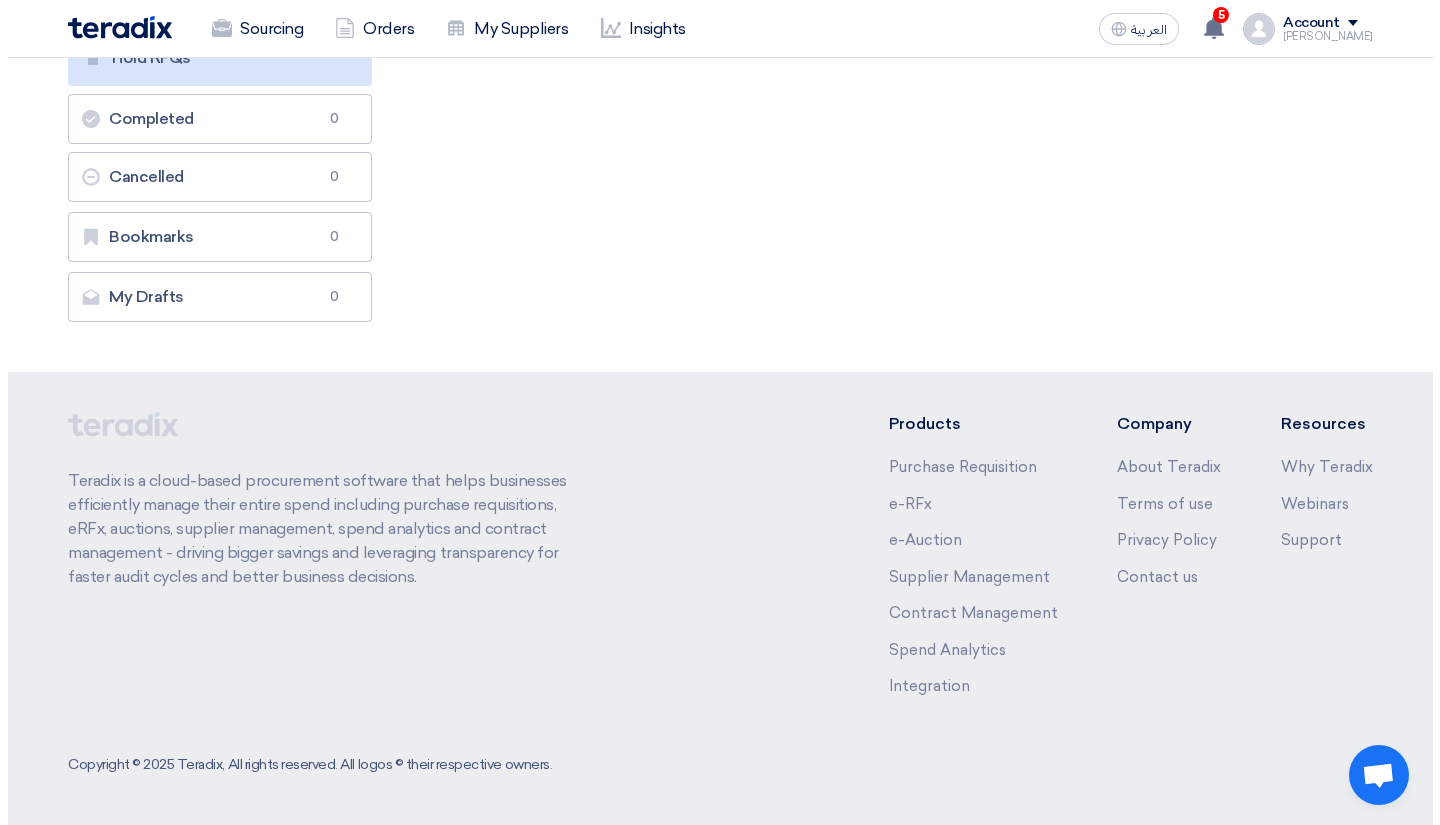 scroll, scrollTop: 0, scrollLeft: 0, axis: both 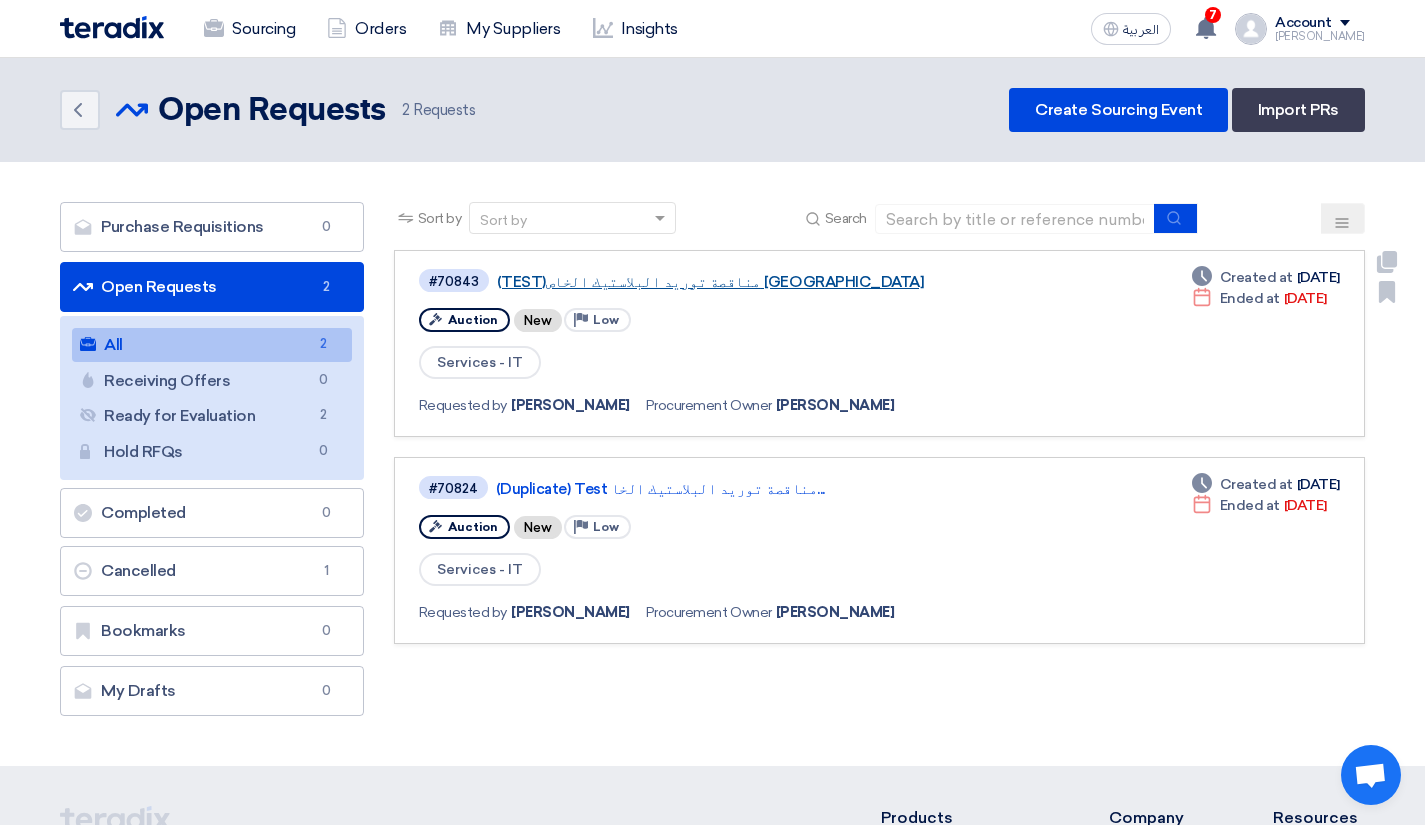 click on "(TEST)مناقصة توريد البلاستيك الخاص بشهر" 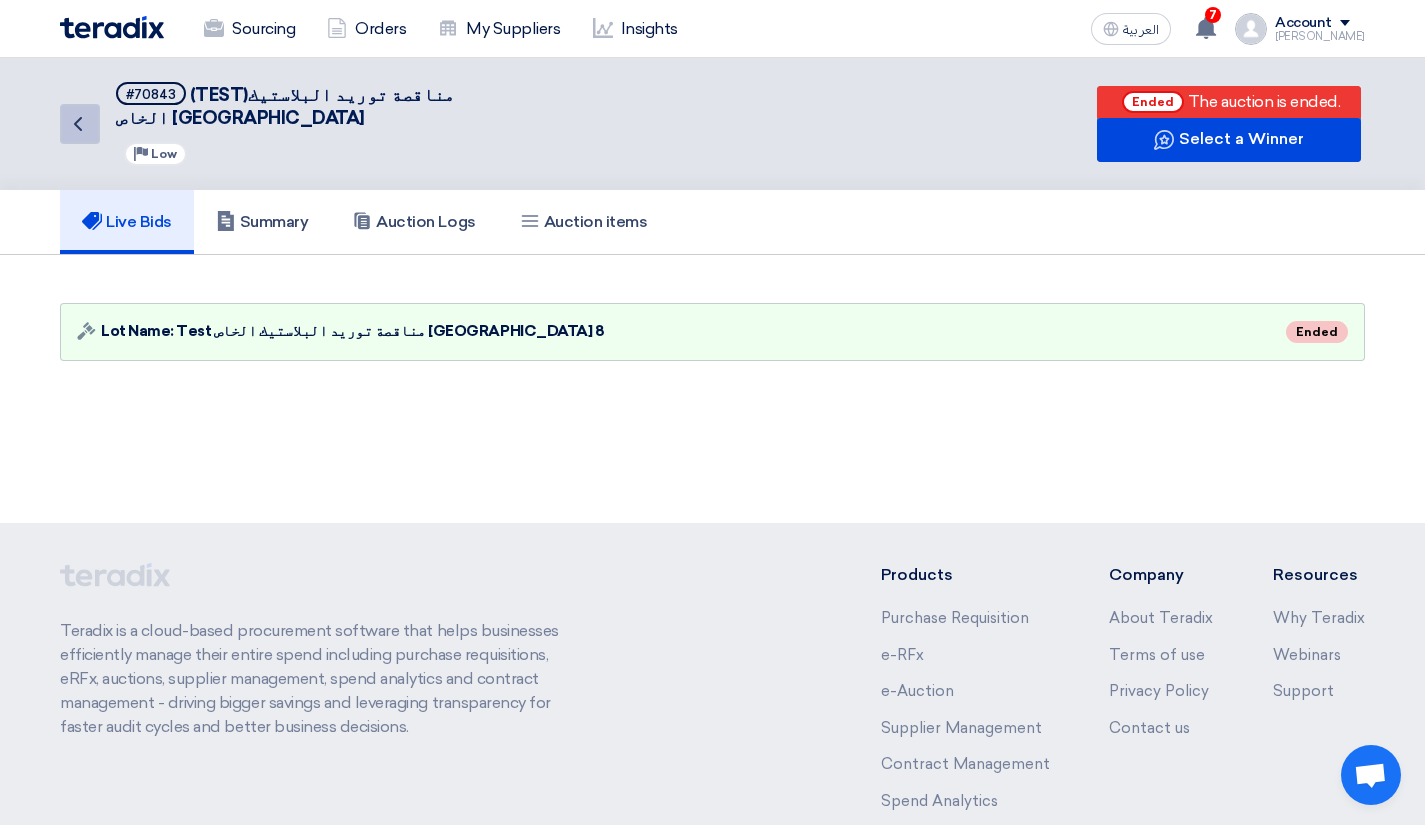 click on "Back" 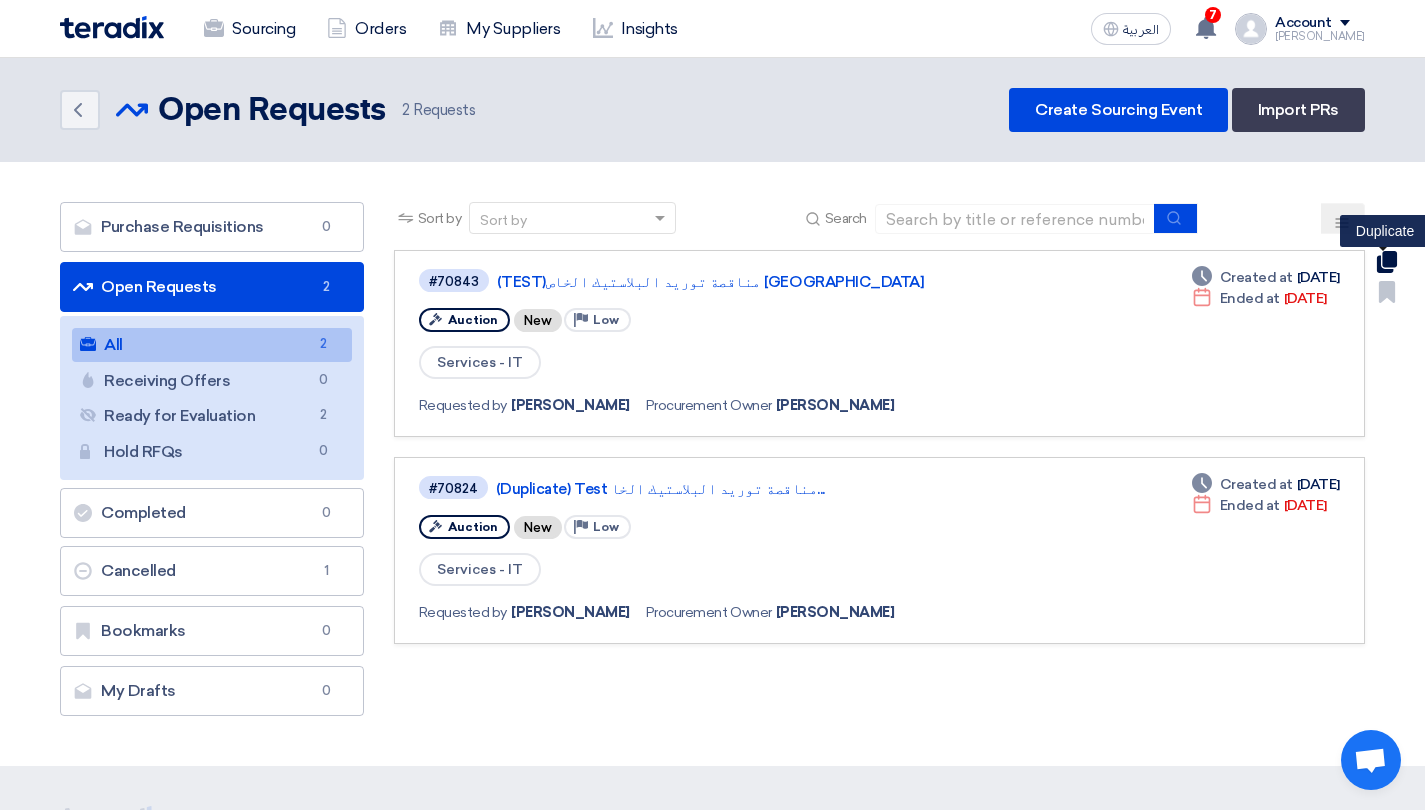 click 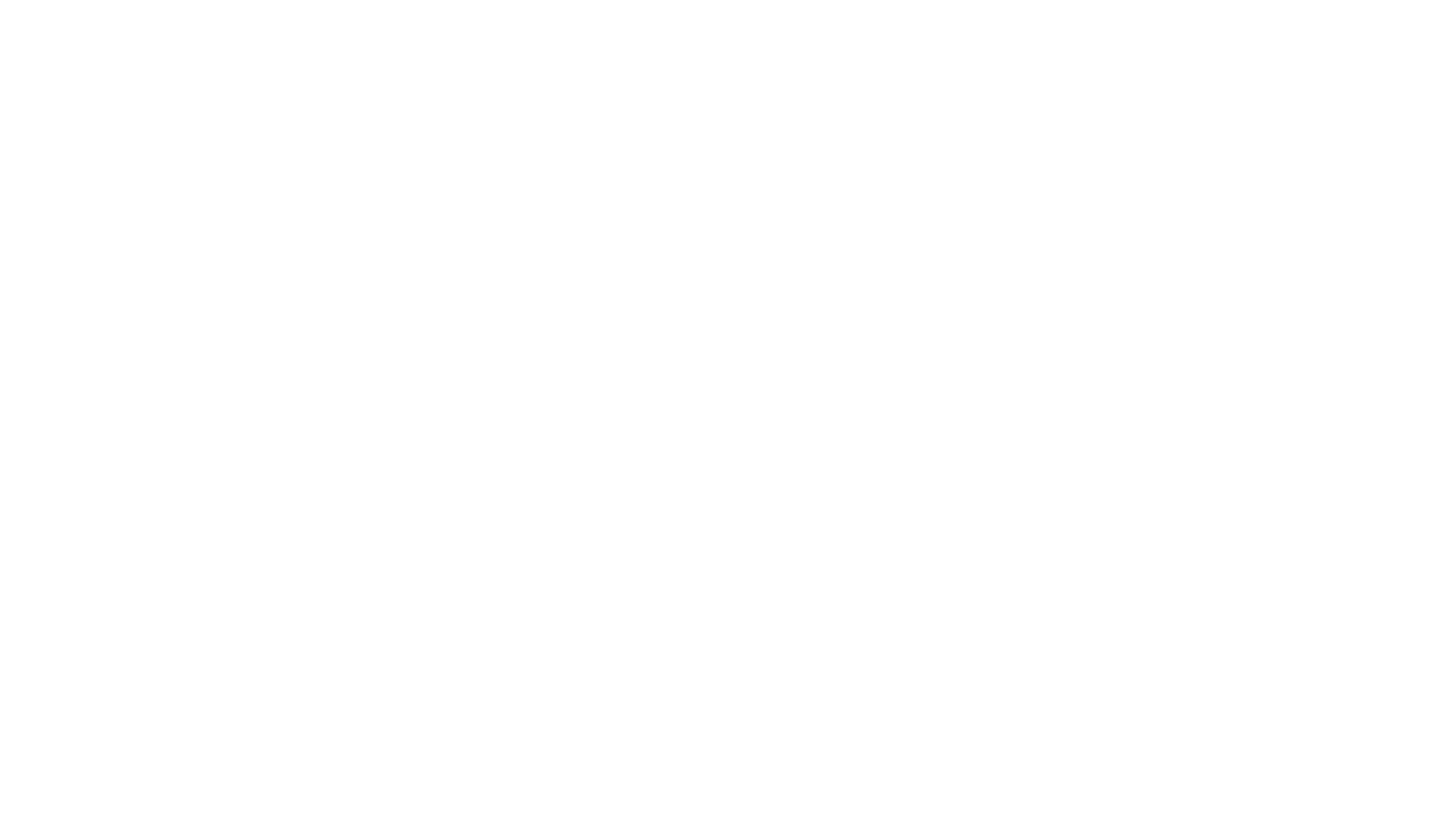 scroll, scrollTop: 0, scrollLeft: 0, axis: both 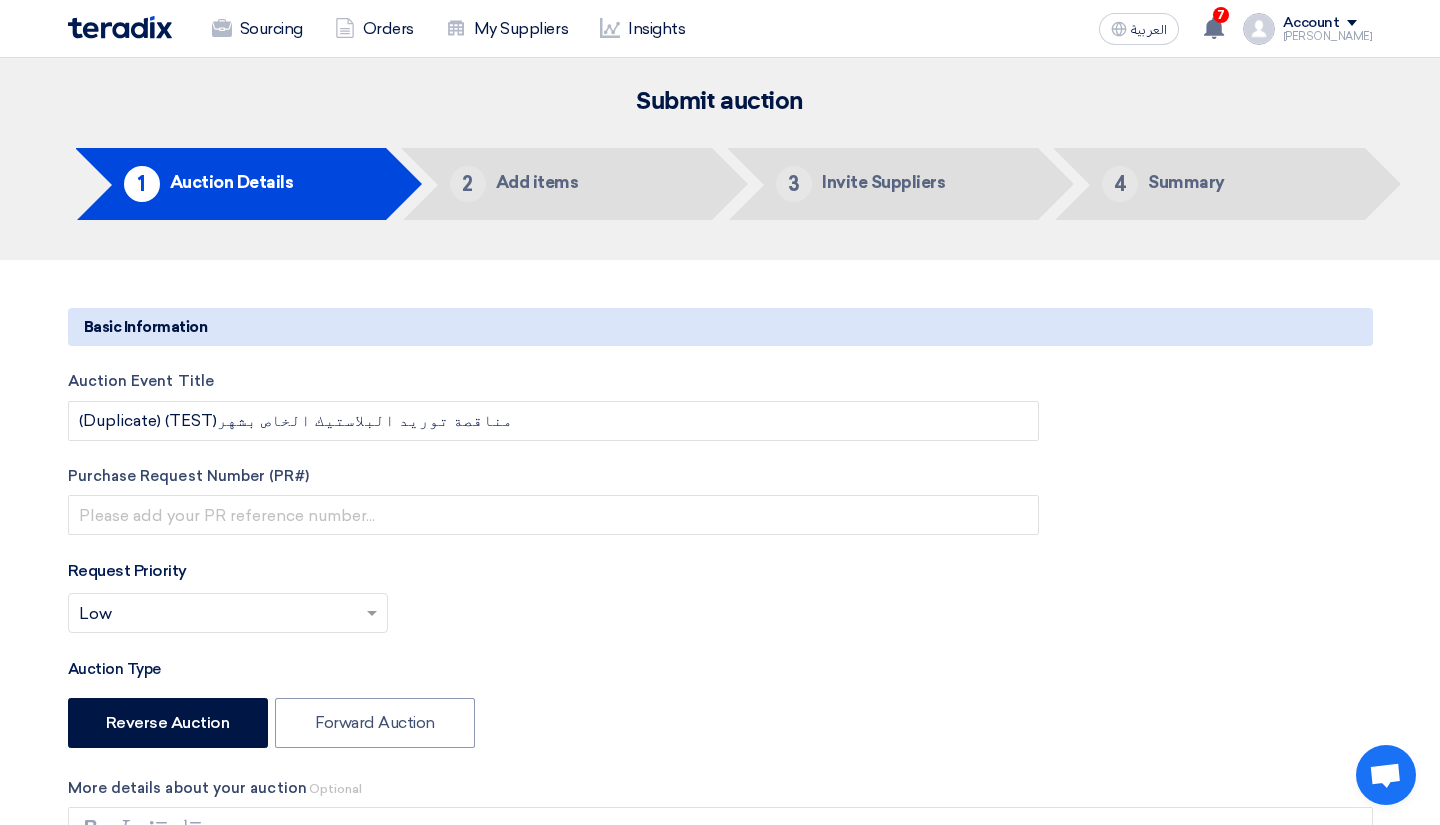 type on "[DATE]" 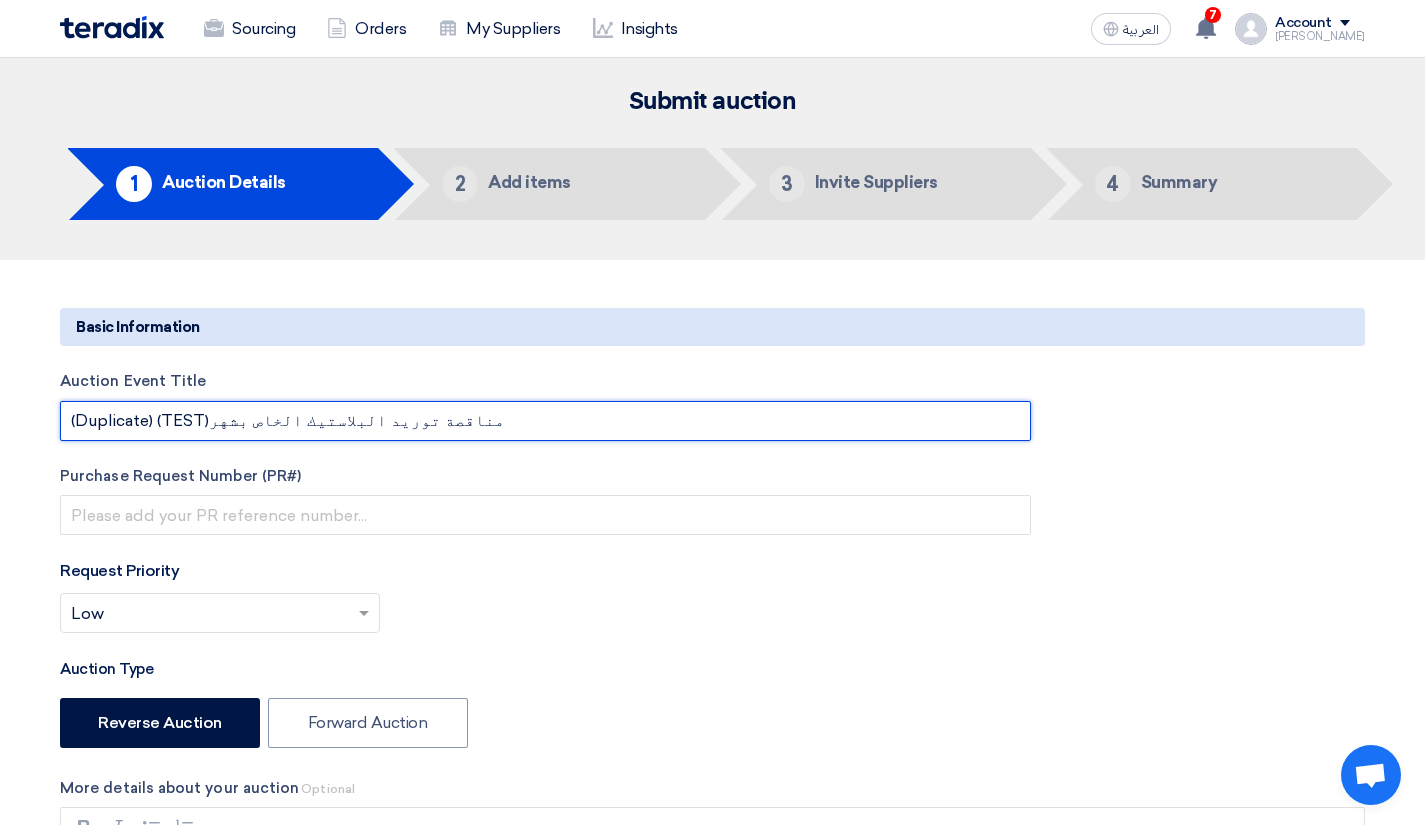 drag, startPoint x: 155, startPoint y: 419, endPoint x: 47, endPoint y: 422, distance: 108.04166 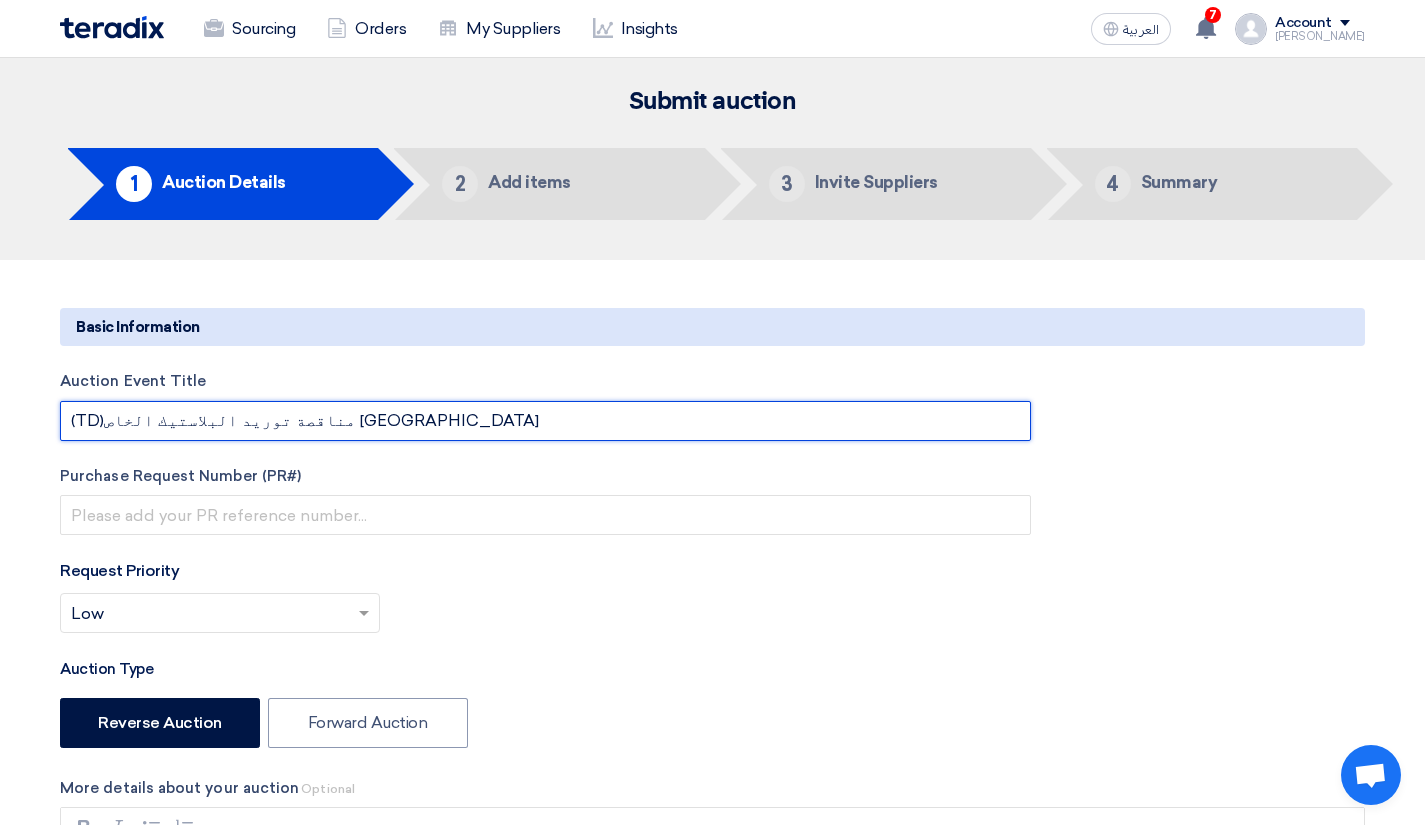 type on "(TD)مناقصة توريد البلاستيك الخاص بشهر" 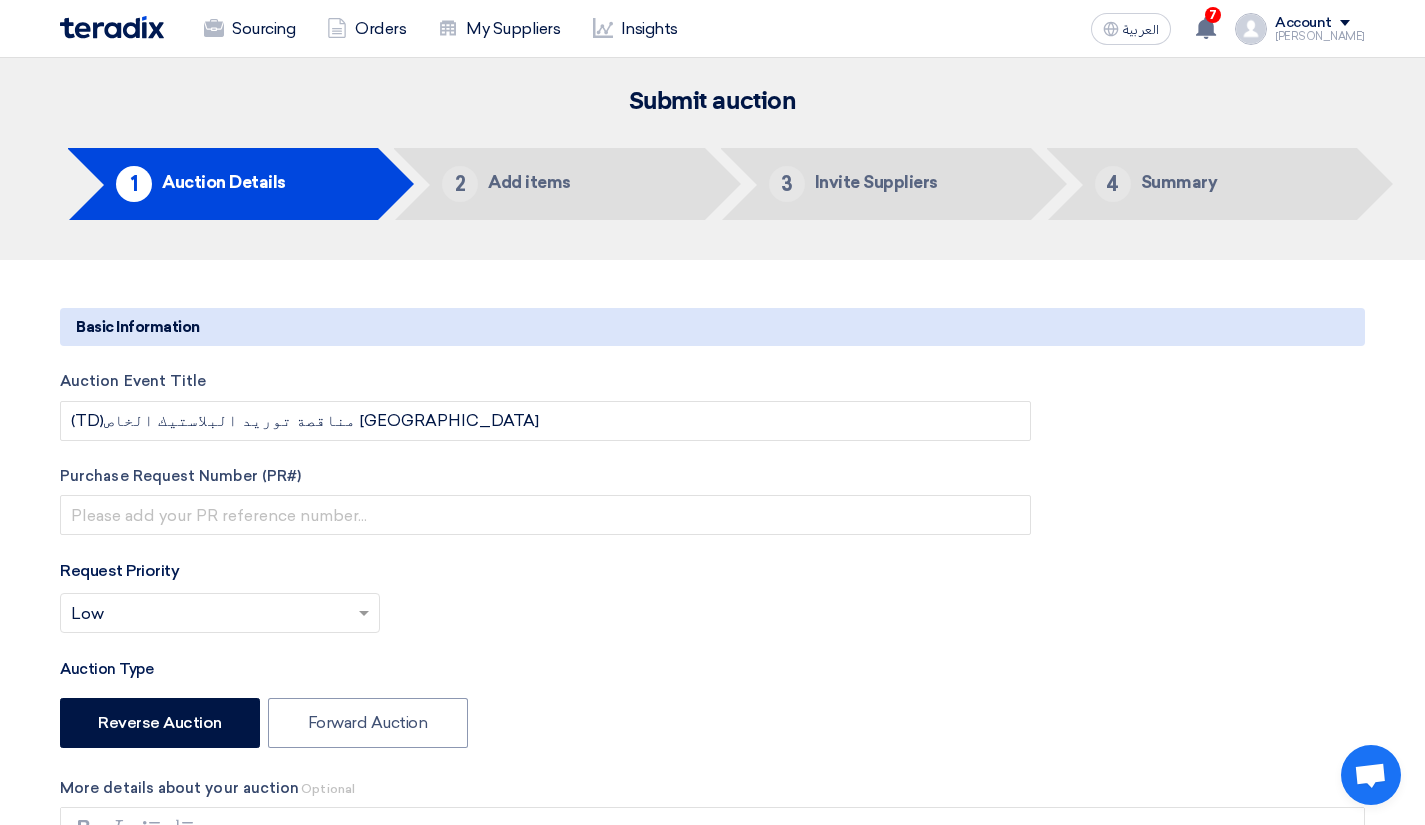 click on "Basic Information
Auction Event Title
(TD)مناقصة توريد البلاستيك الخاص بشهر
Purchase Request Number (PR#)
Request Priority
Select priority...
×
Low
×
Auction Type
Reverse Auction
Forward Auction
More details about your auction
Optional
Rich Text Editor Bold (CTRL+B) Bold Italic (CTRL+I) Italic" 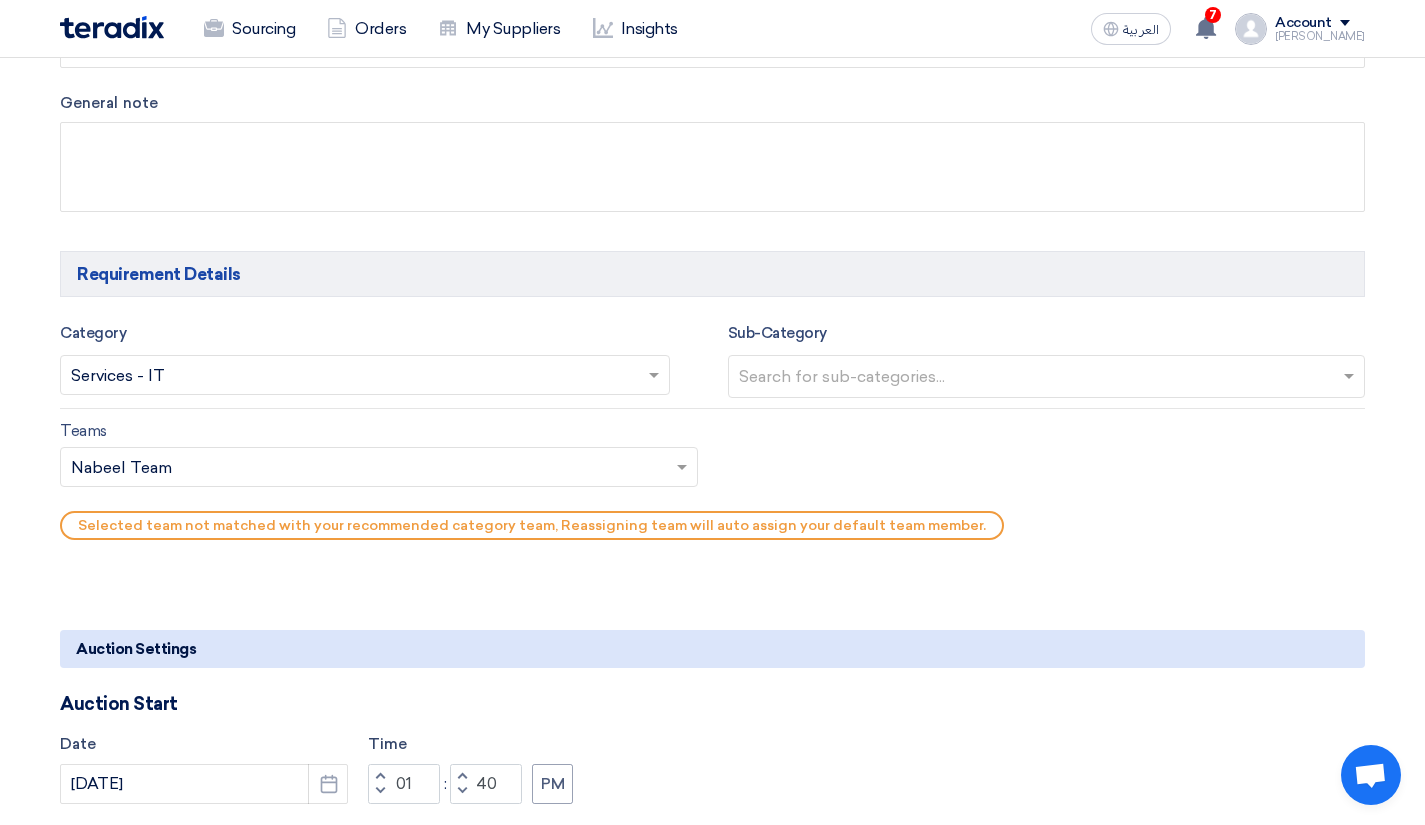 scroll, scrollTop: 1079, scrollLeft: 0, axis: vertical 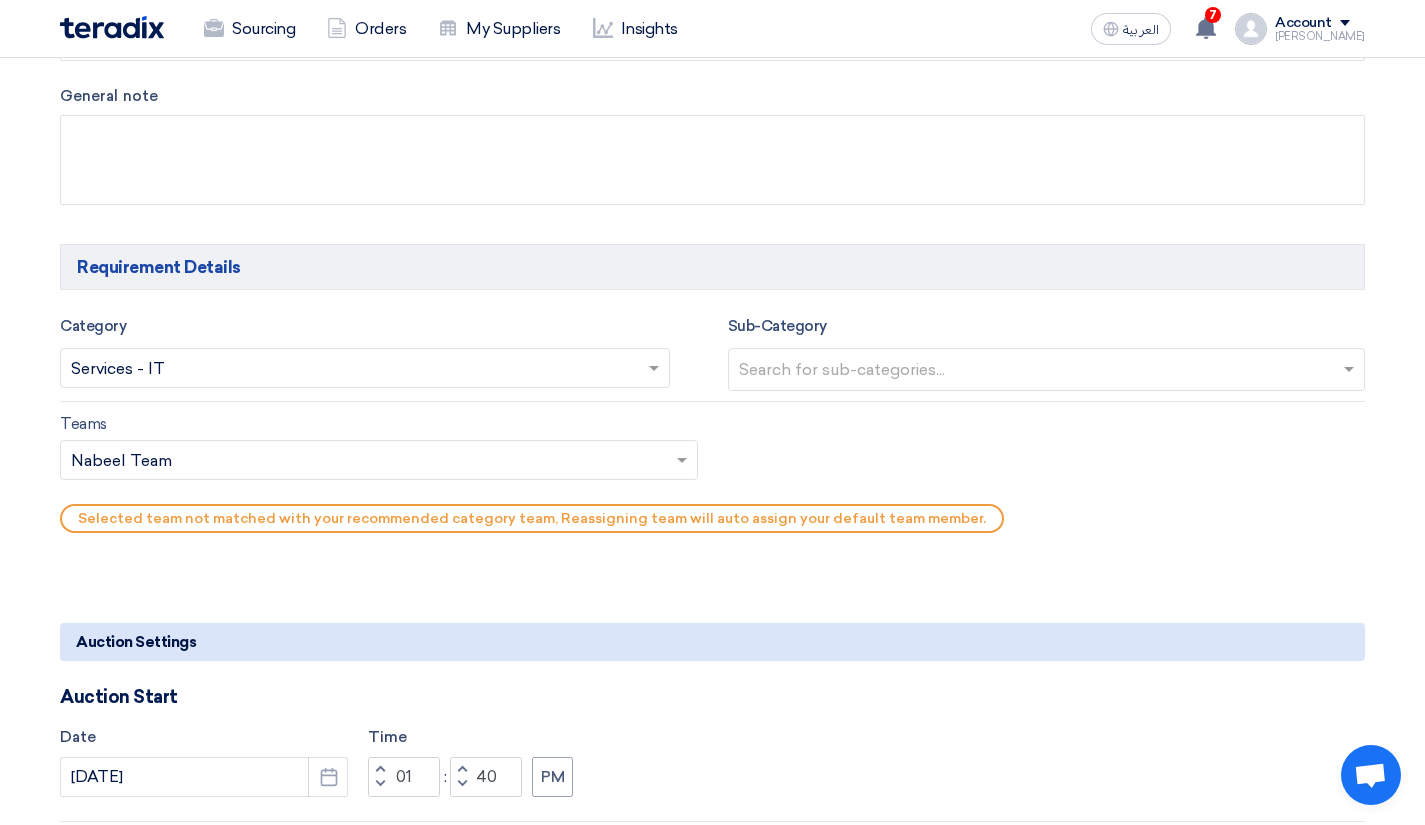 click on "Basic Information
Auction Event Title
(TD)مناقصة توريد البلاستيك الخاص بشهر
Purchase Request Number (PR#)
Request Priority
Select priority...
×
Low
×
Auction Type
Reverse Auction
Forward Auction
More details about your auction
Optional
Bold (CTRL+B)" 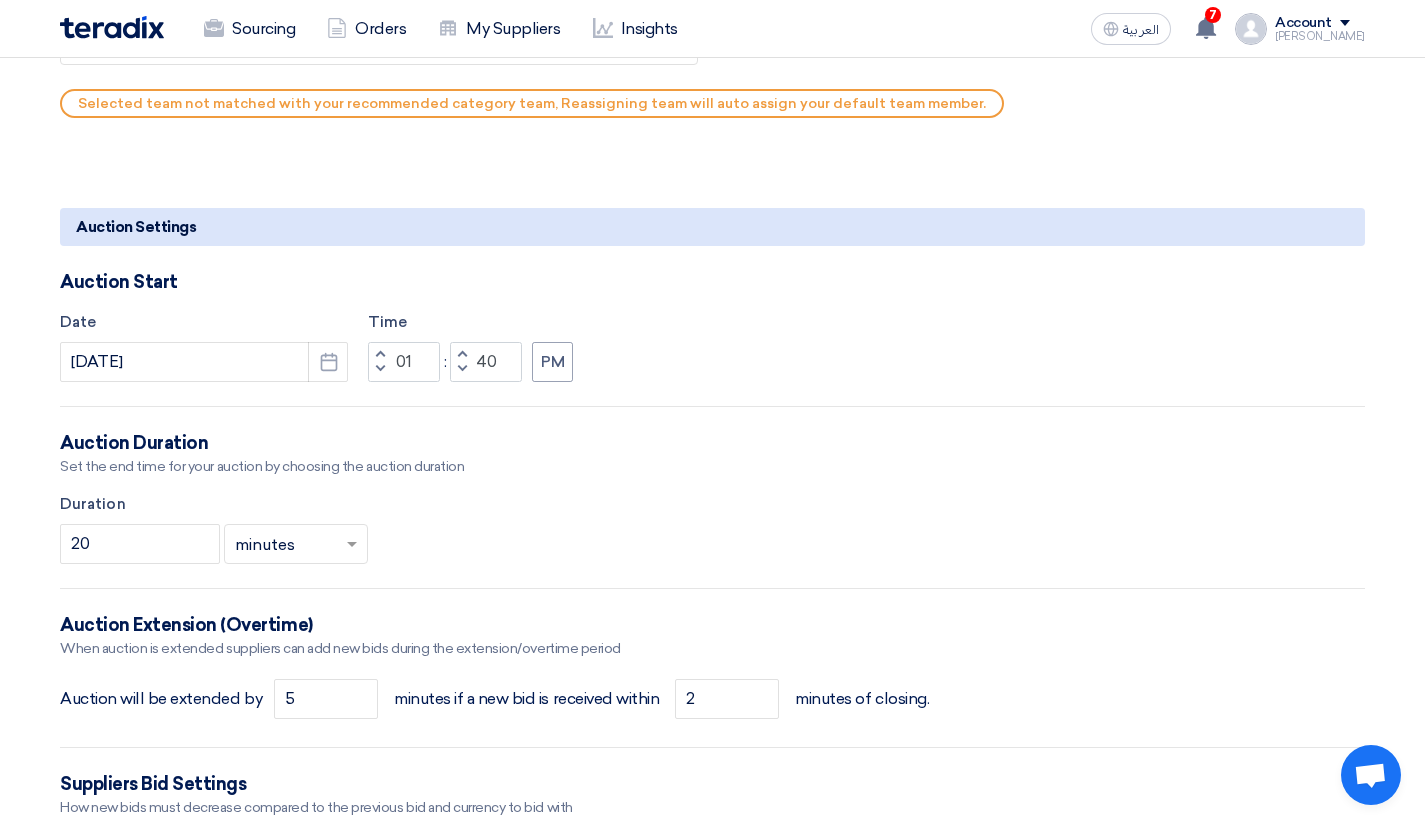 scroll, scrollTop: 1495, scrollLeft: 0, axis: vertical 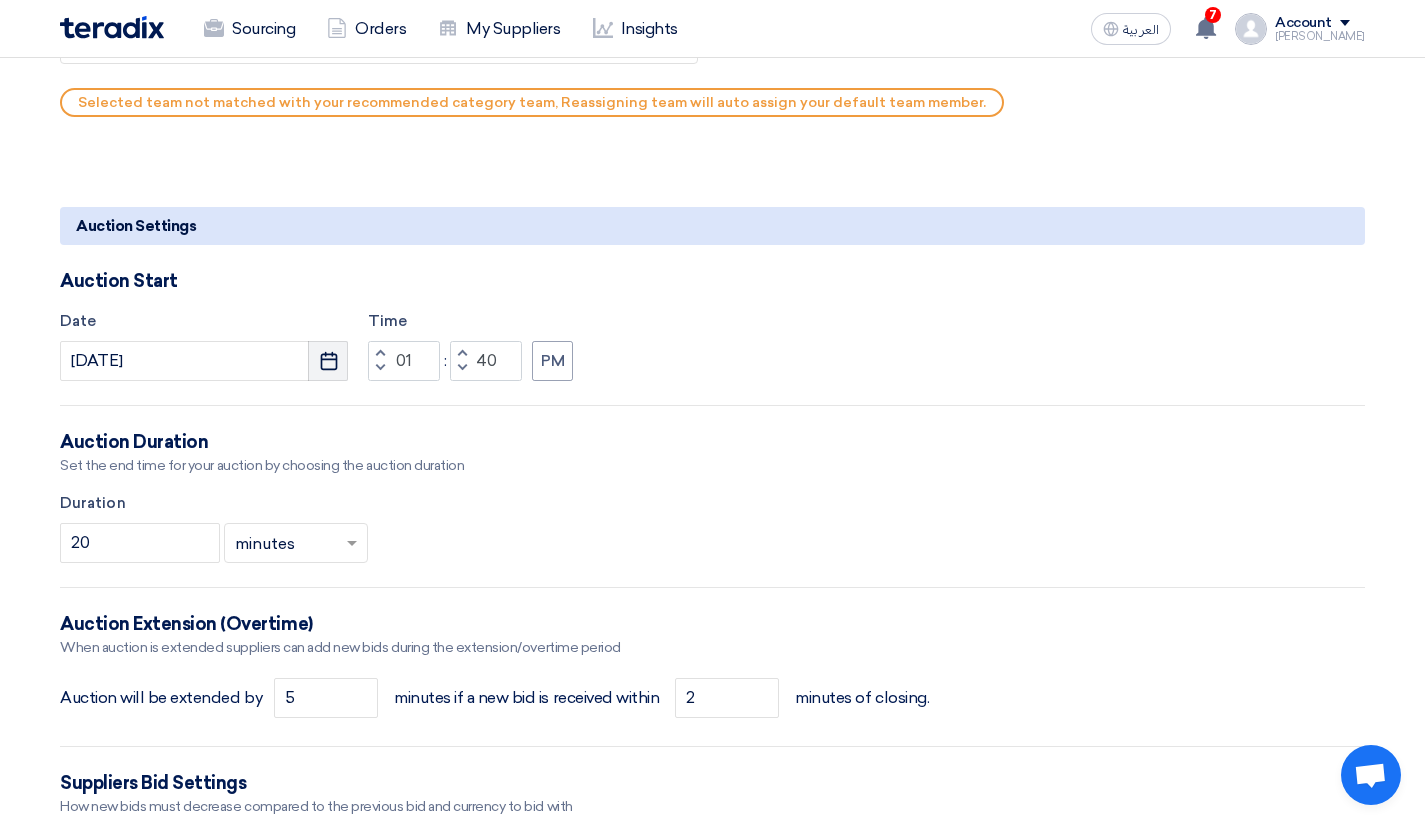 click on "Pick a date" 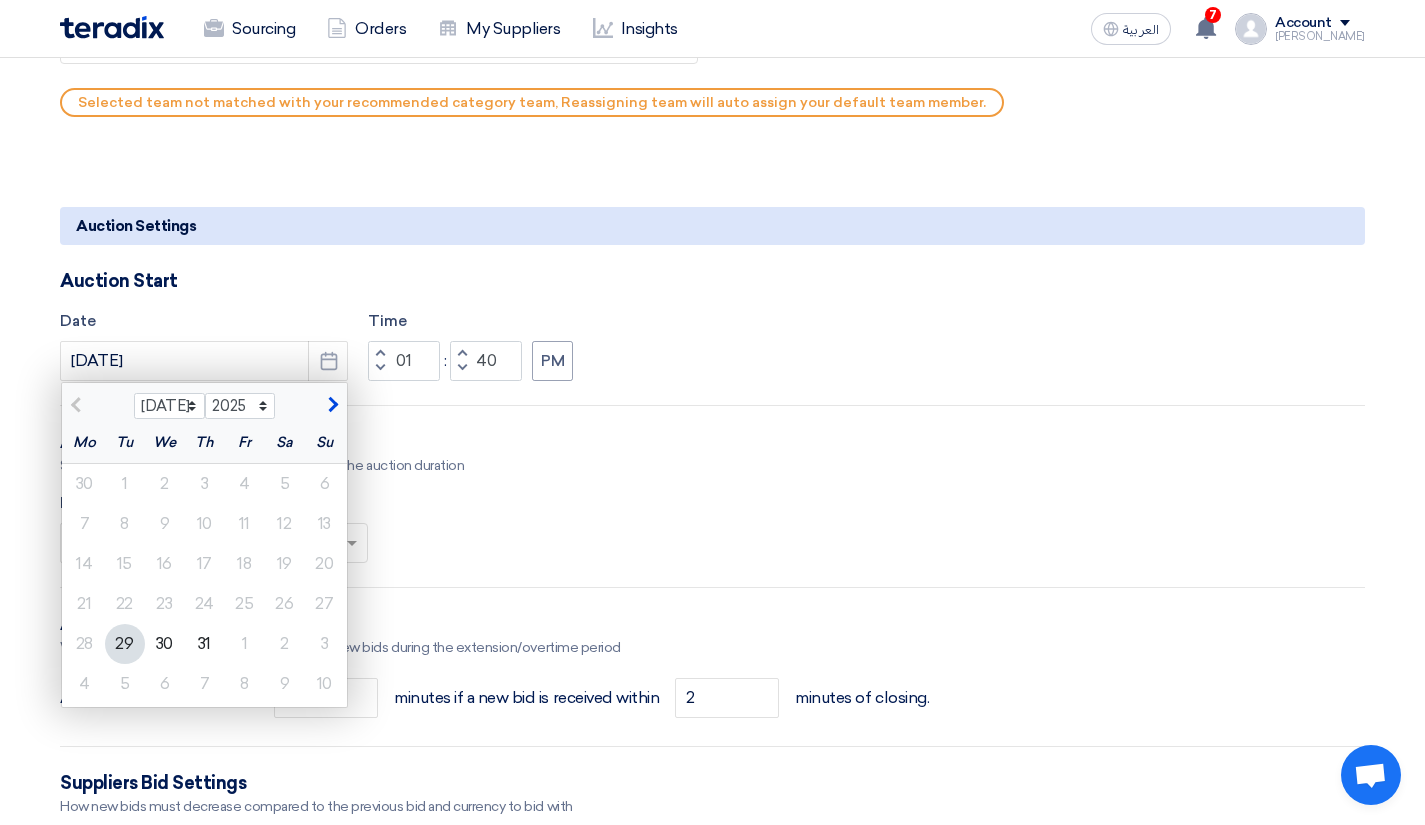 click on "29" 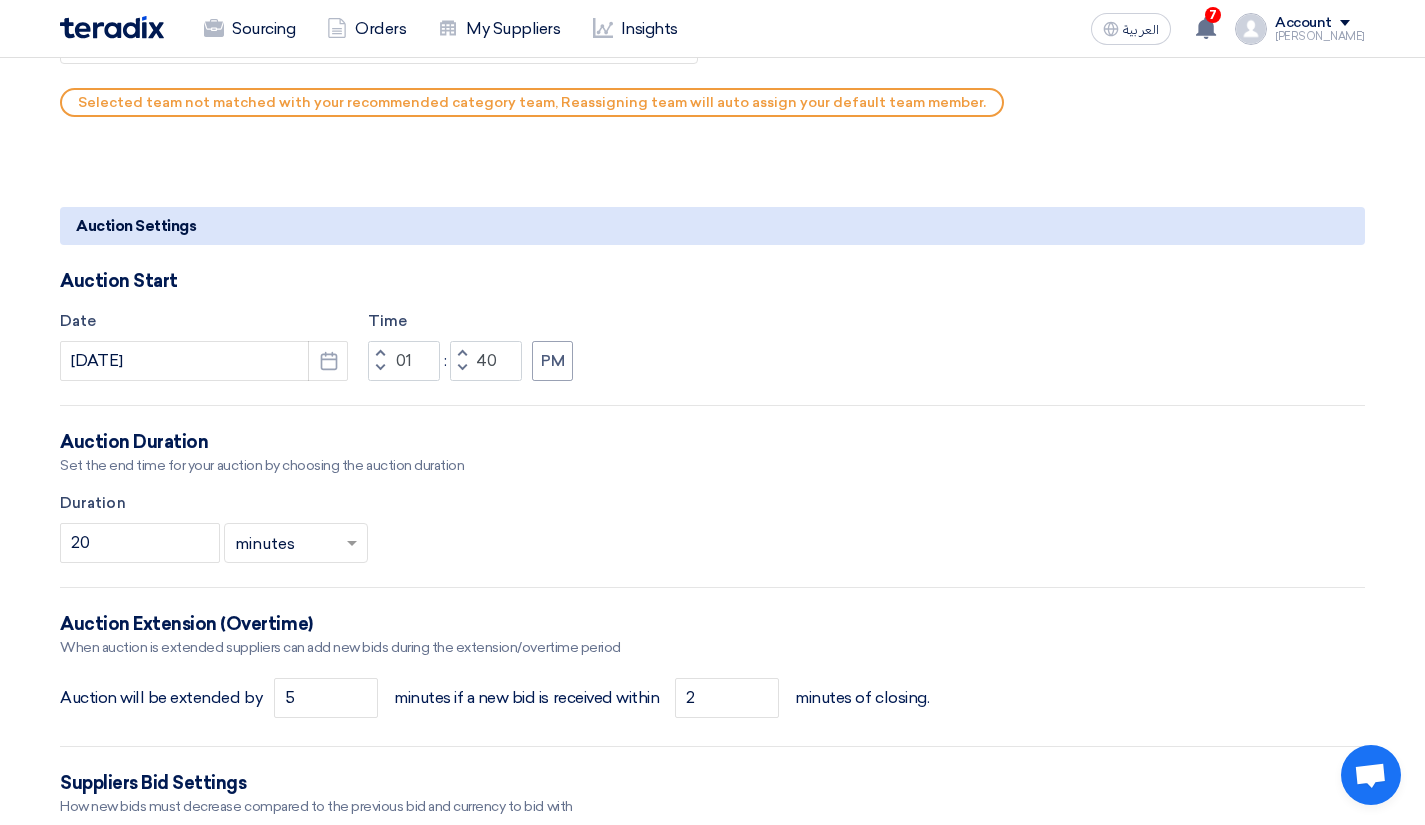 click on "Decrement hours" 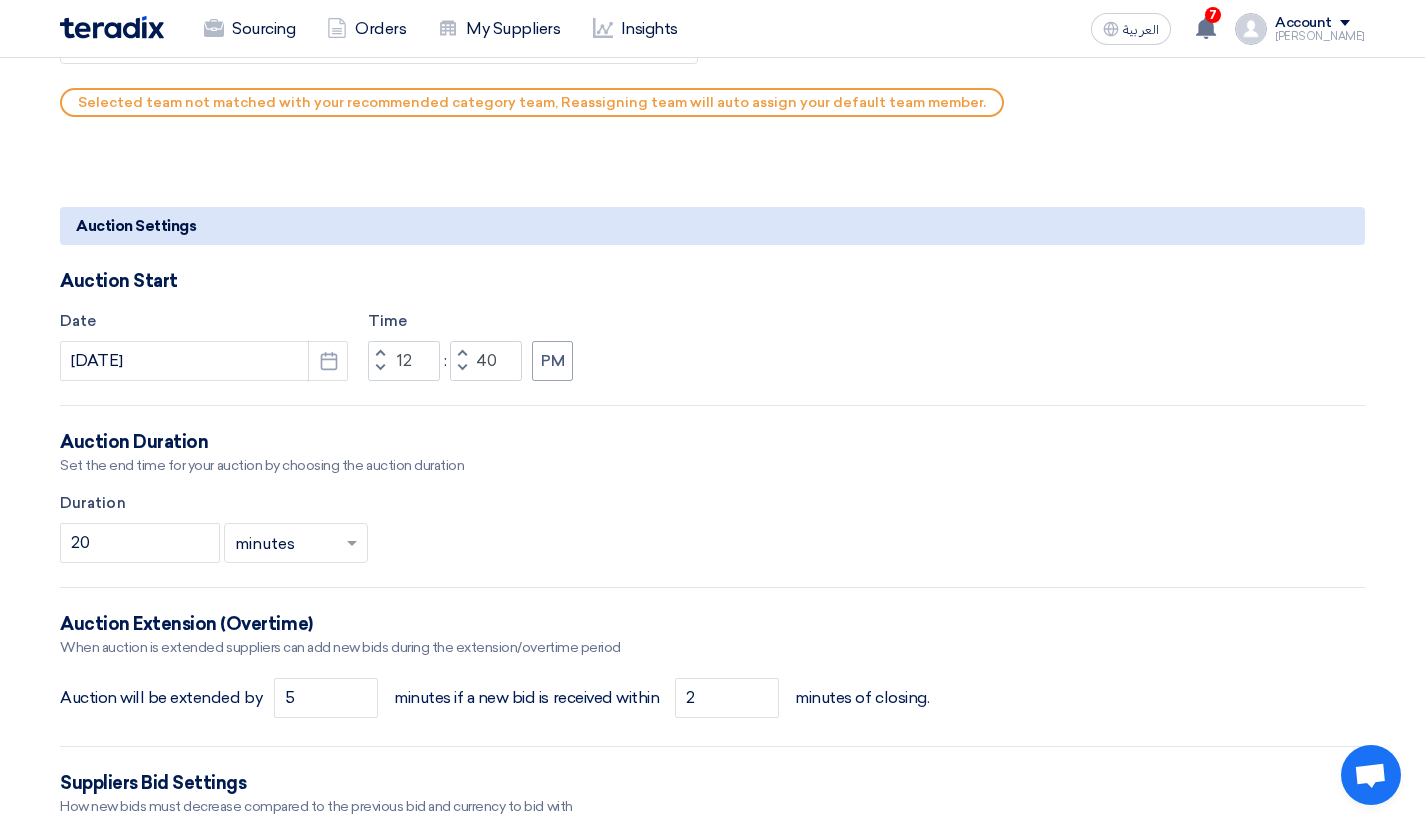 click on "Decrement hours" 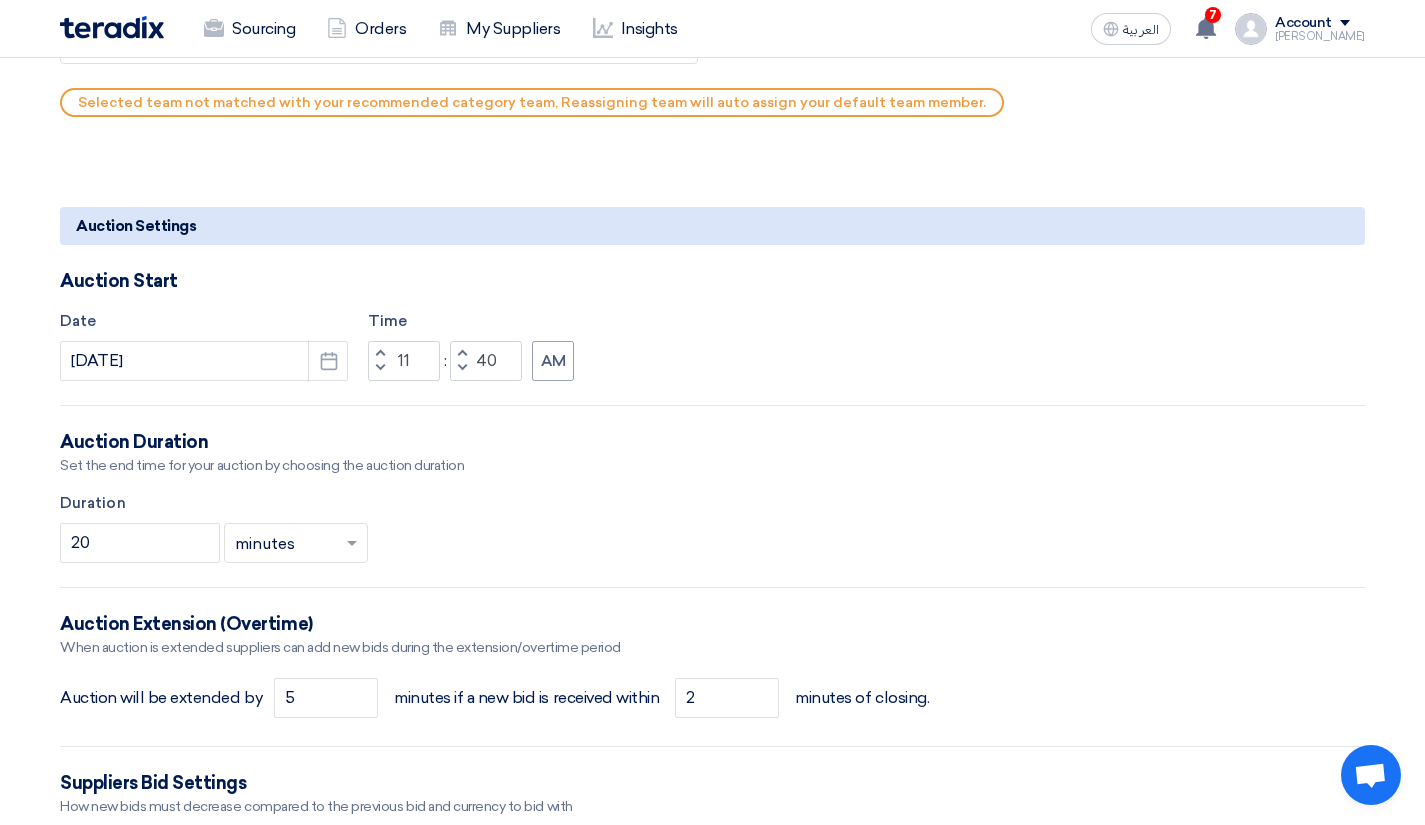 click on "Decrement minutes" 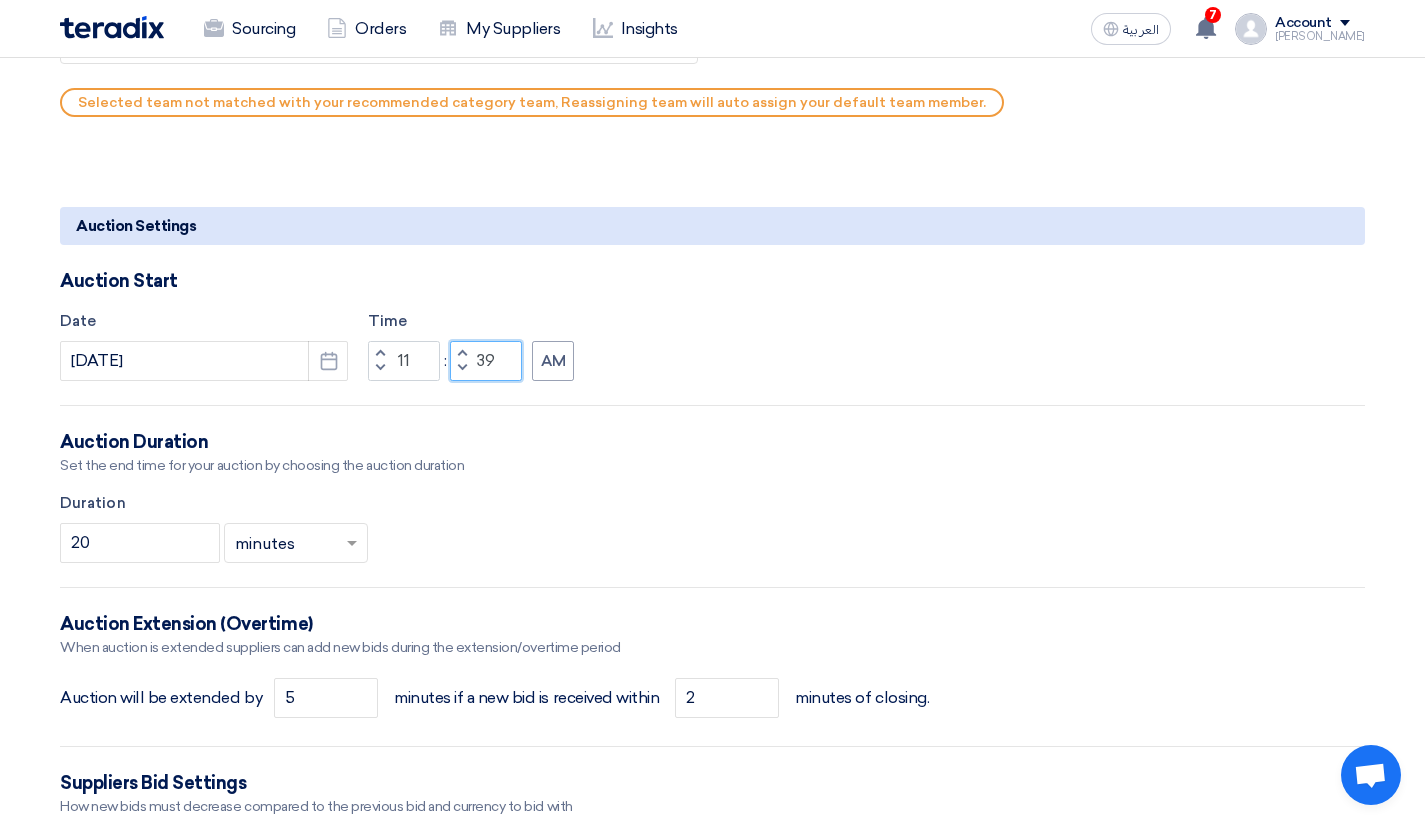 click on "39" 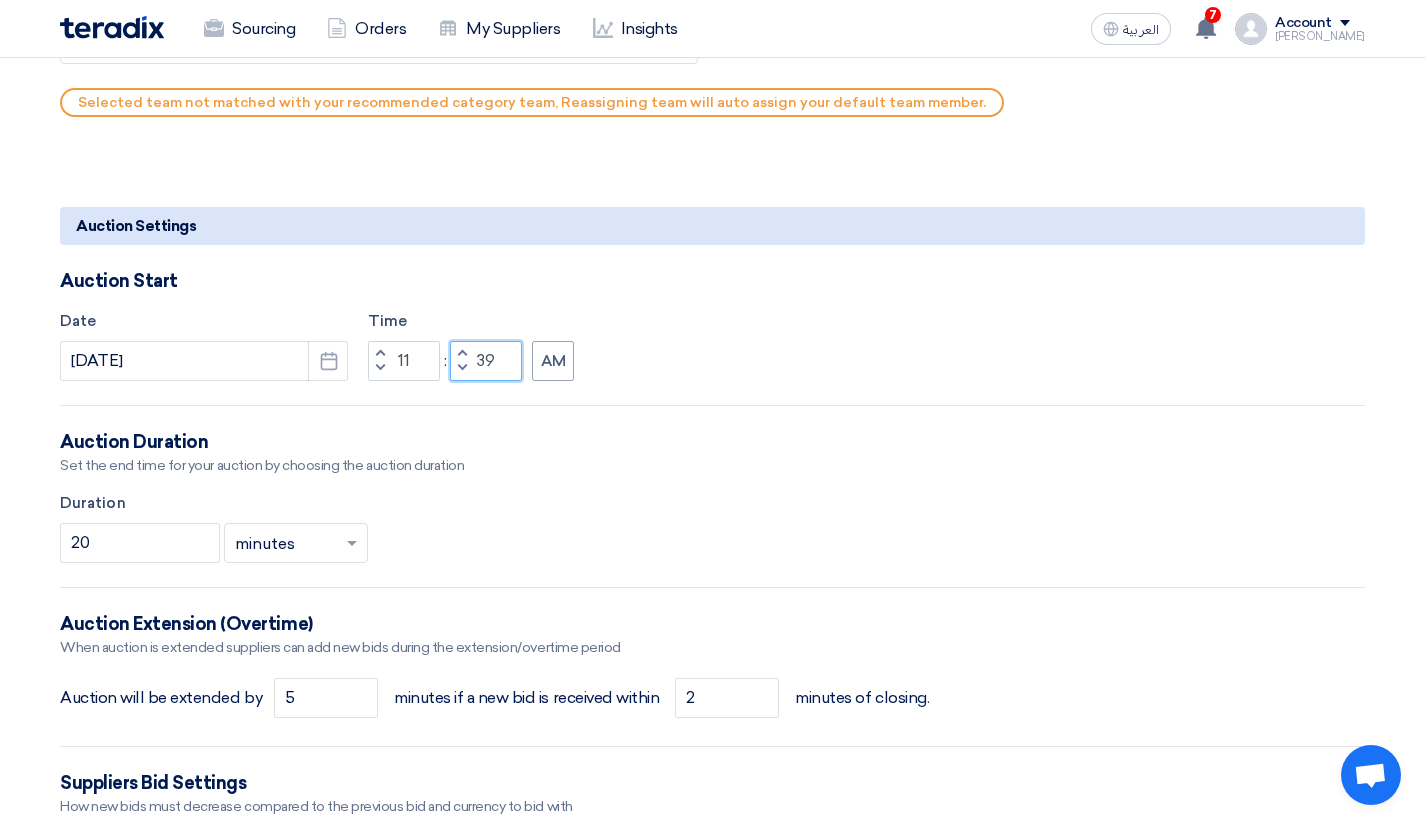 click on "39" 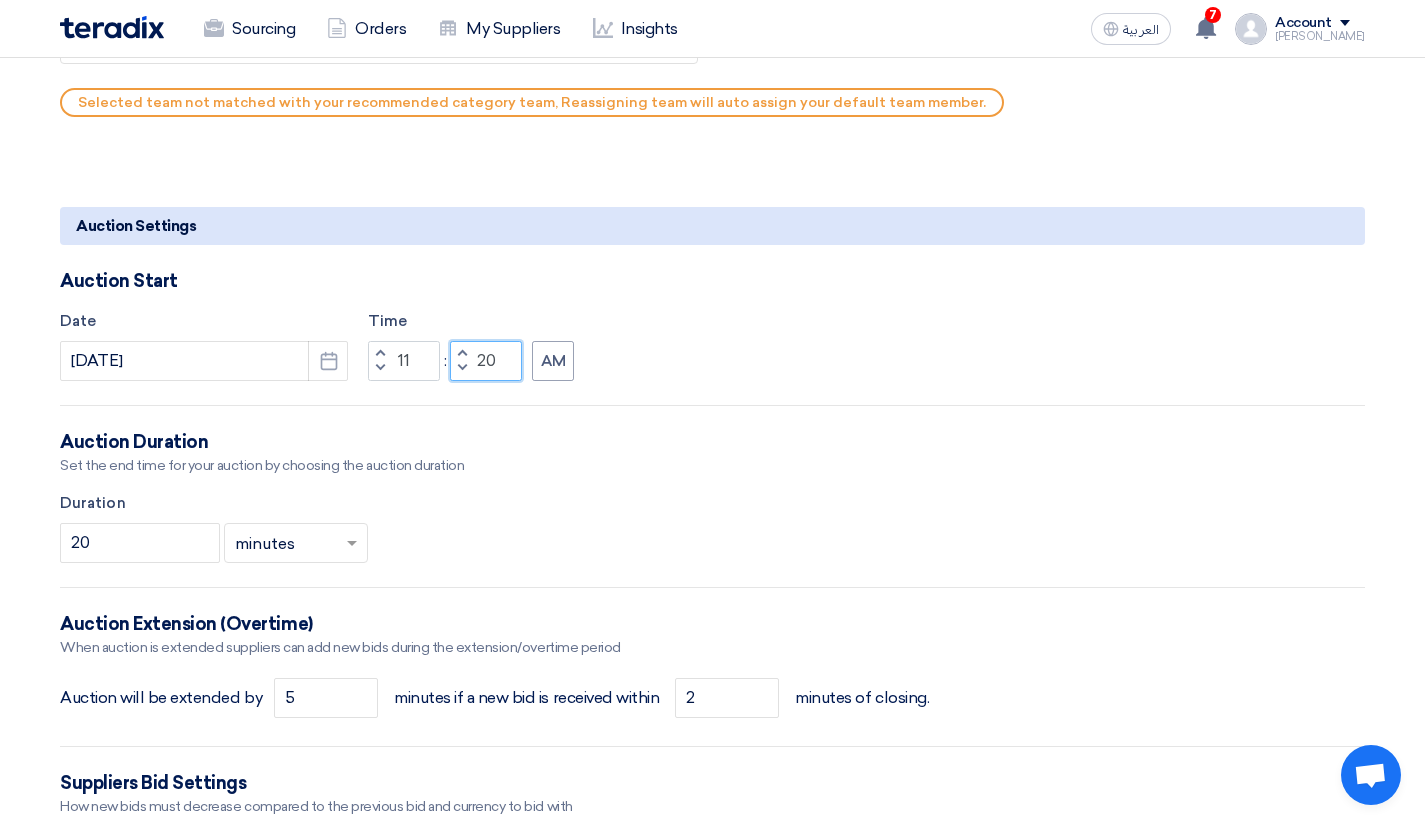 type on "2" 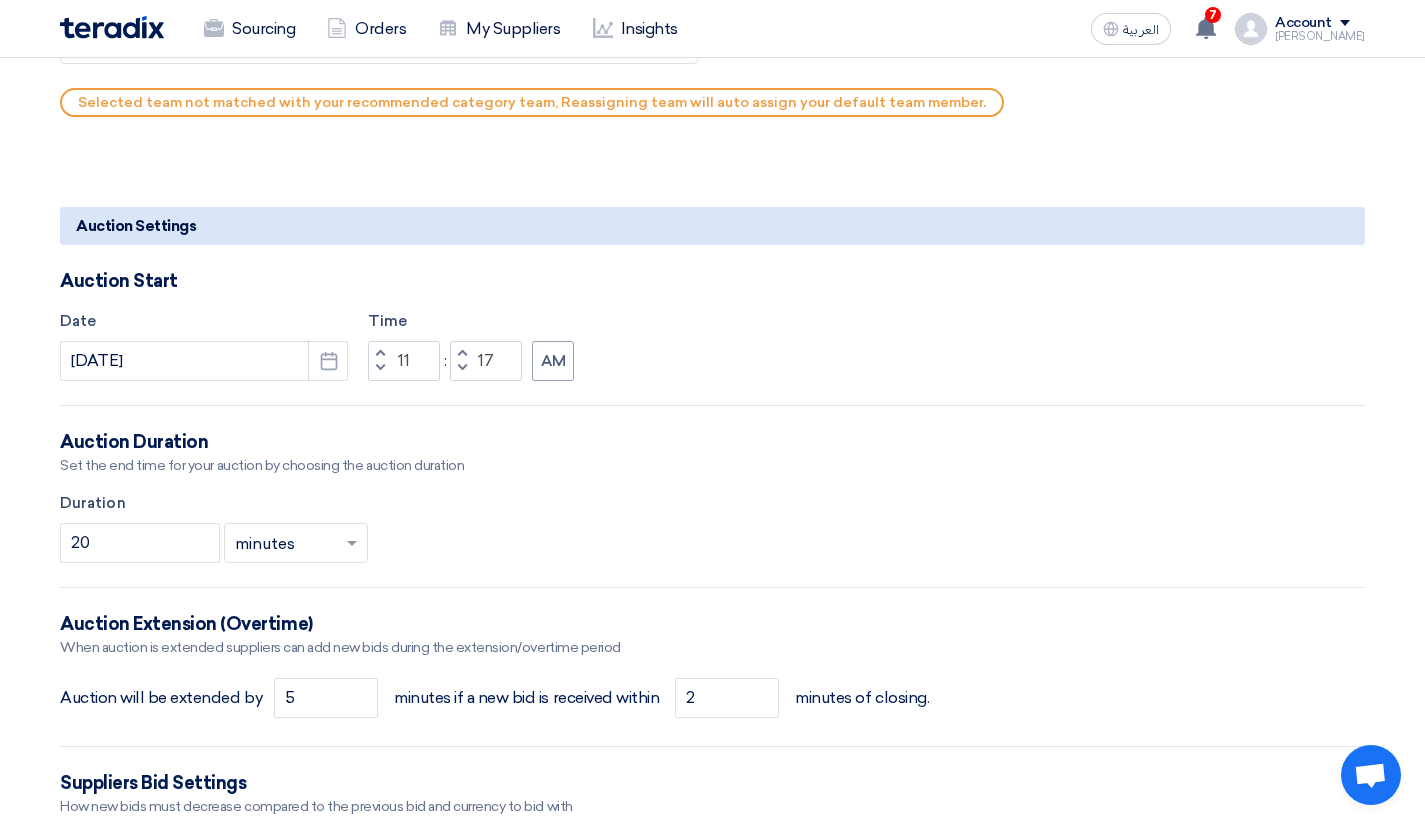 click on "Basic Information
Auction Event Title
(TD)مناقصة توريد البلاستيك الخاص بشهر
Purchase Request Number (PR#)
Request Priority
Select priority...
×
Low
×
Auction Type
Reverse Auction
Forward Auction
More details about your auction
Optional
Rich Text Editor Bold (CTRL+B) Bold Italic (CTRL+I) Italic" 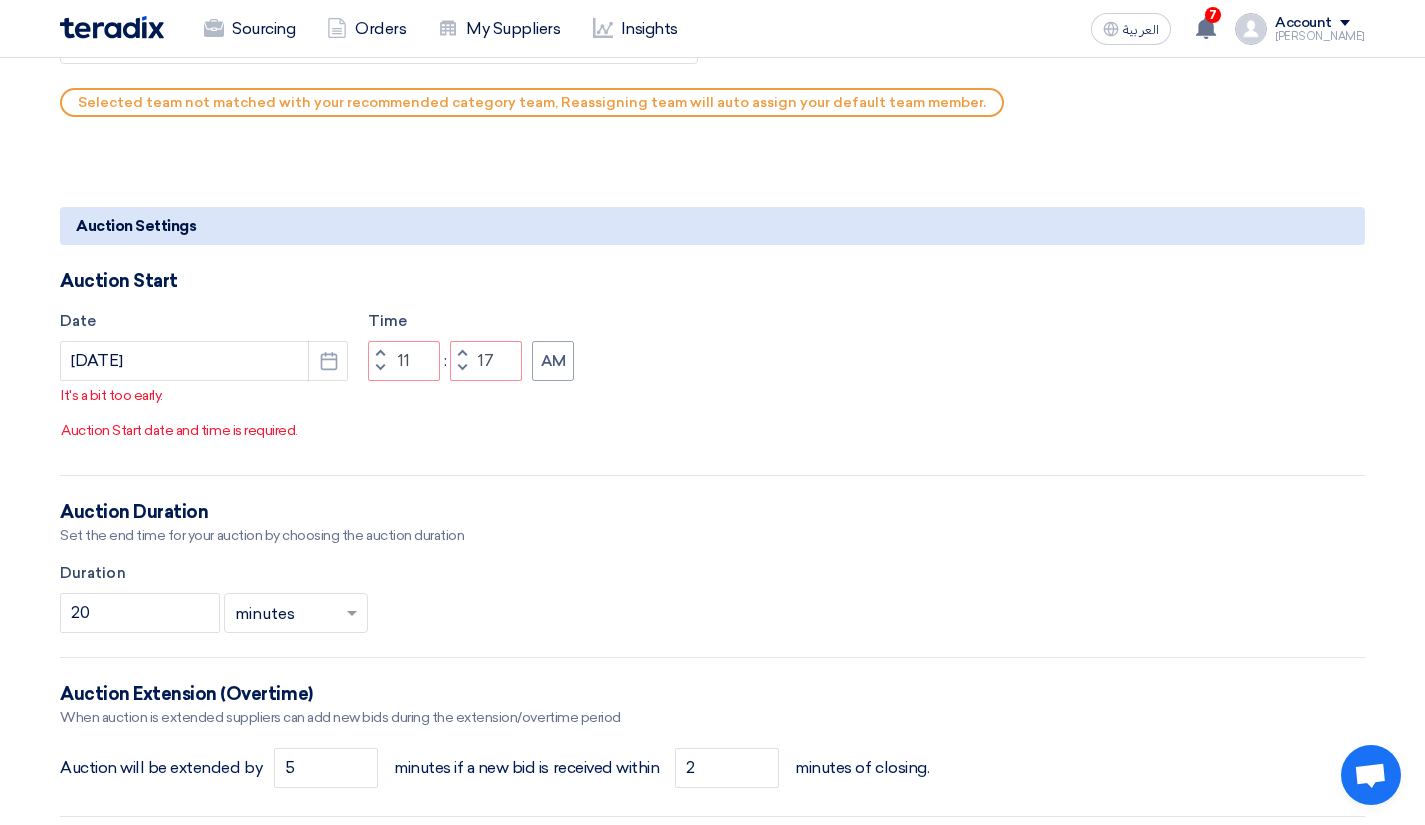 click 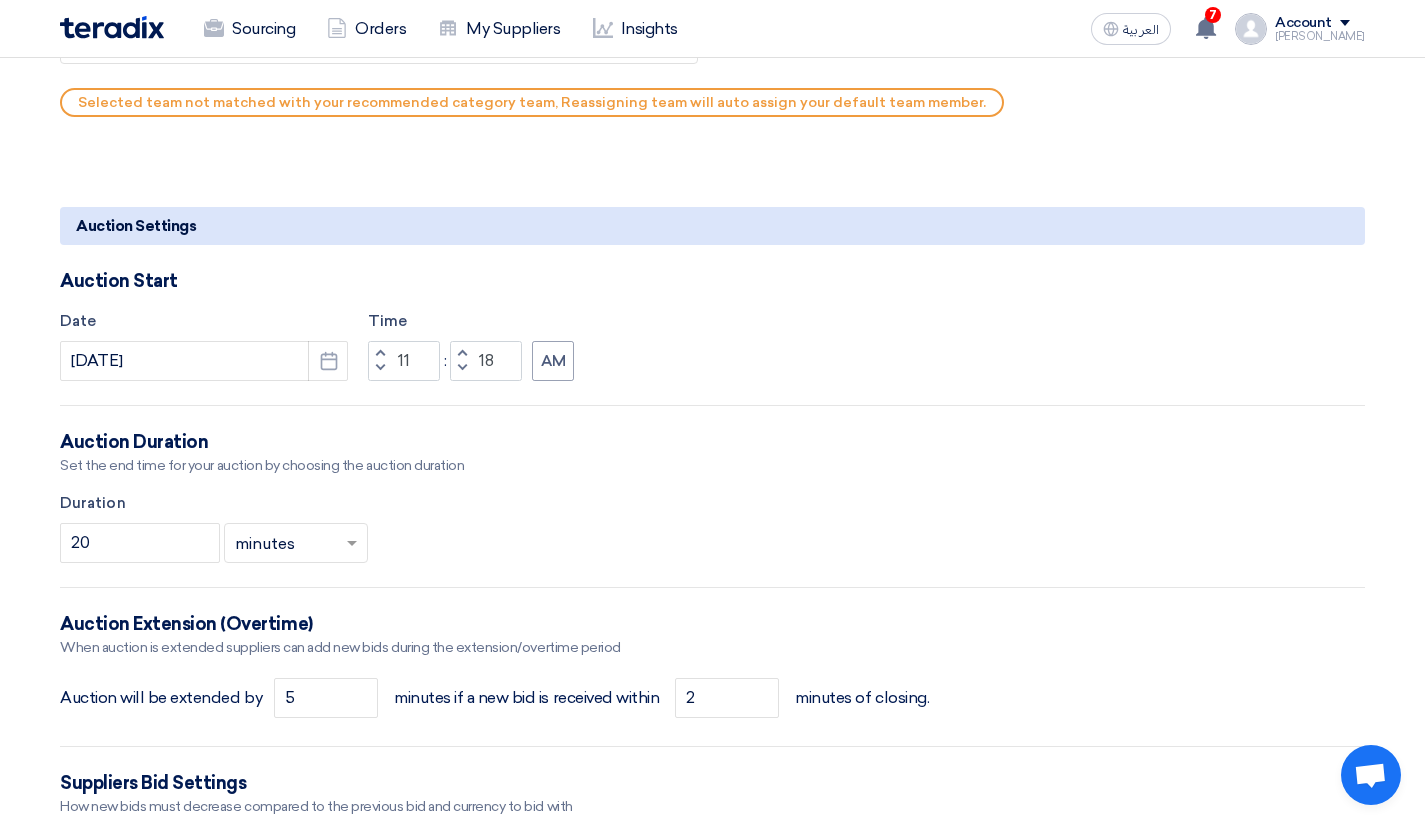 click on "Auction Duration" 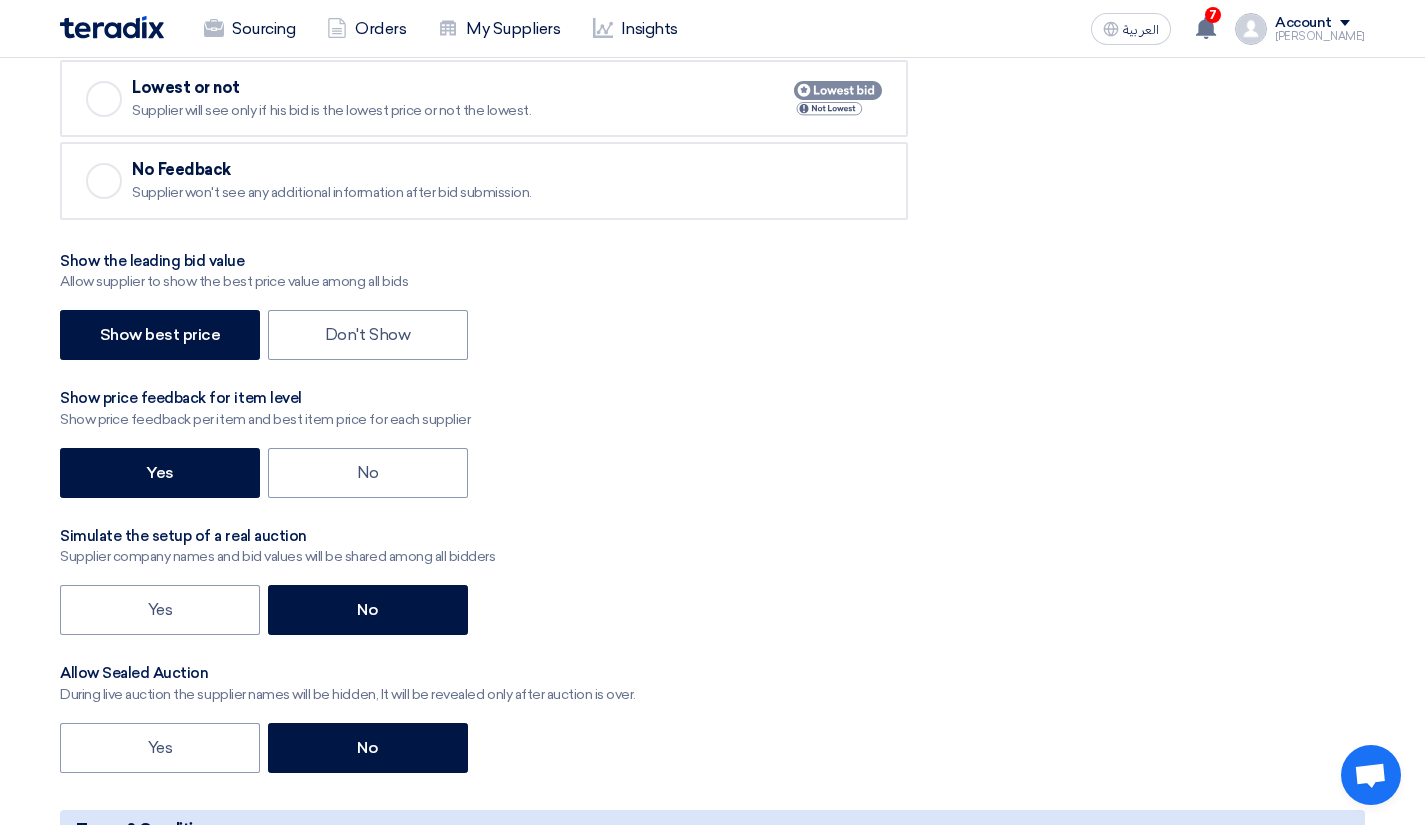 scroll, scrollTop: 2890, scrollLeft: 0, axis: vertical 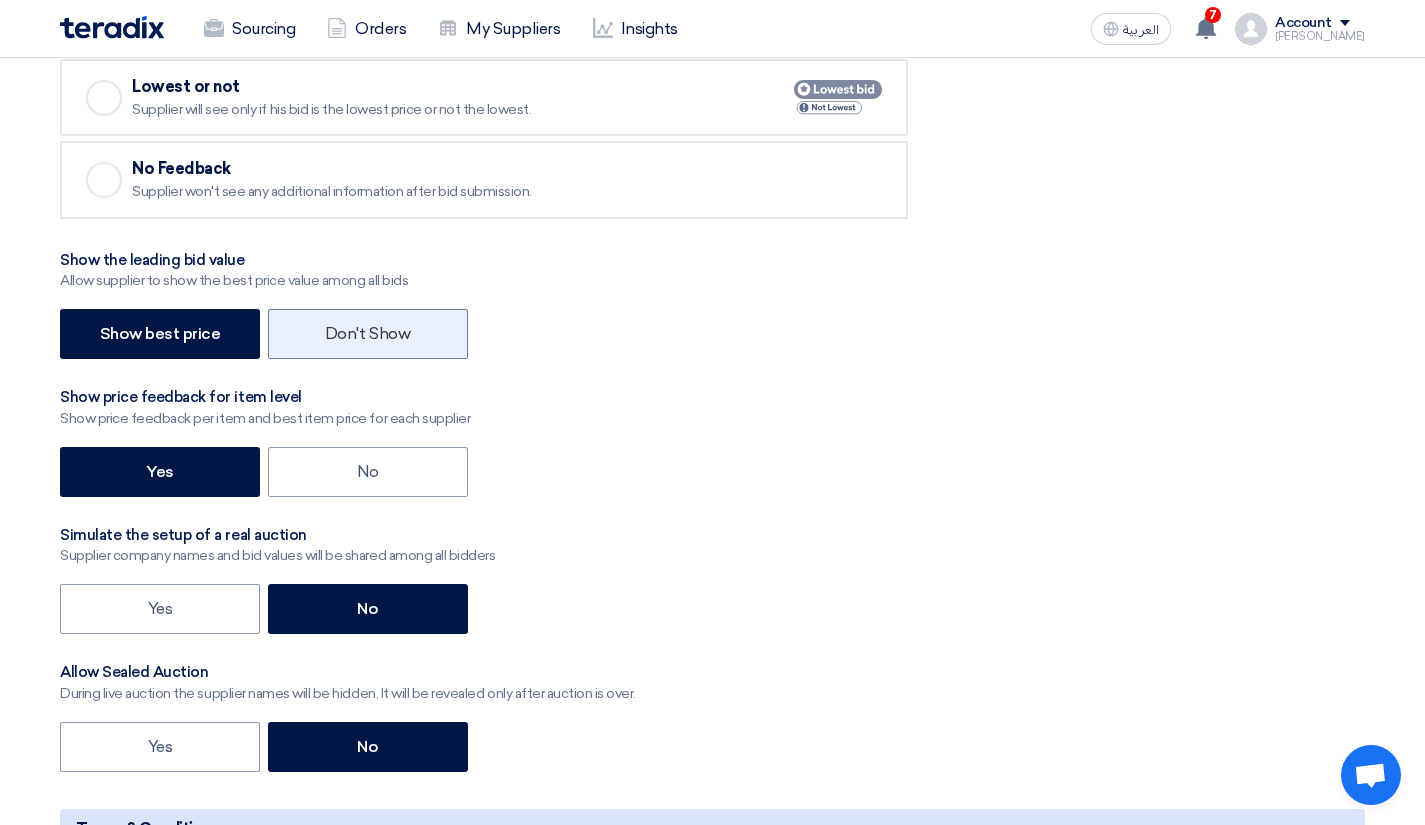 click on "Don't Show" 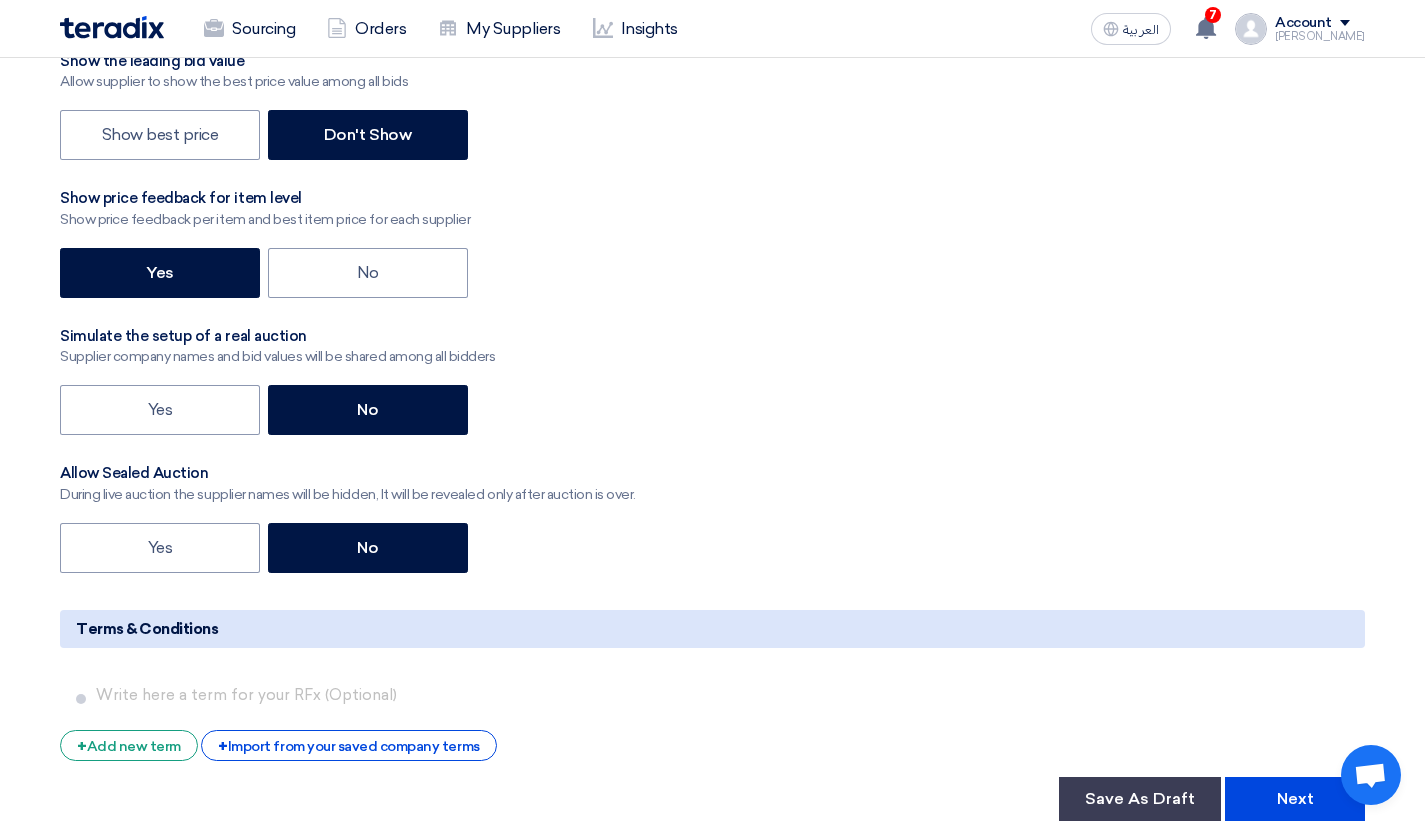 scroll, scrollTop: 3320, scrollLeft: 0, axis: vertical 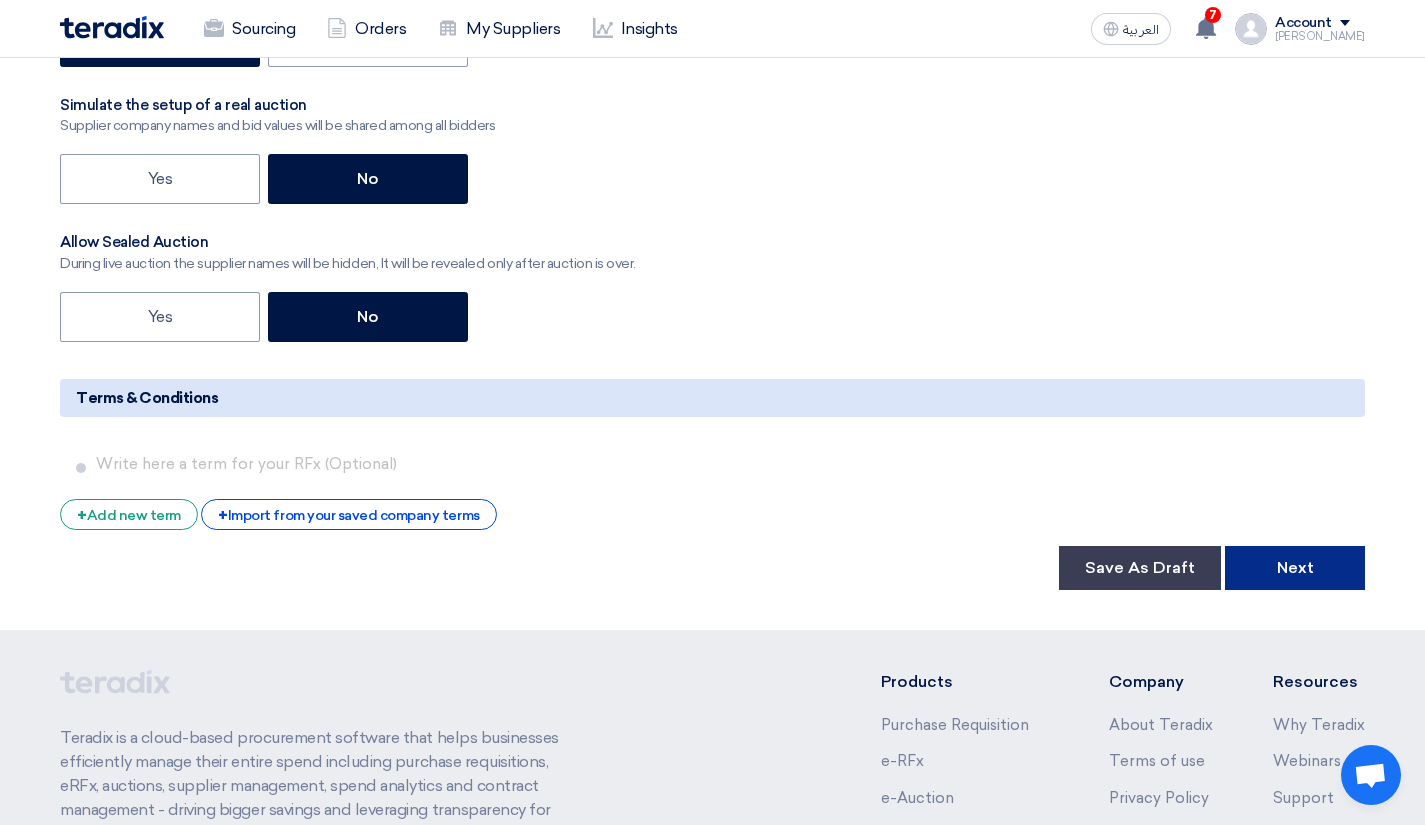 click on "Next" 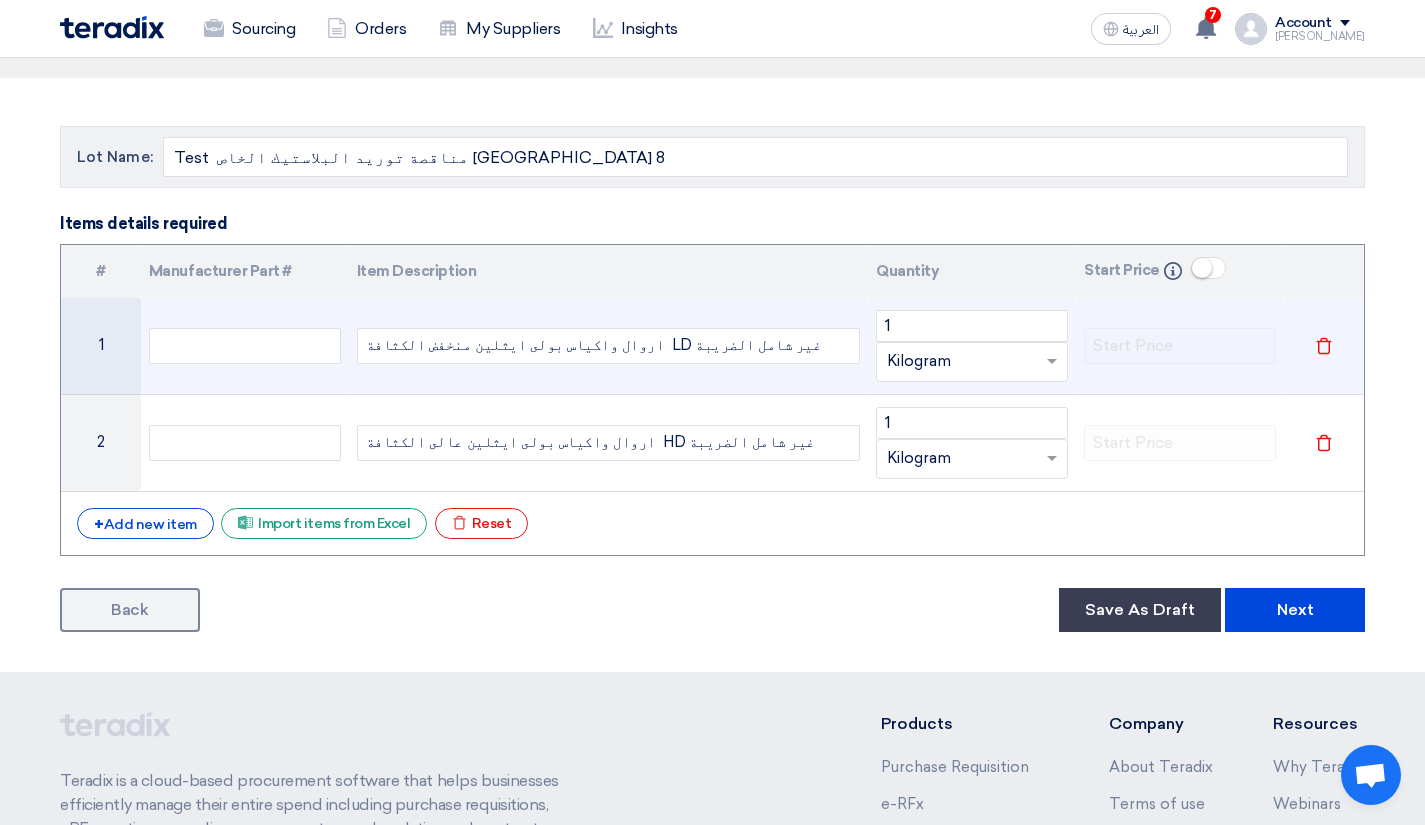 scroll, scrollTop: 183, scrollLeft: 0, axis: vertical 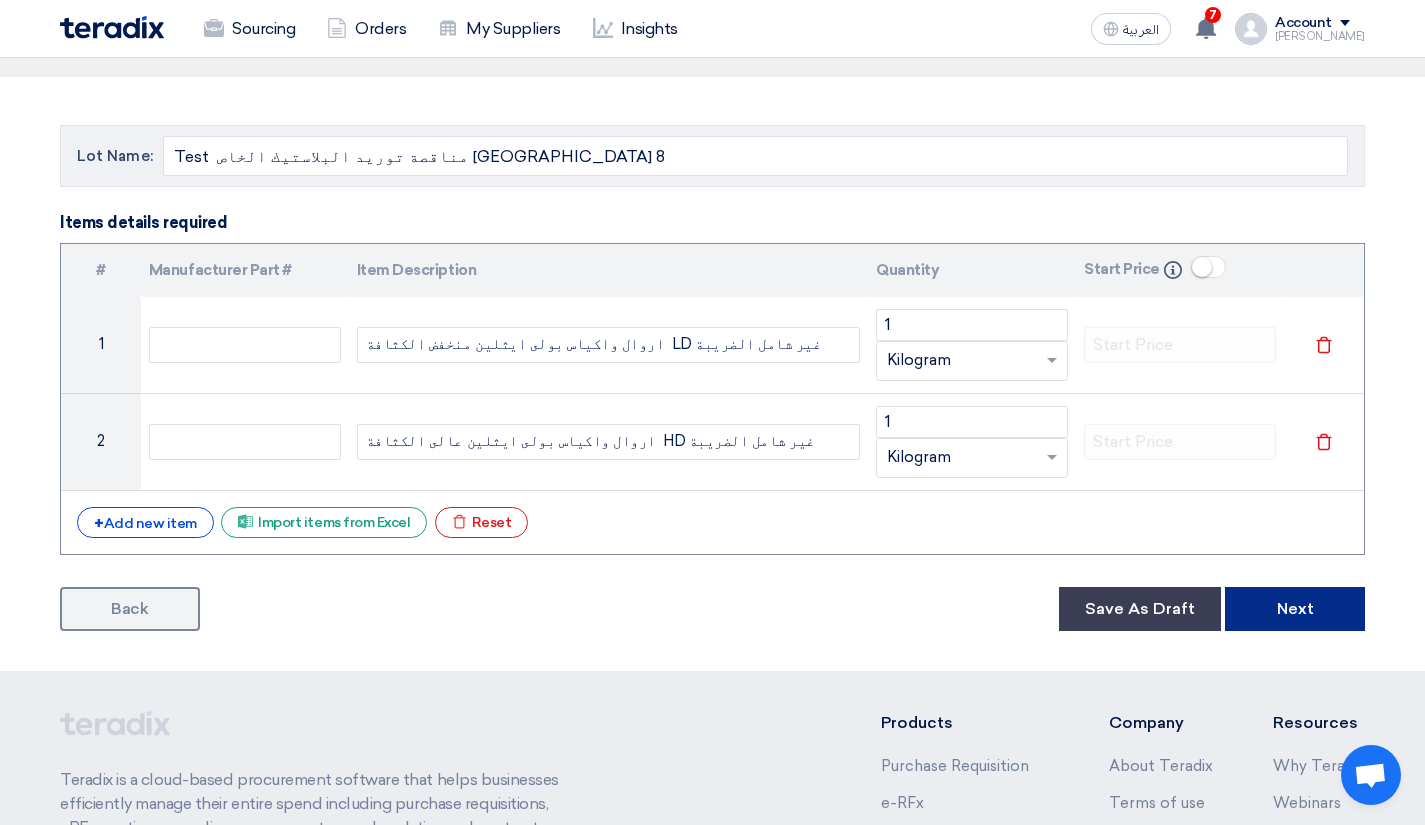 click on "Next" 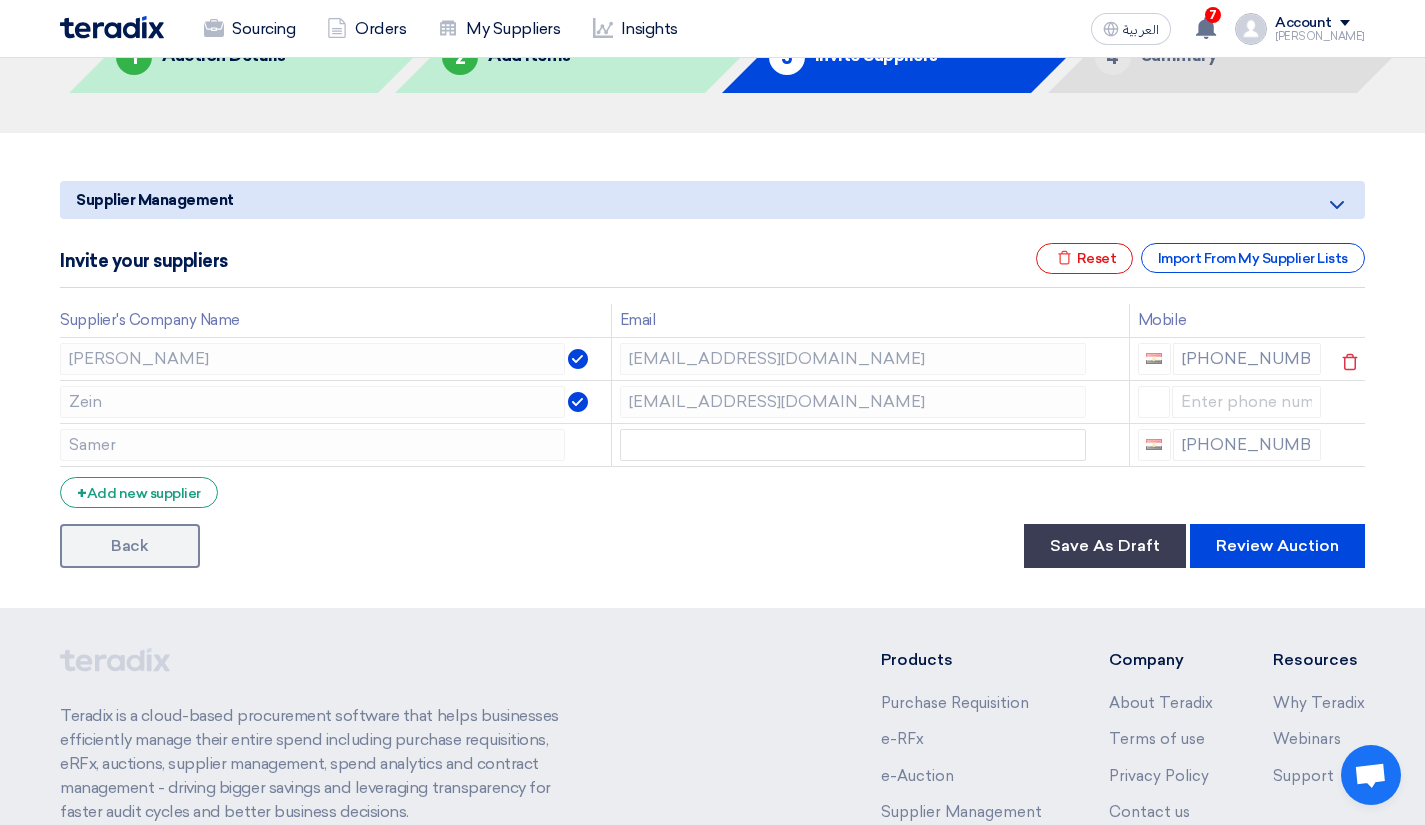 scroll, scrollTop: 152, scrollLeft: 0, axis: vertical 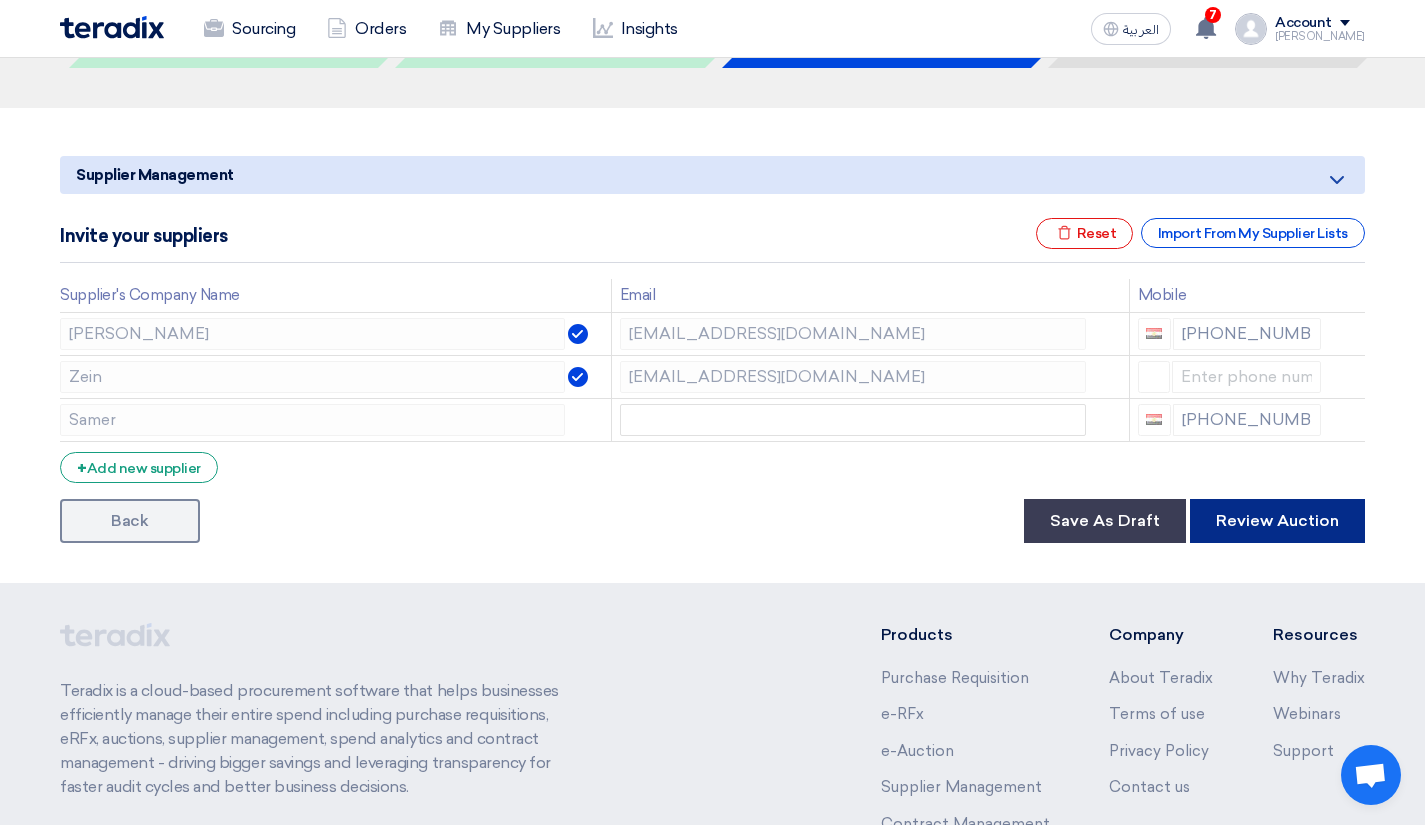 click on "Review Auction" 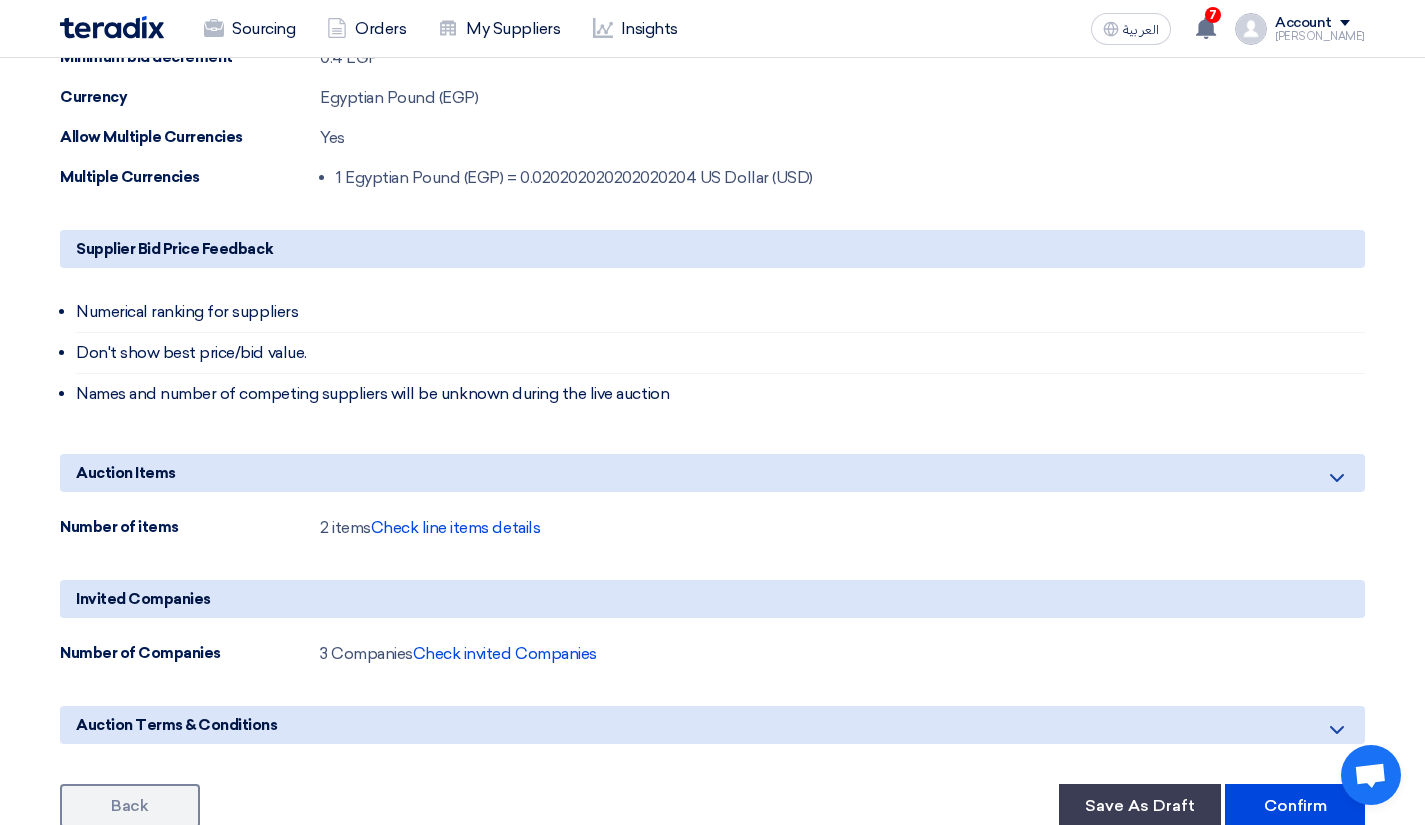 scroll, scrollTop: 649, scrollLeft: 0, axis: vertical 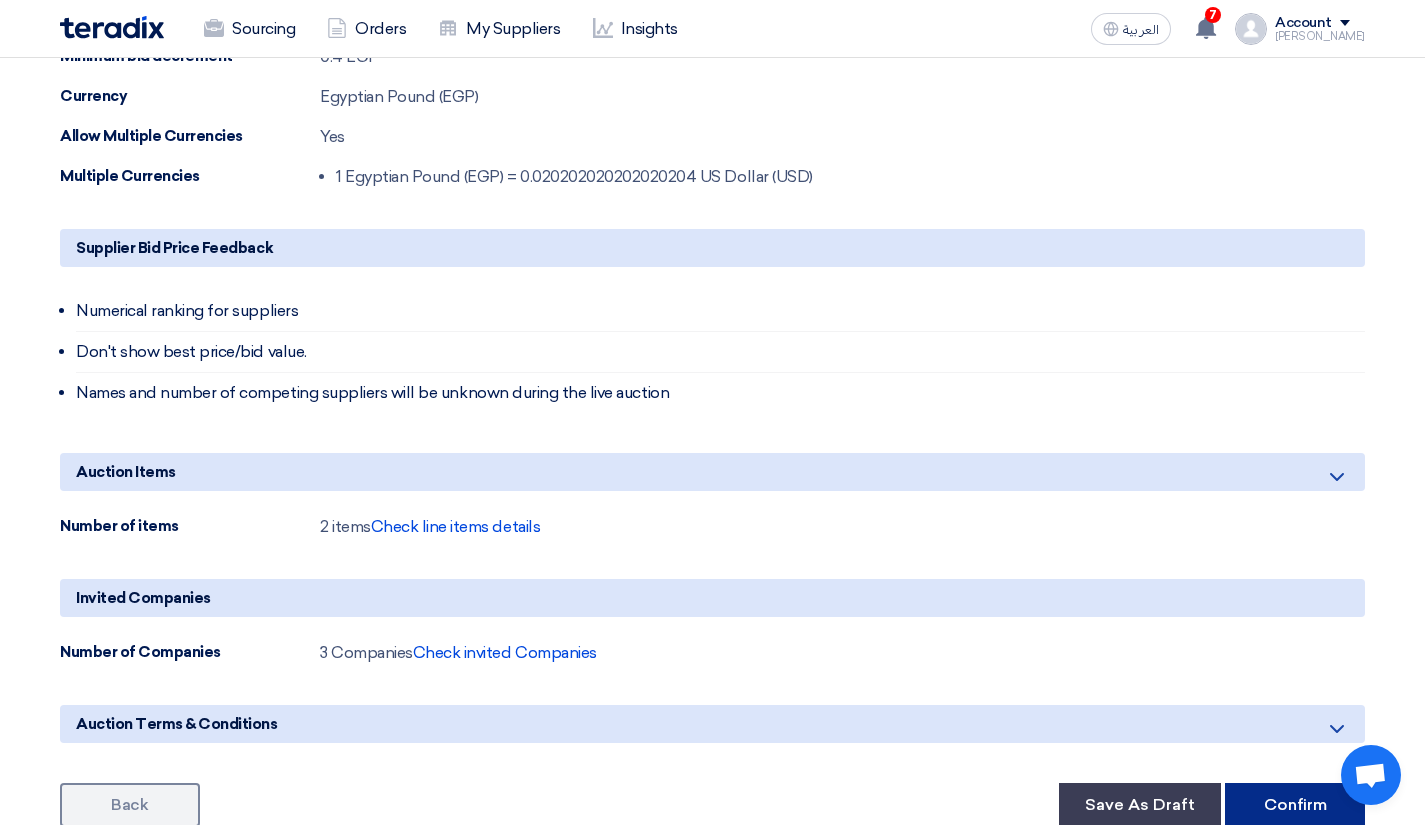 click on "Confirm" 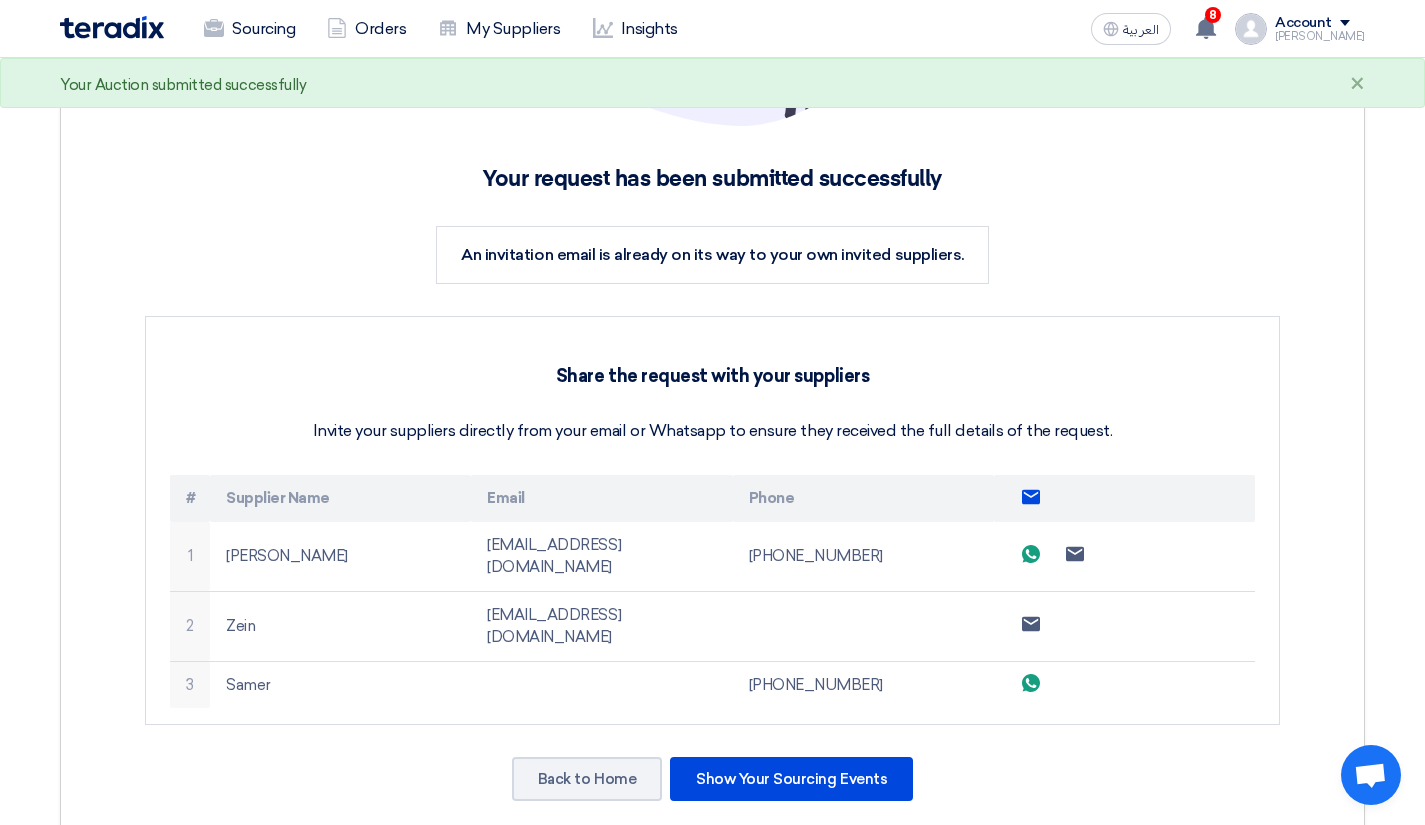 scroll, scrollTop: 258, scrollLeft: 0, axis: vertical 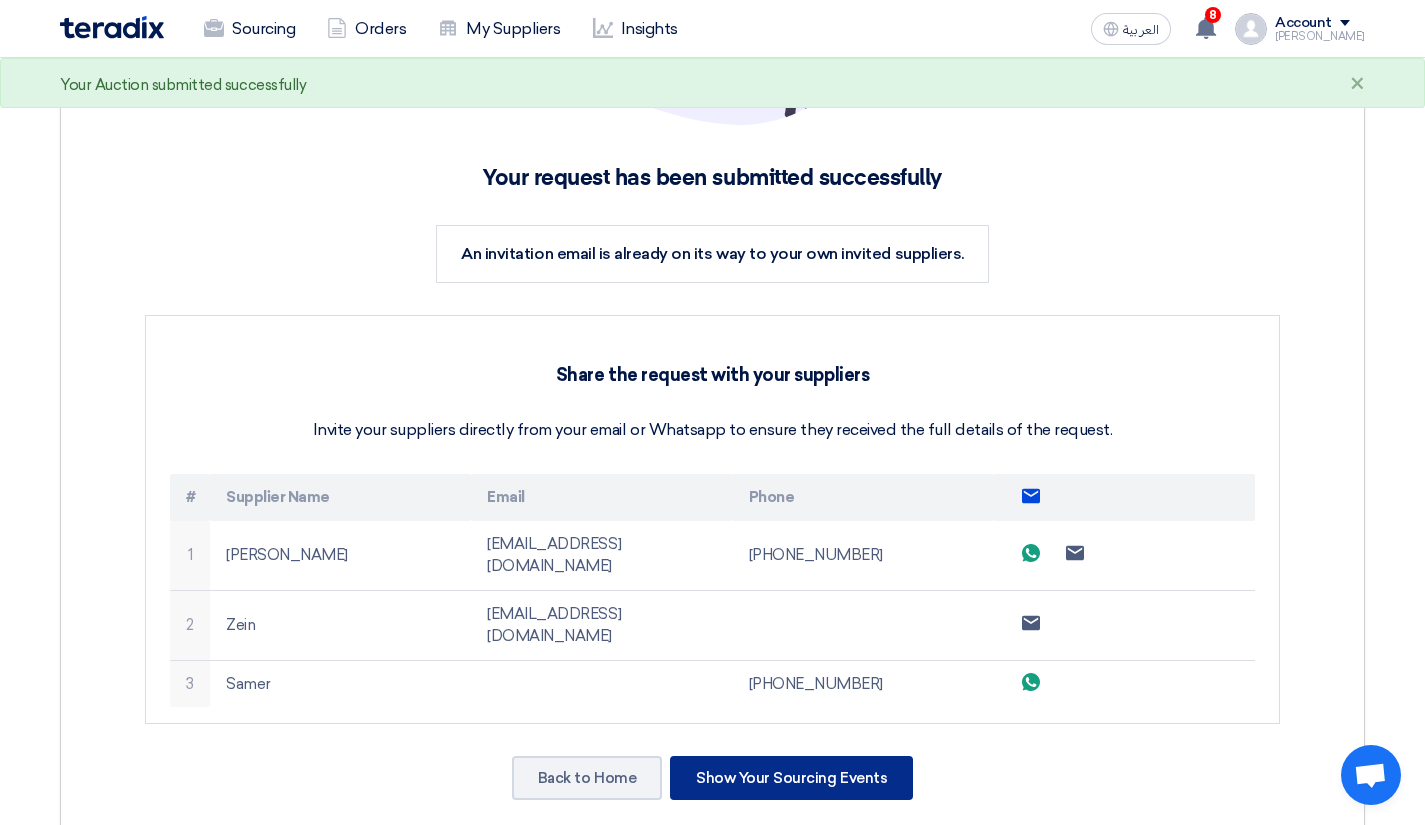 click on "Show Your Sourcing Events" 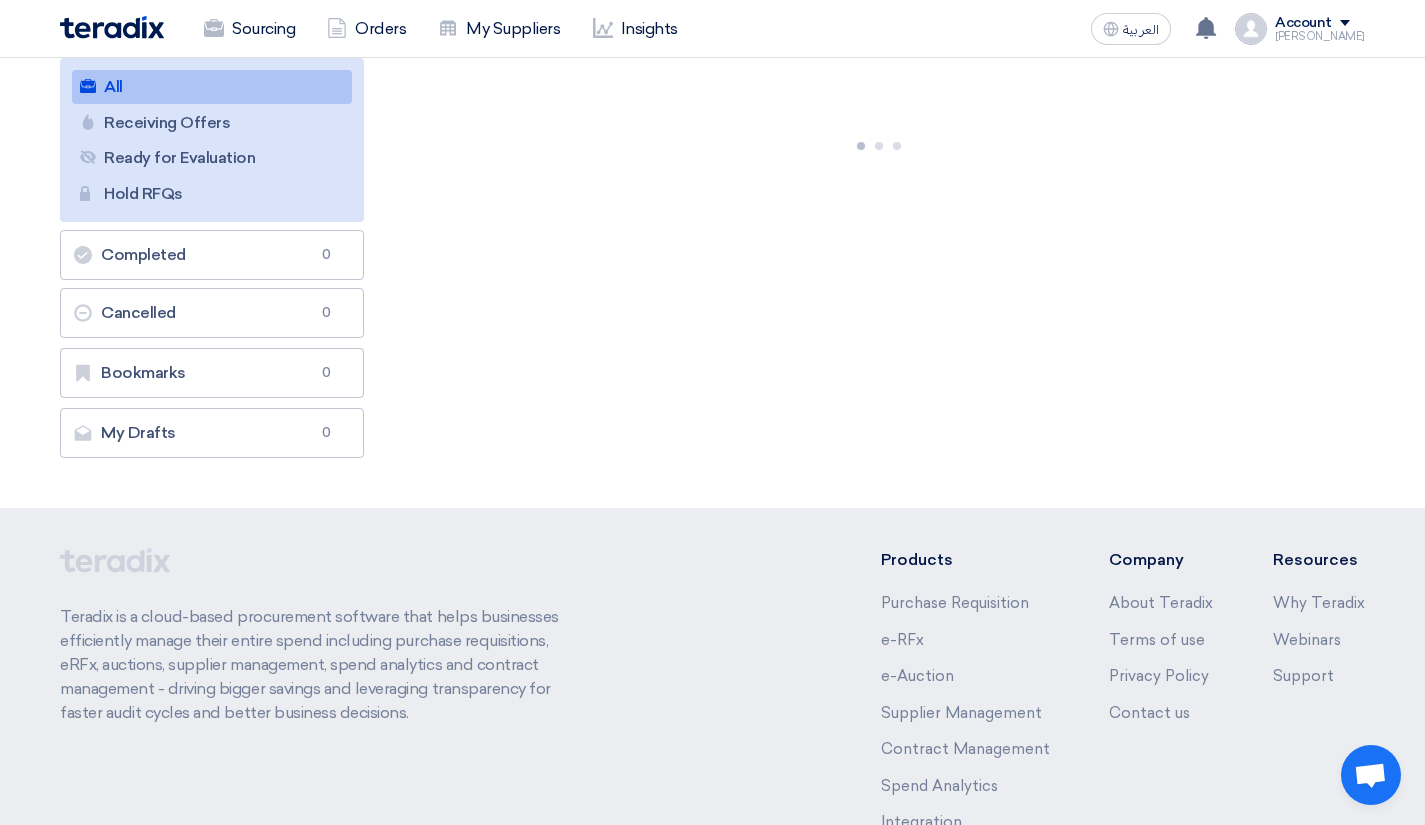 scroll, scrollTop: 0, scrollLeft: 0, axis: both 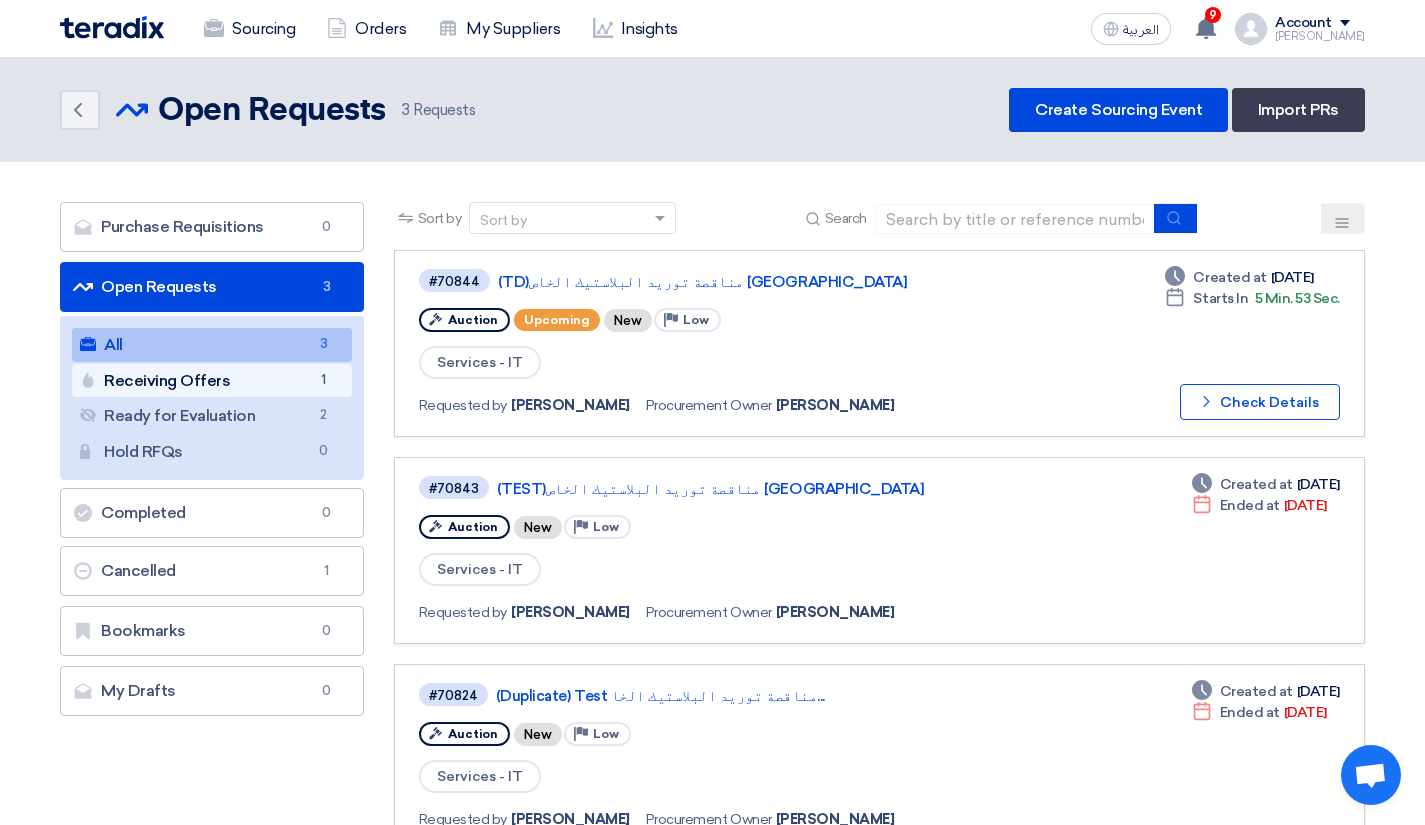 click on "Receiving Offers
Receiving Offers
1" 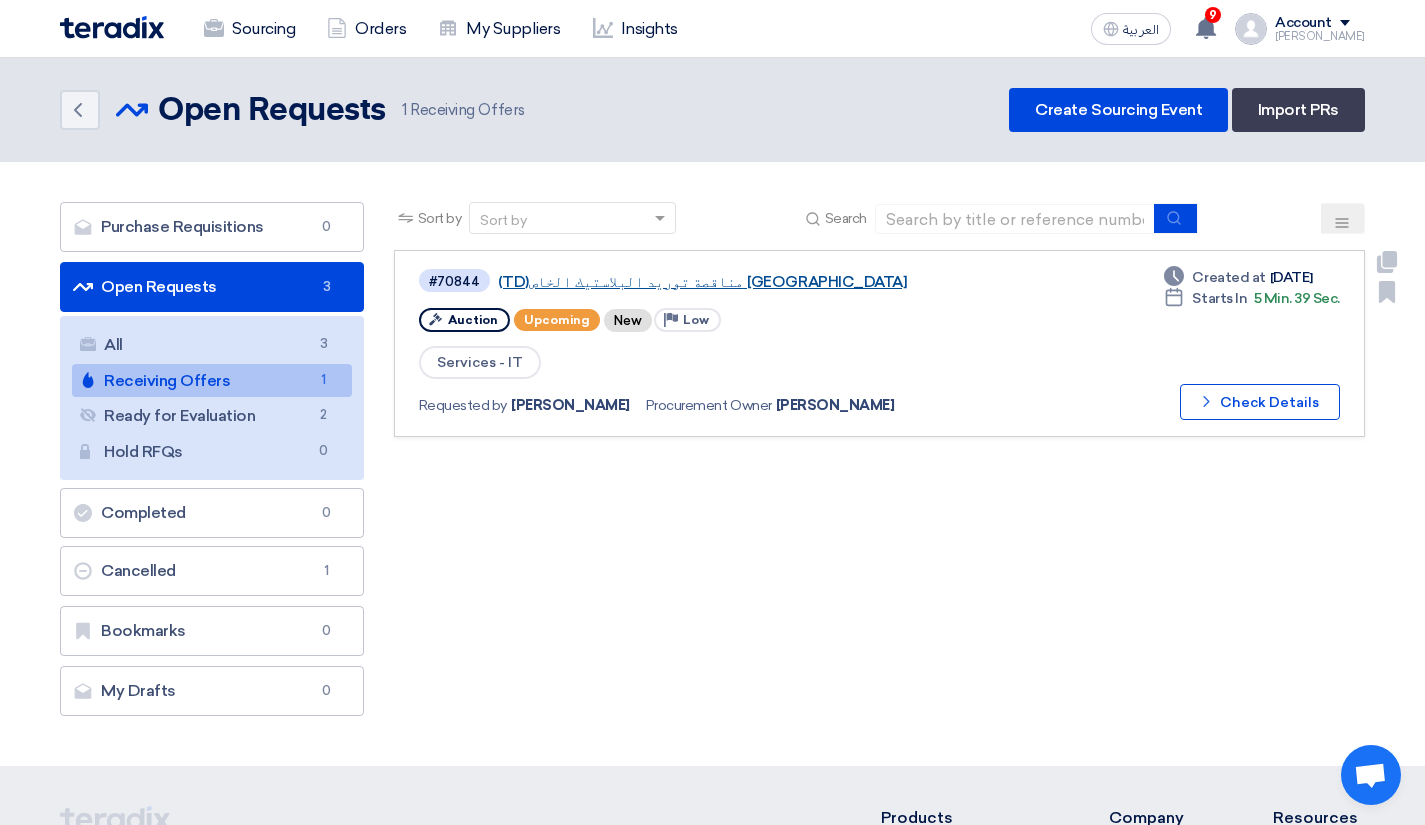 click on "(TD)مناقصة توريد البلاستيك الخاص بشهر" 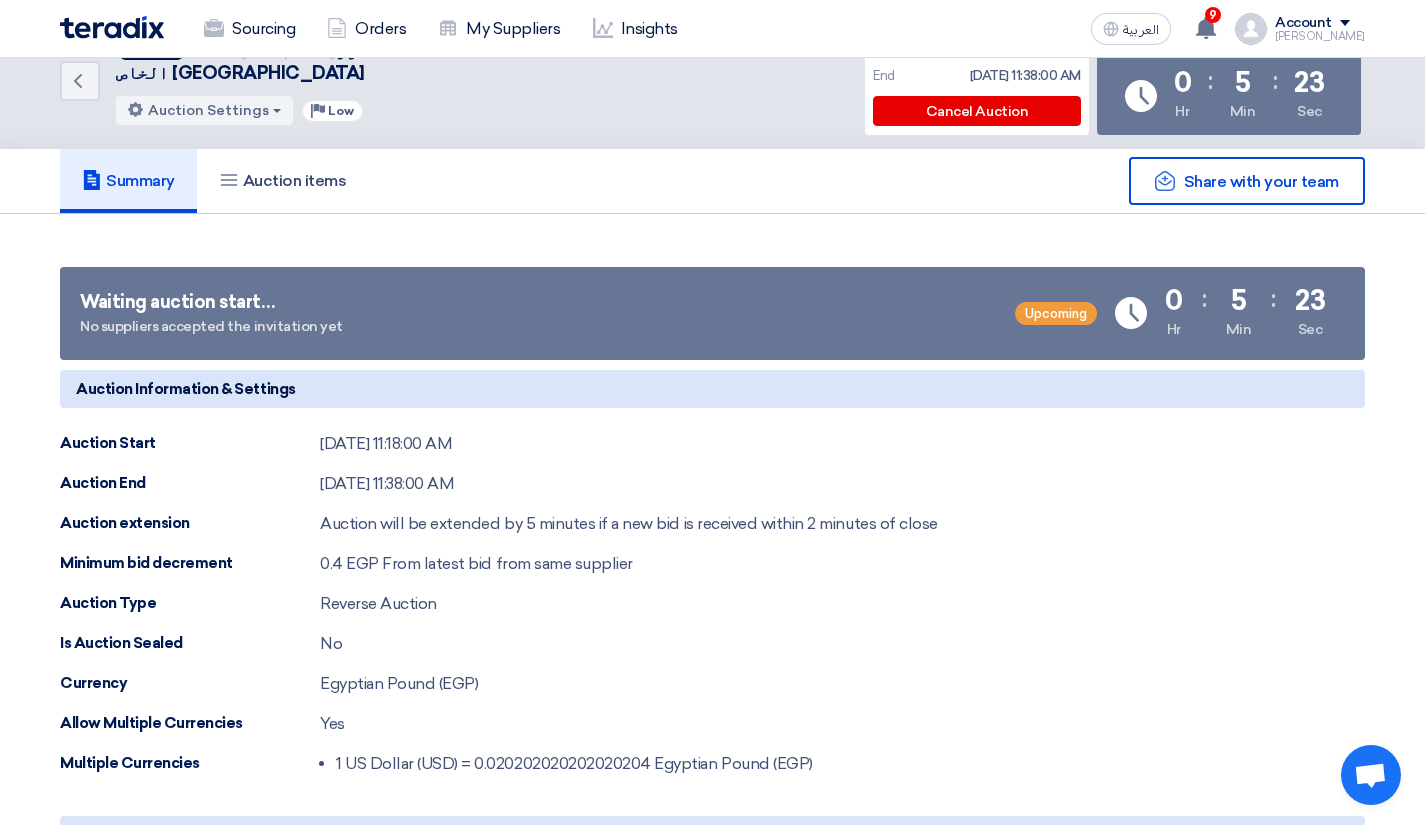 scroll, scrollTop: 23, scrollLeft: 0, axis: vertical 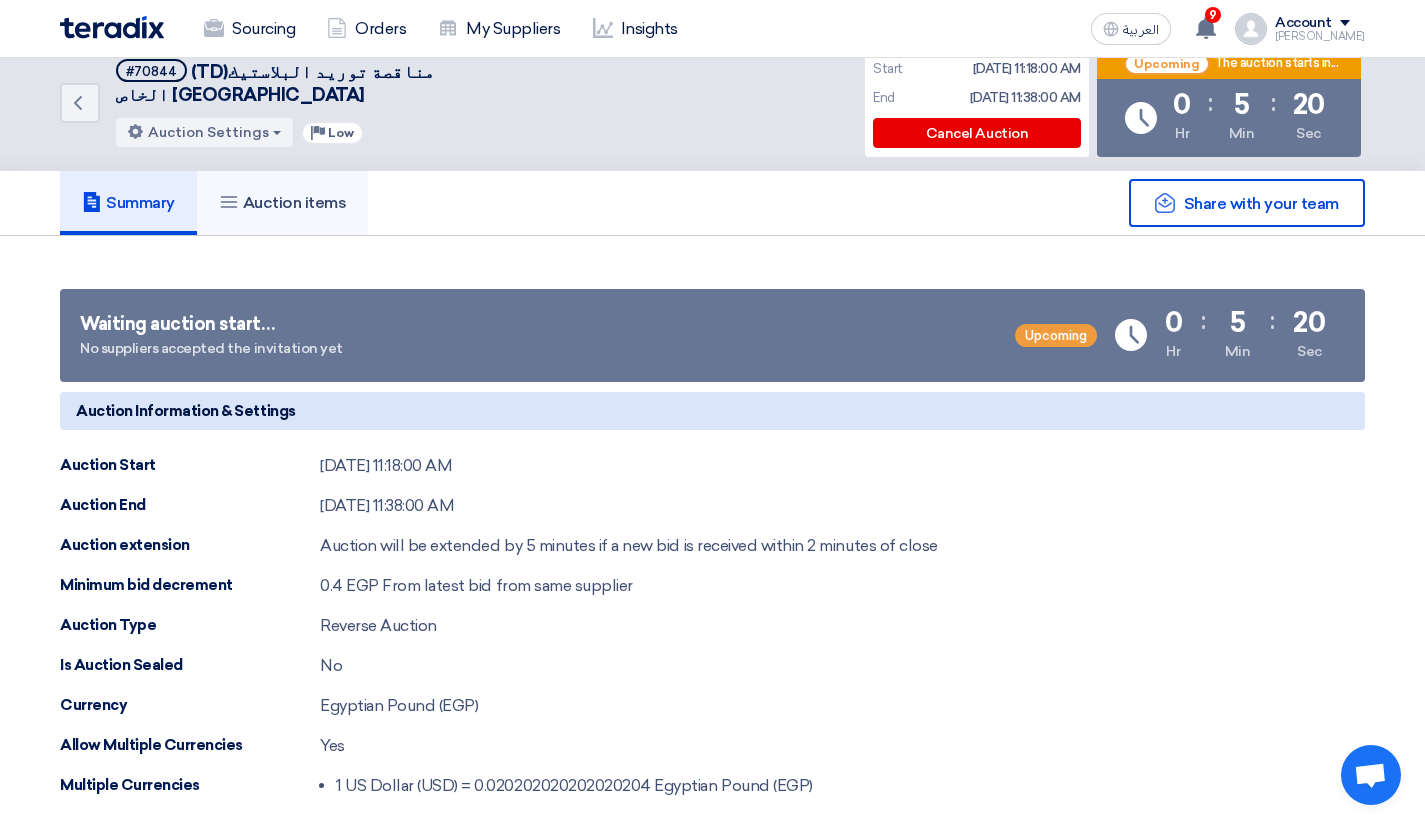 click on "Auction items" 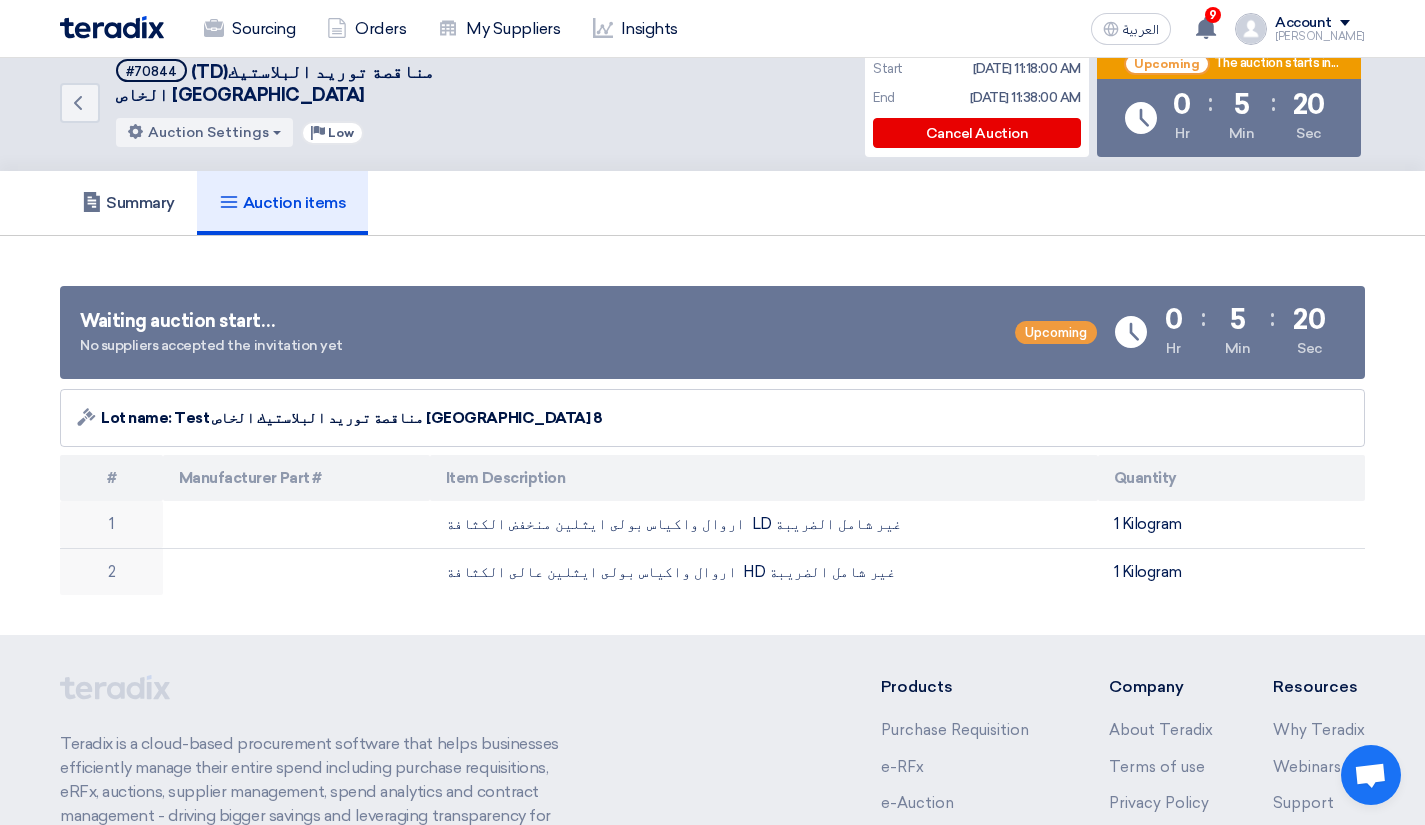 scroll, scrollTop: 0, scrollLeft: 0, axis: both 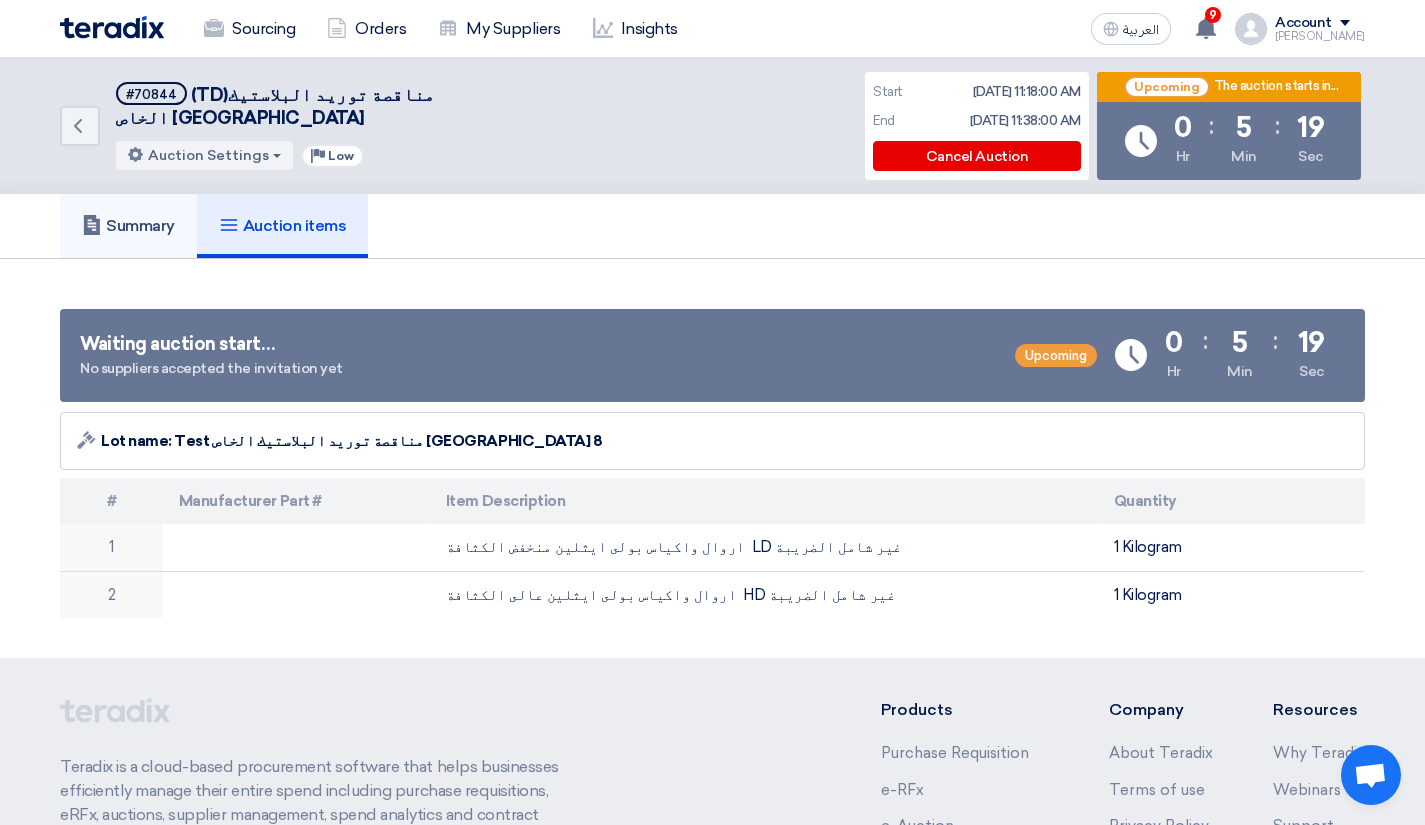 click on "Summary" 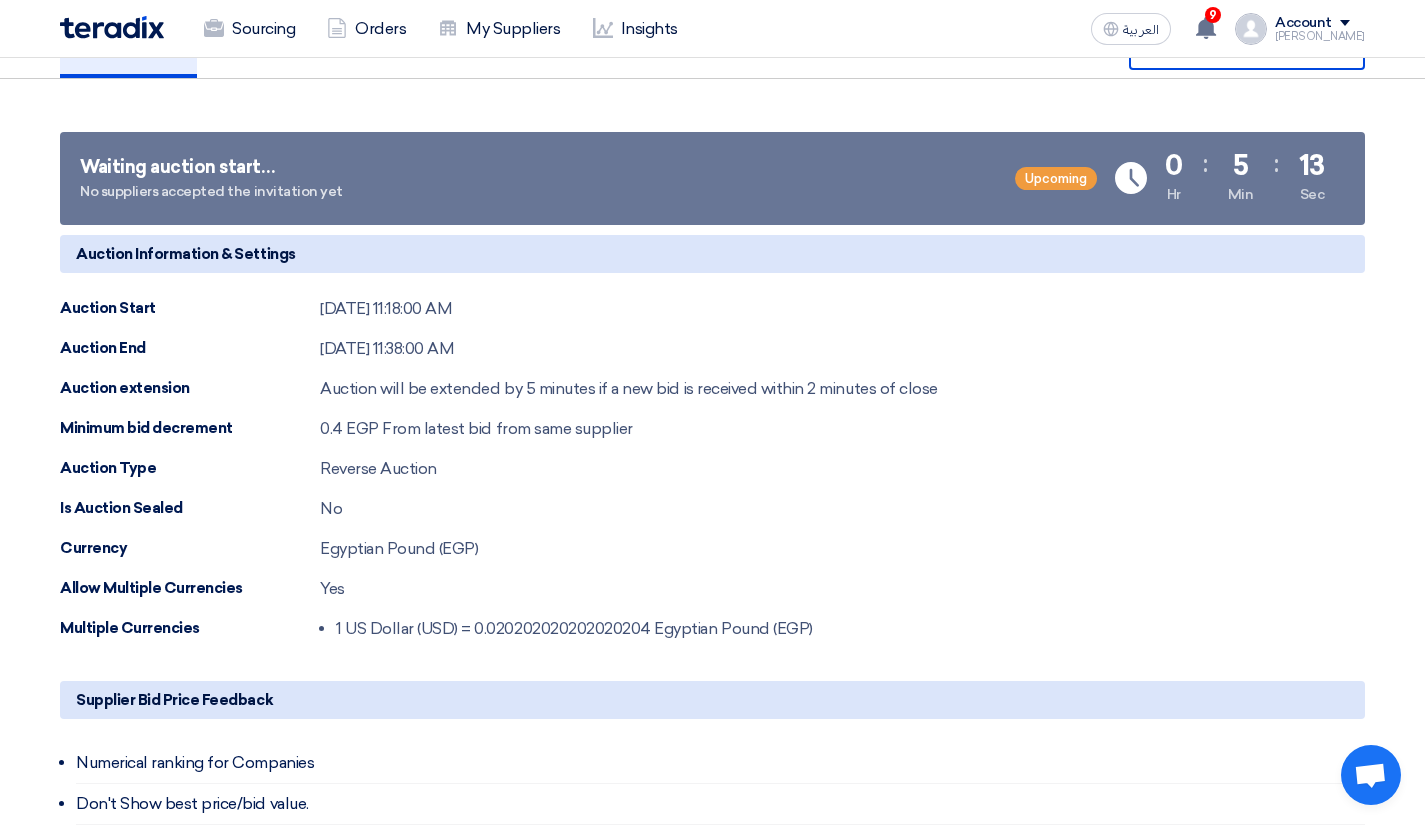 scroll, scrollTop: 181, scrollLeft: 0, axis: vertical 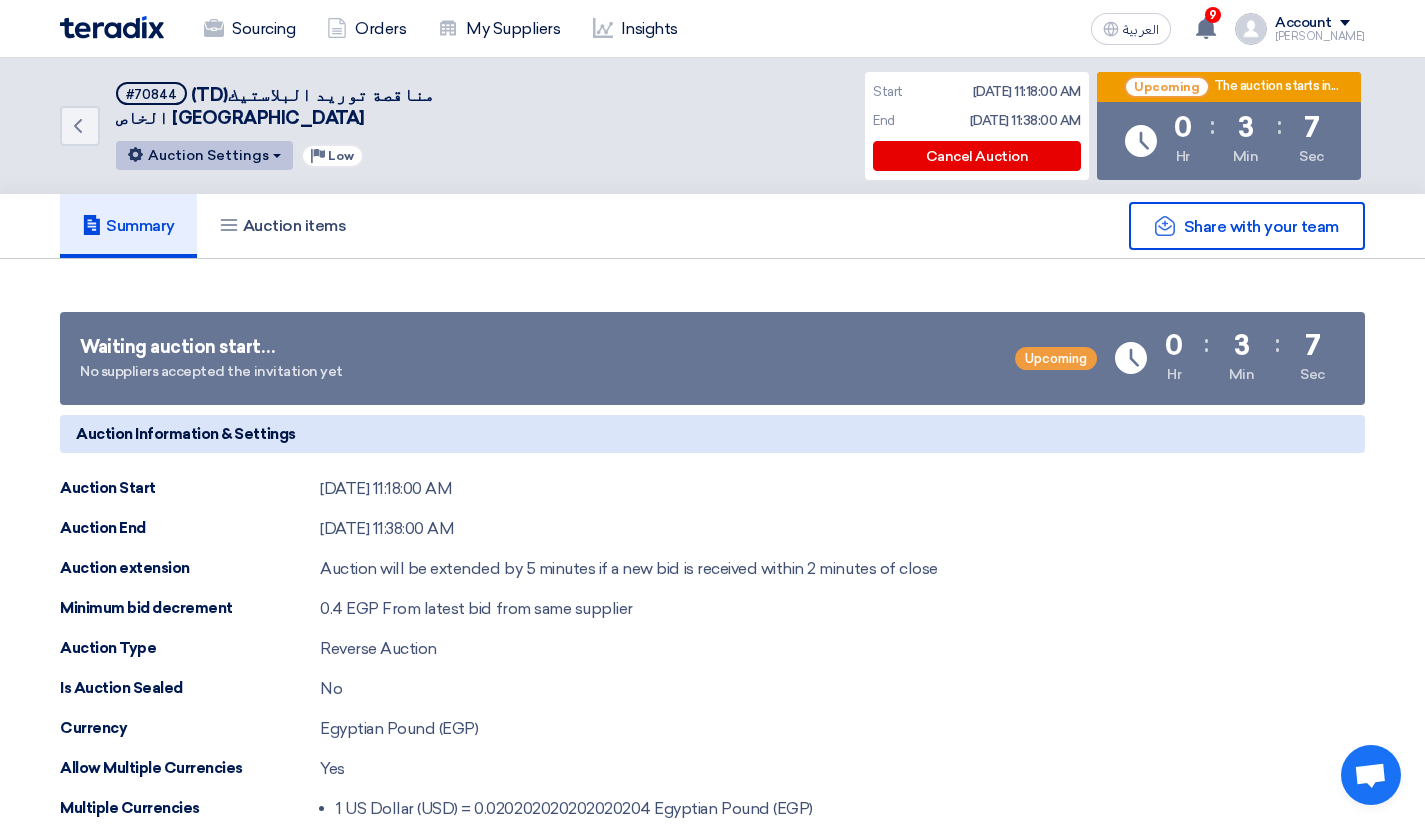 click on "Auction Settings" at bounding box center (204, 155) 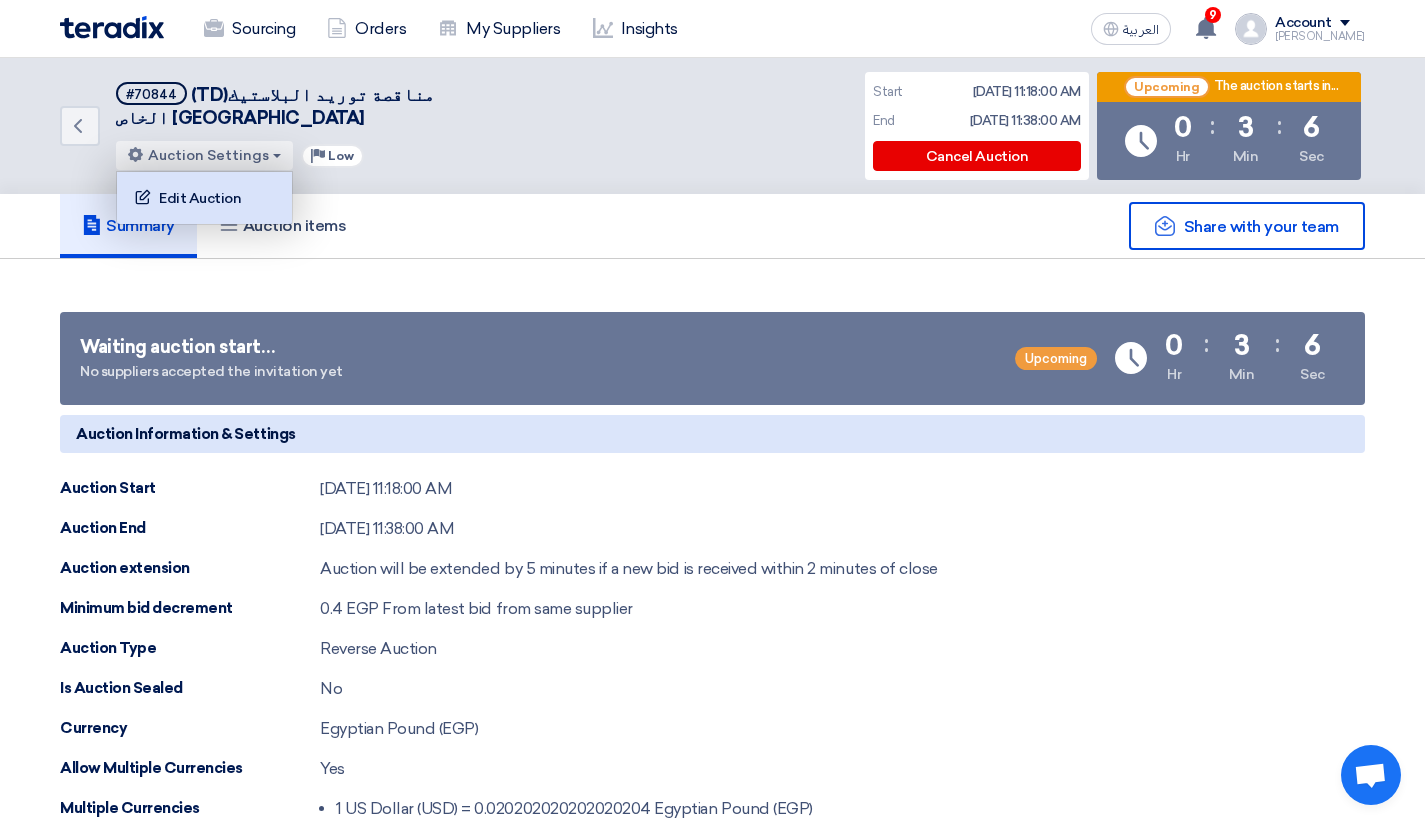 click on "Edit Auction" 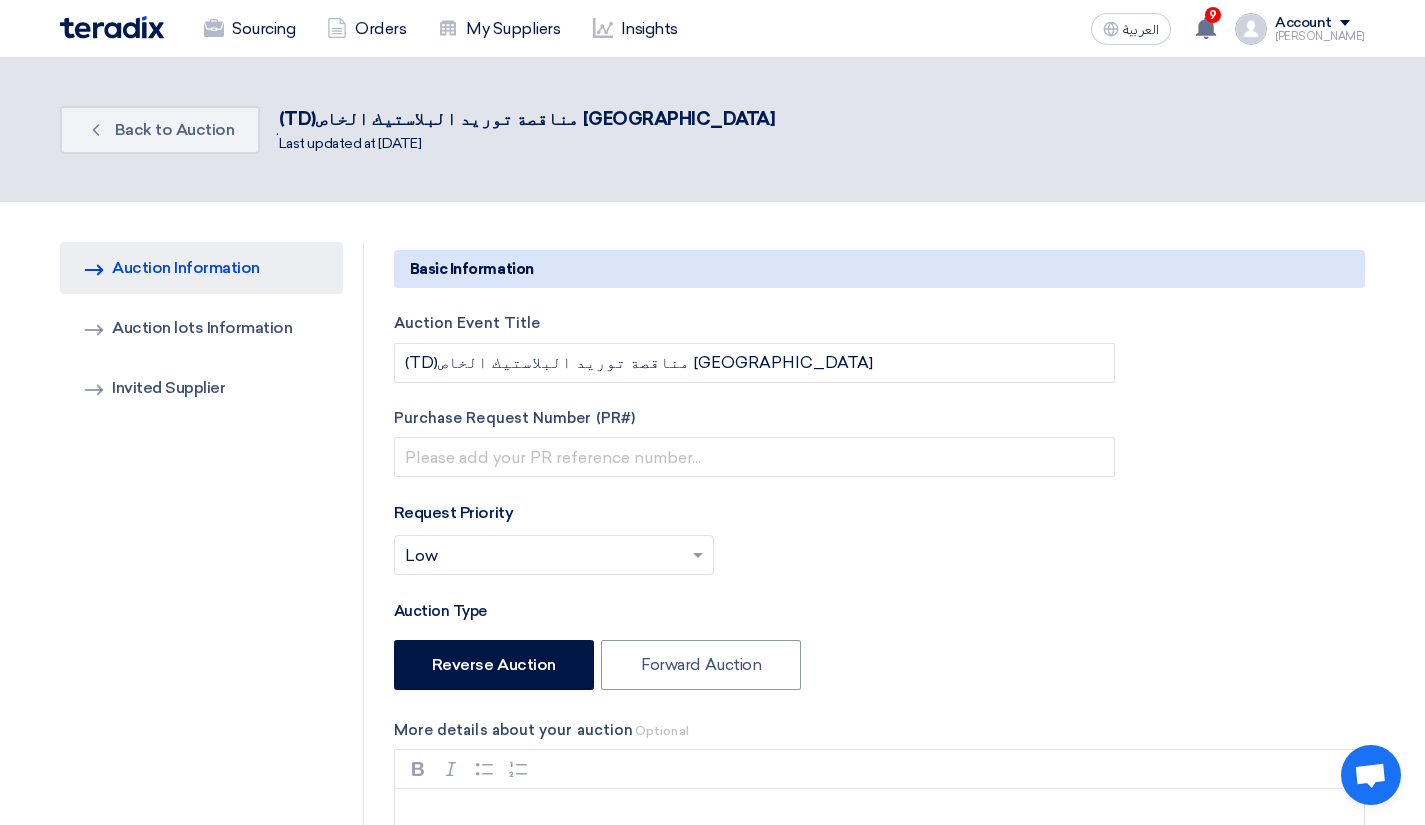 type on "[DATE]" 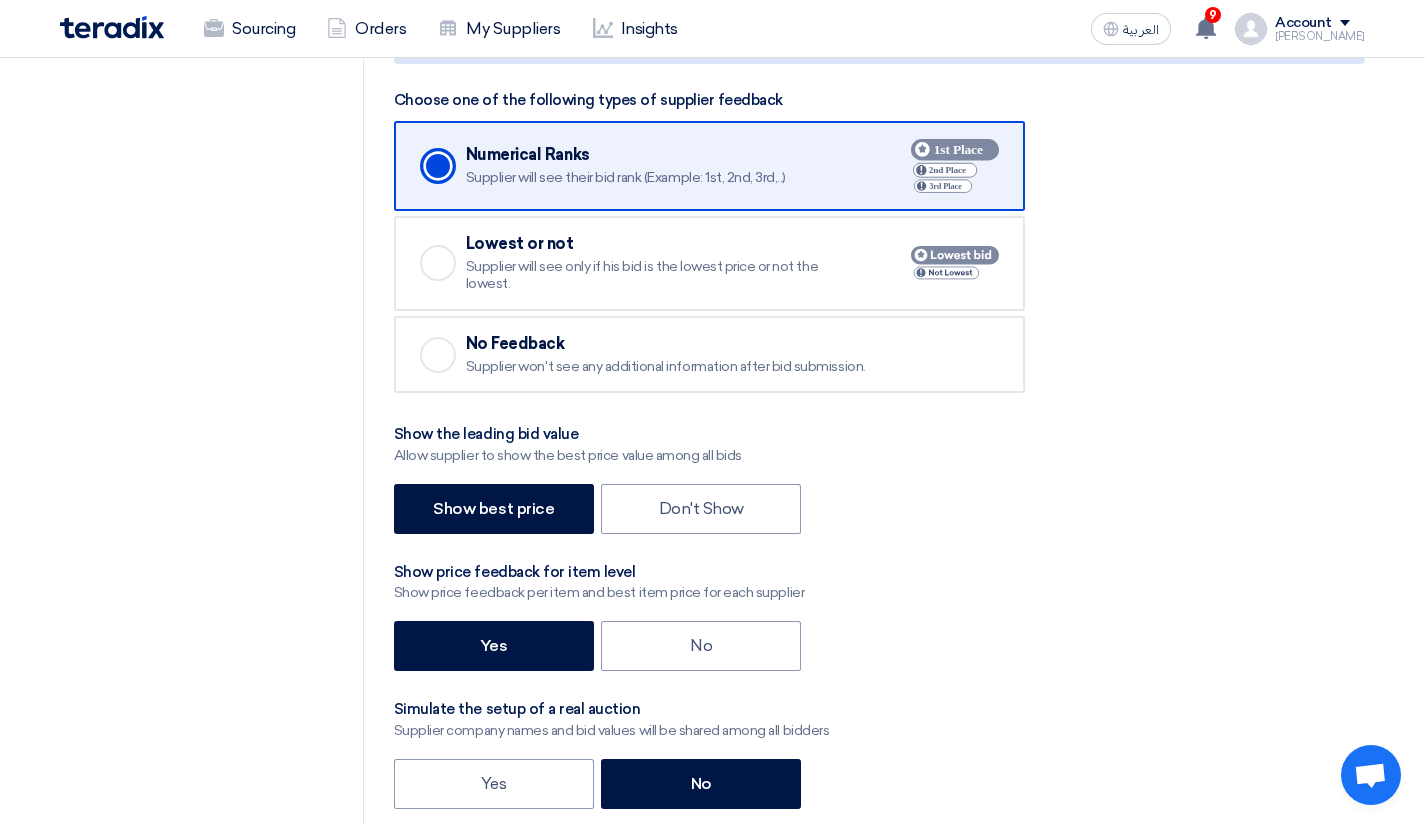 scroll, scrollTop: 2774, scrollLeft: 0, axis: vertical 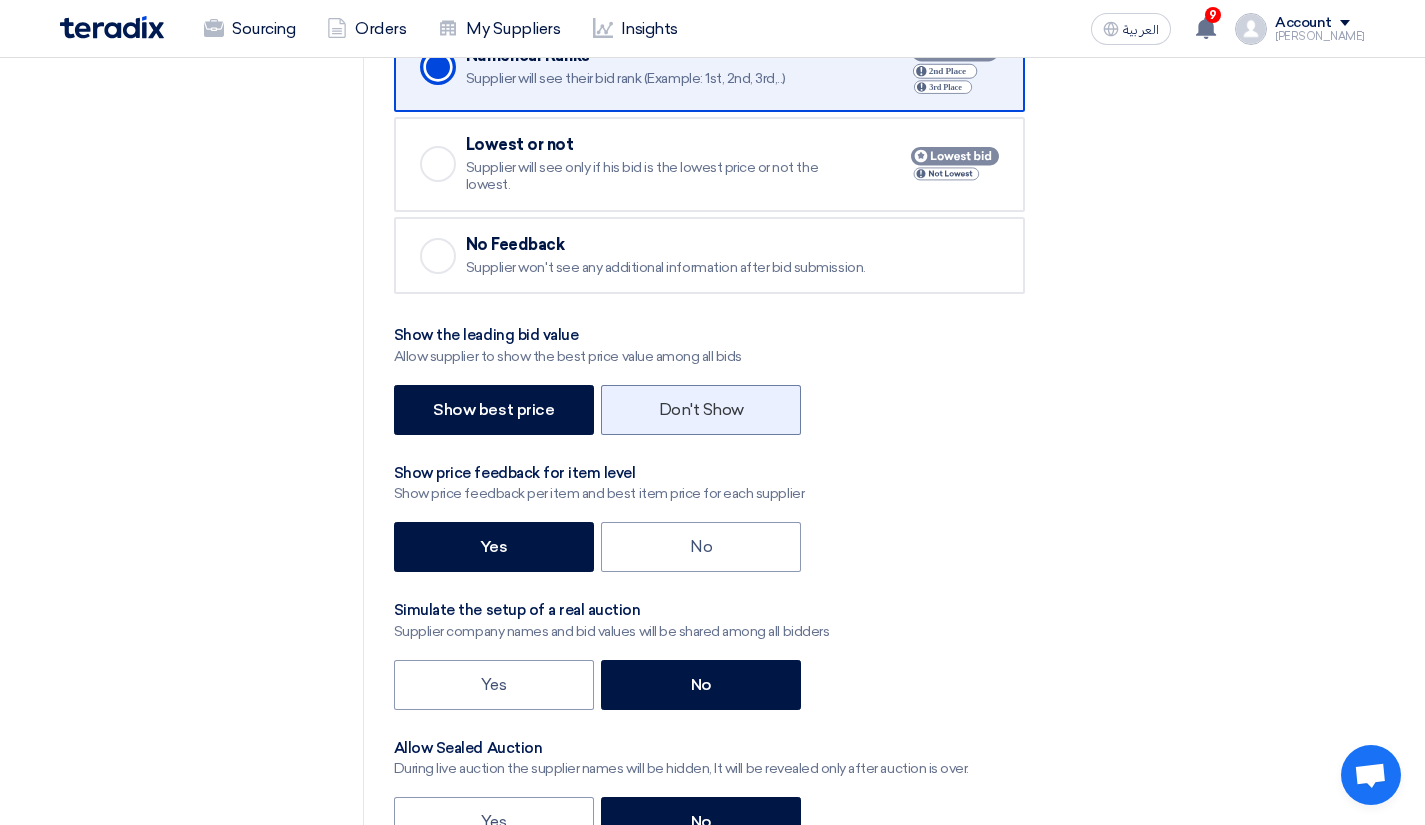 click on "Don't Show" 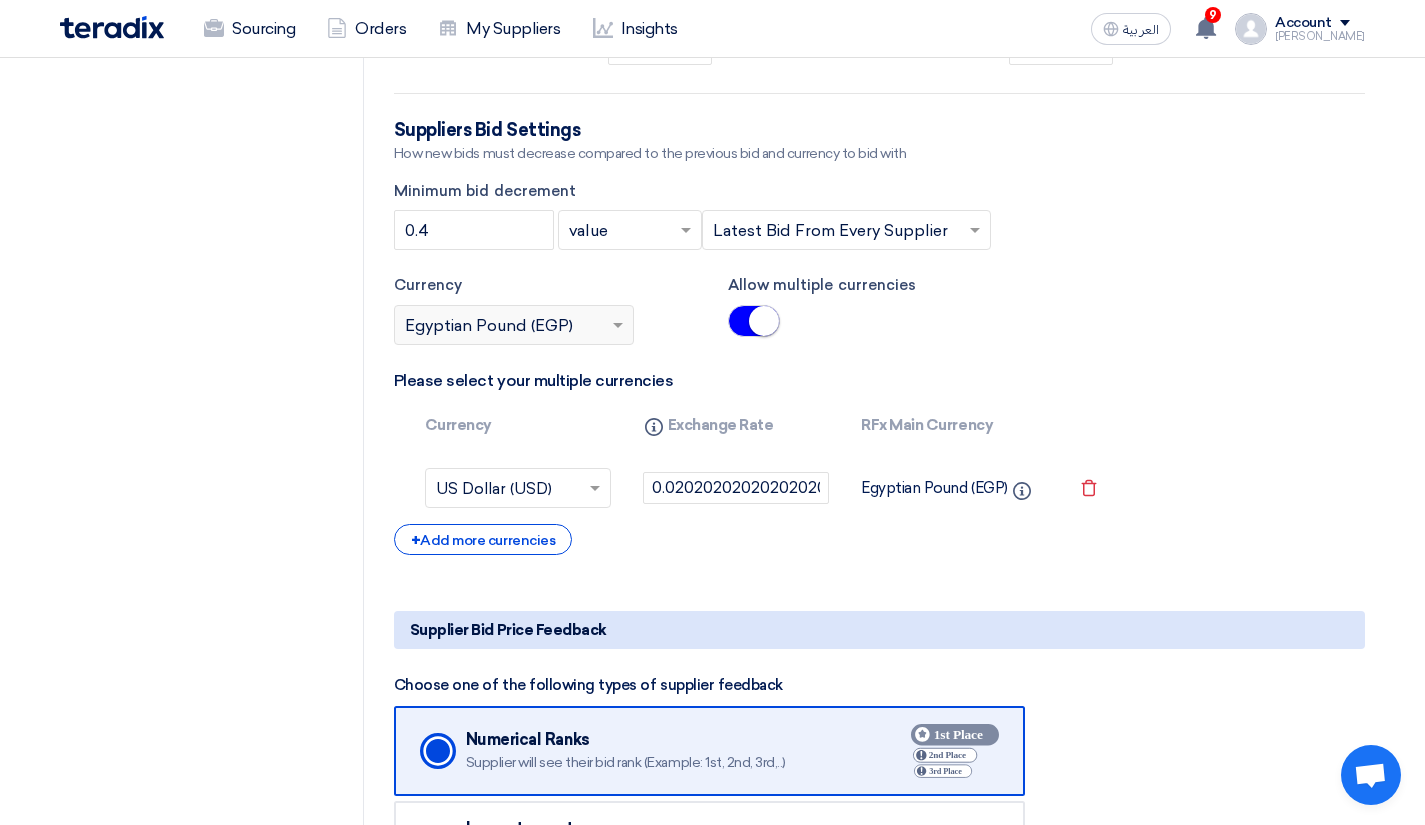 scroll, scrollTop: 2089, scrollLeft: 0, axis: vertical 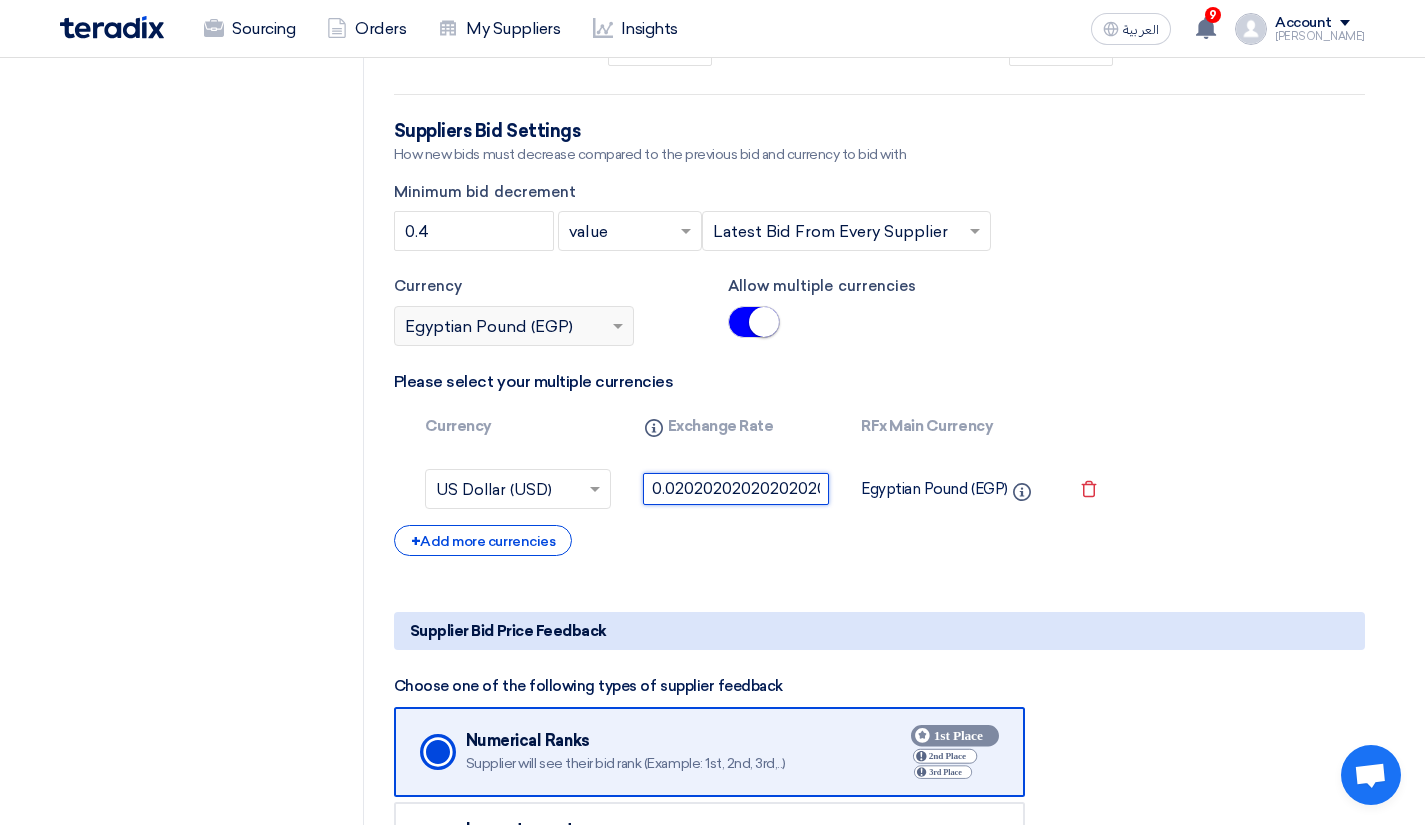 click on "0.020202020202020204" at bounding box center (736, 489) 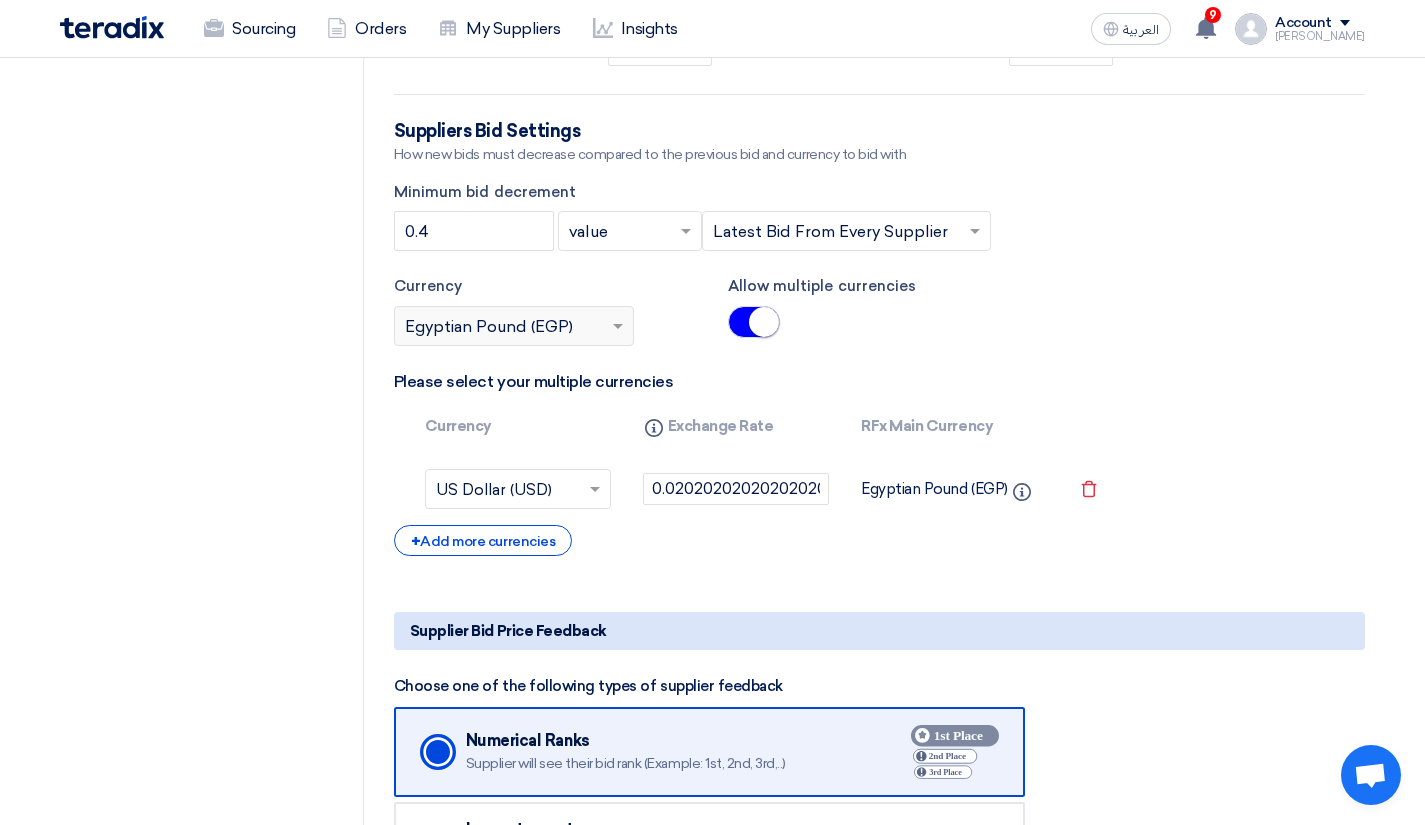 click on "Basic Information
Auction Event Title
(TD)مناقصة توريد البلاستيك الخاص بشهر
Purchase Request Number (PR#)
Request Priority
Select priority...
×
Low
×
Auction Type
Reverse Auction
Forward Auction
More details about your auction
Optional
Rich Text Editor Bold (CTRL+B) Bold Italic (CTRL+I) Italic" 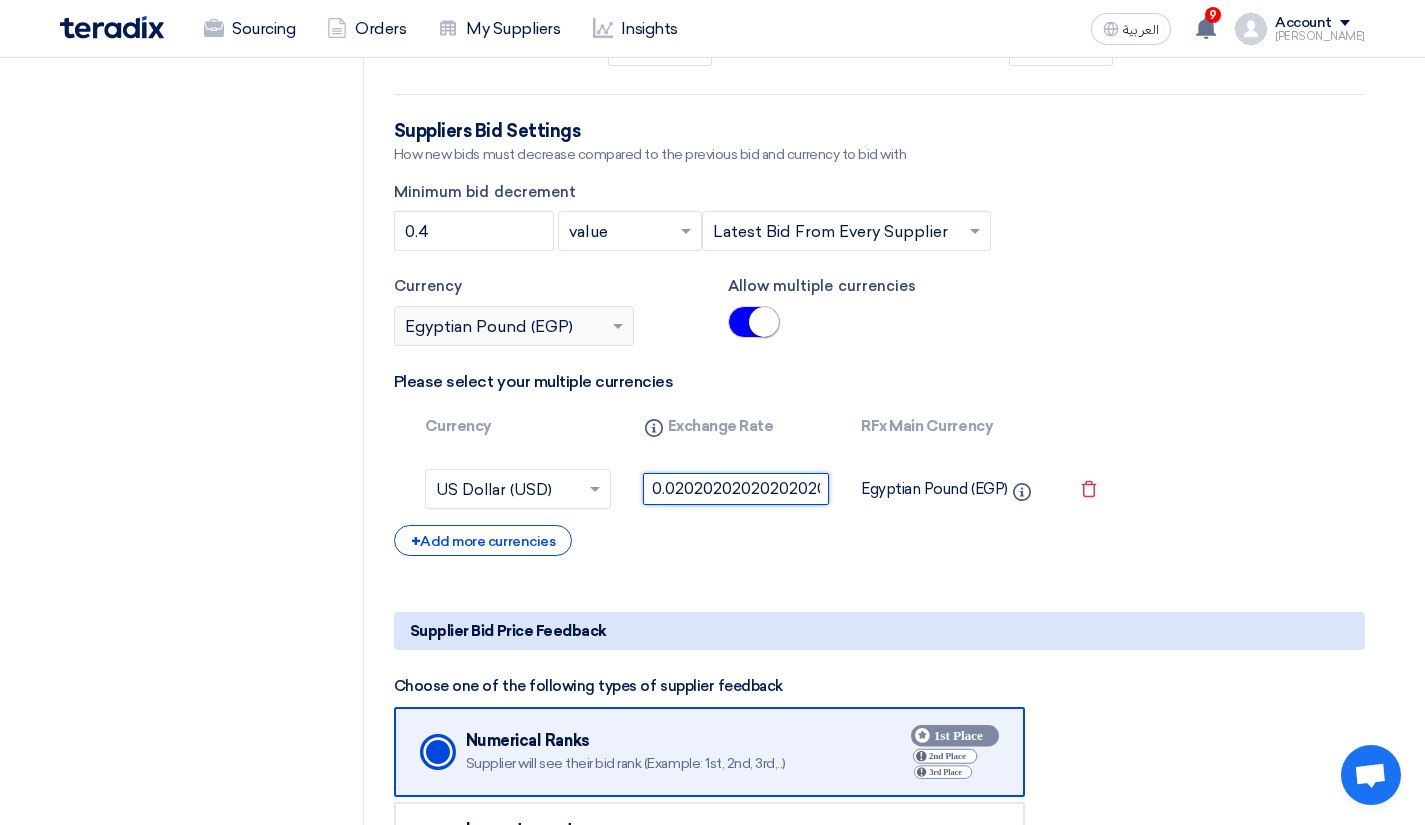 click on "0.020202020202020204" at bounding box center (736, 489) 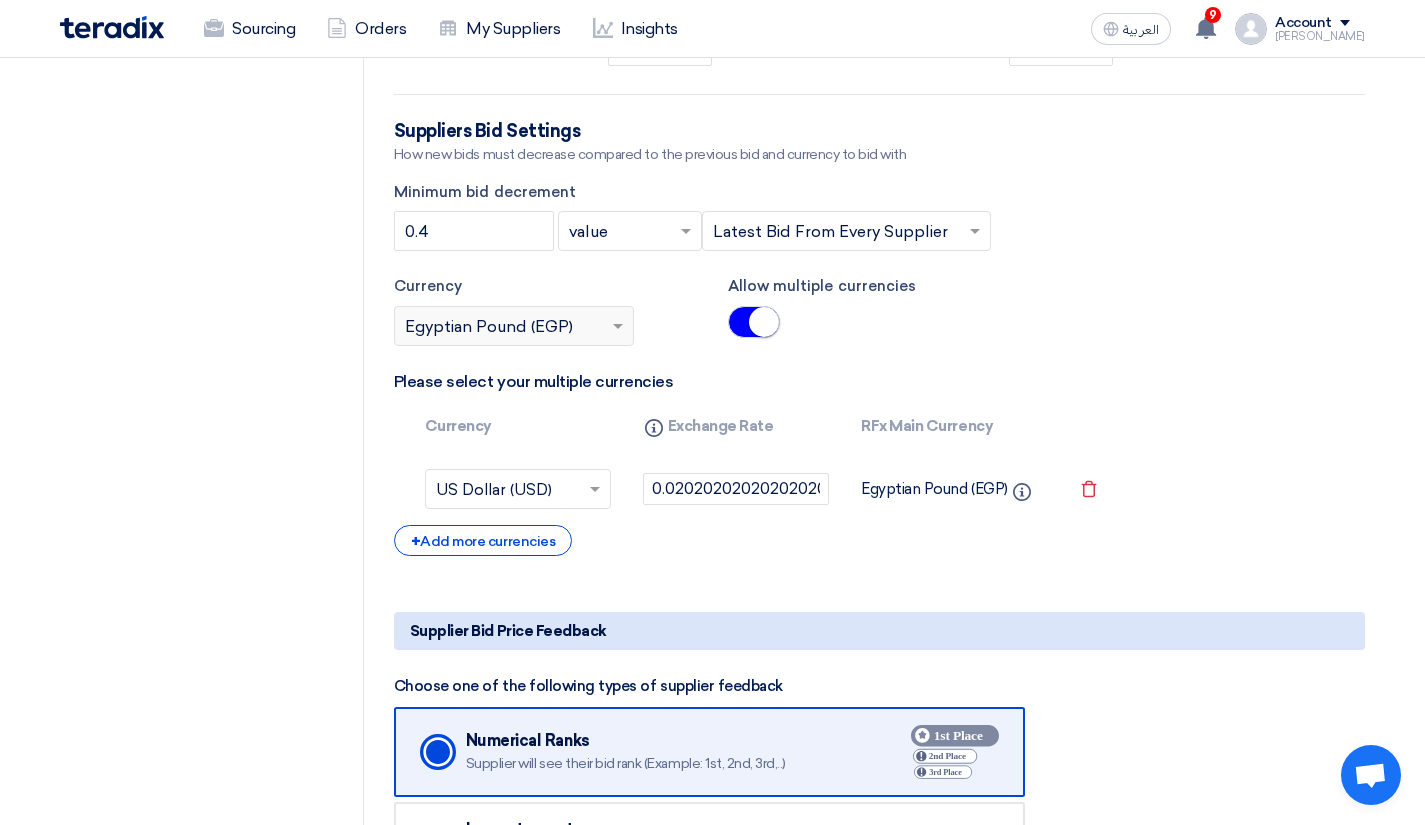 click on "Basic Information
Auction Event Title
(TD)مناقصة توريد البلاستيك الخاص بشهر
Purchase Request Number (PR#)
Request Priority
Select priority...
×
Low
×
Auction Type
Reverse Auction
Forward Auction
More details about your auction
Optional
Rich Text Editor Bold (CTRL+B) Bold Italic (CTRL+I) Italic" 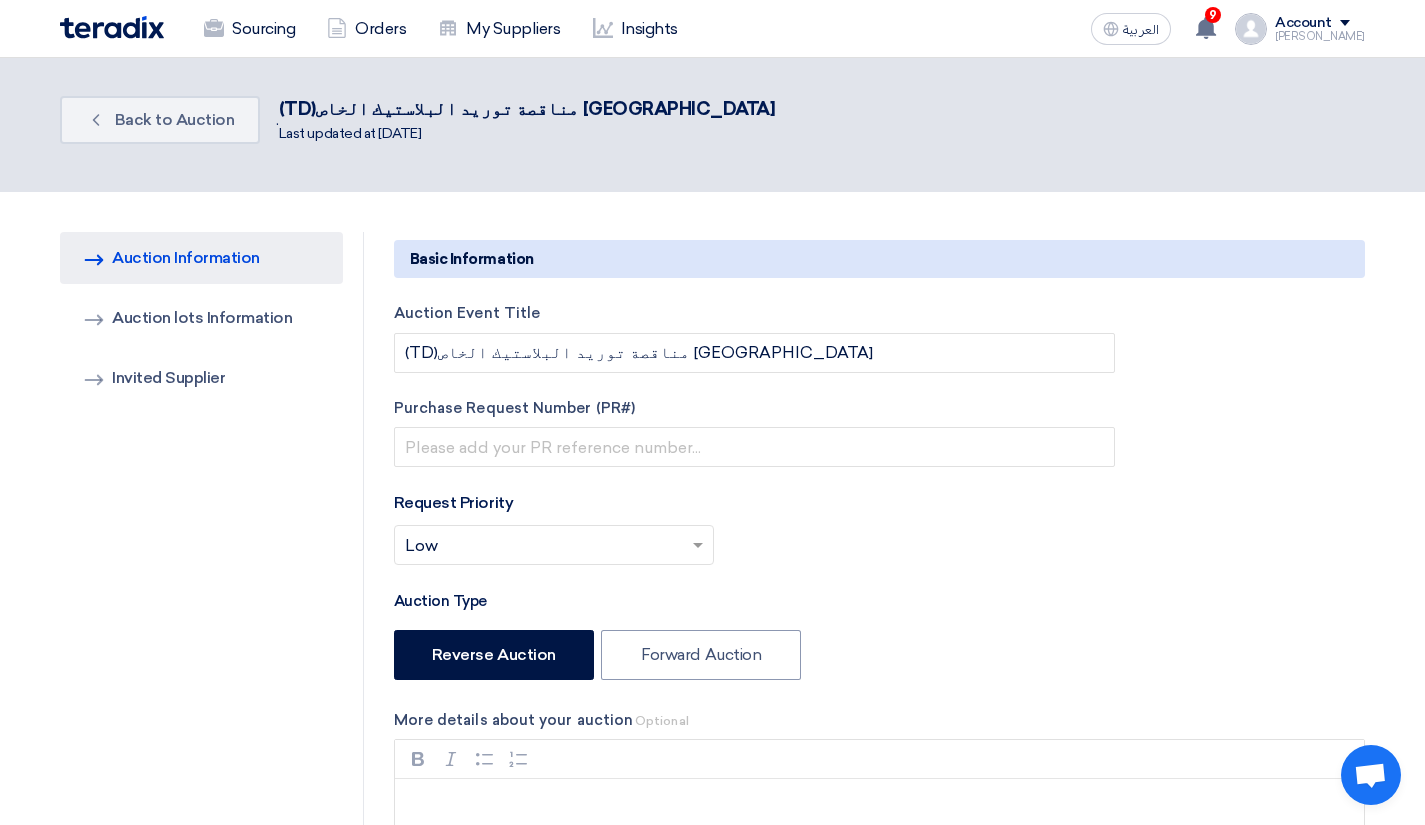 scroll, scrollTop: 0, scrollLeft: 0, axis: both 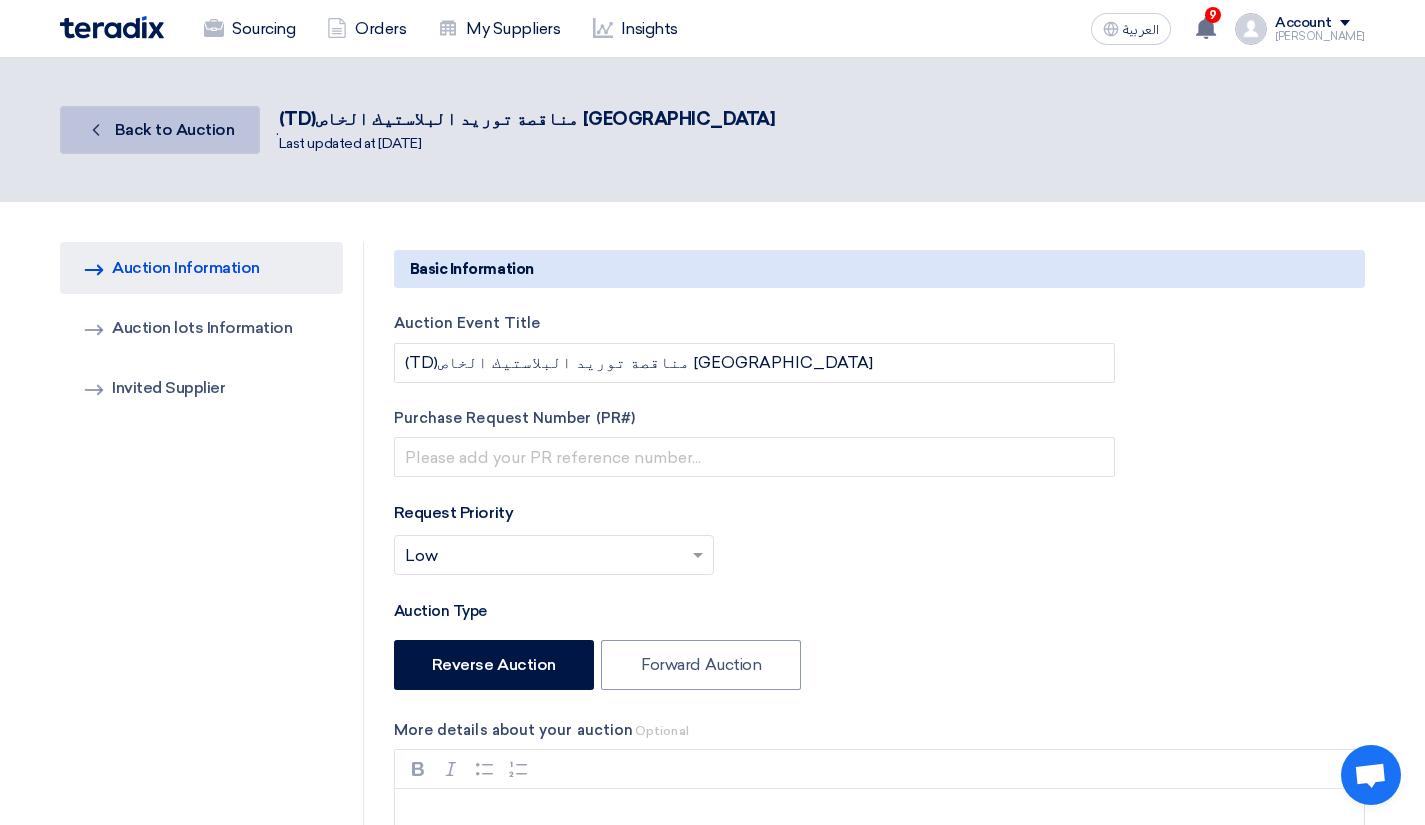 click on "Back
Back to Auction" 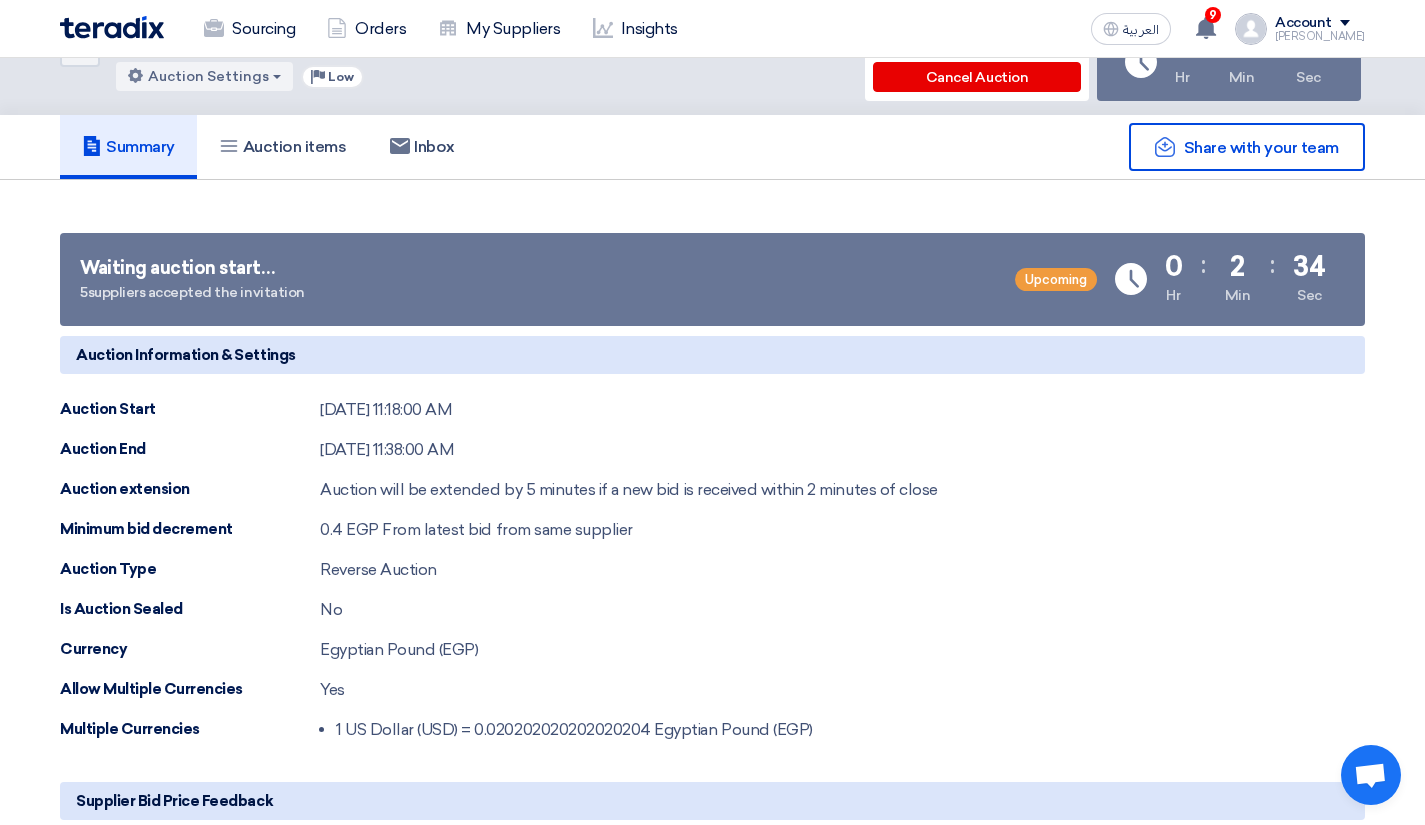 scroll, scrollTop: 77, scrollLeft: 0, axis: vertical 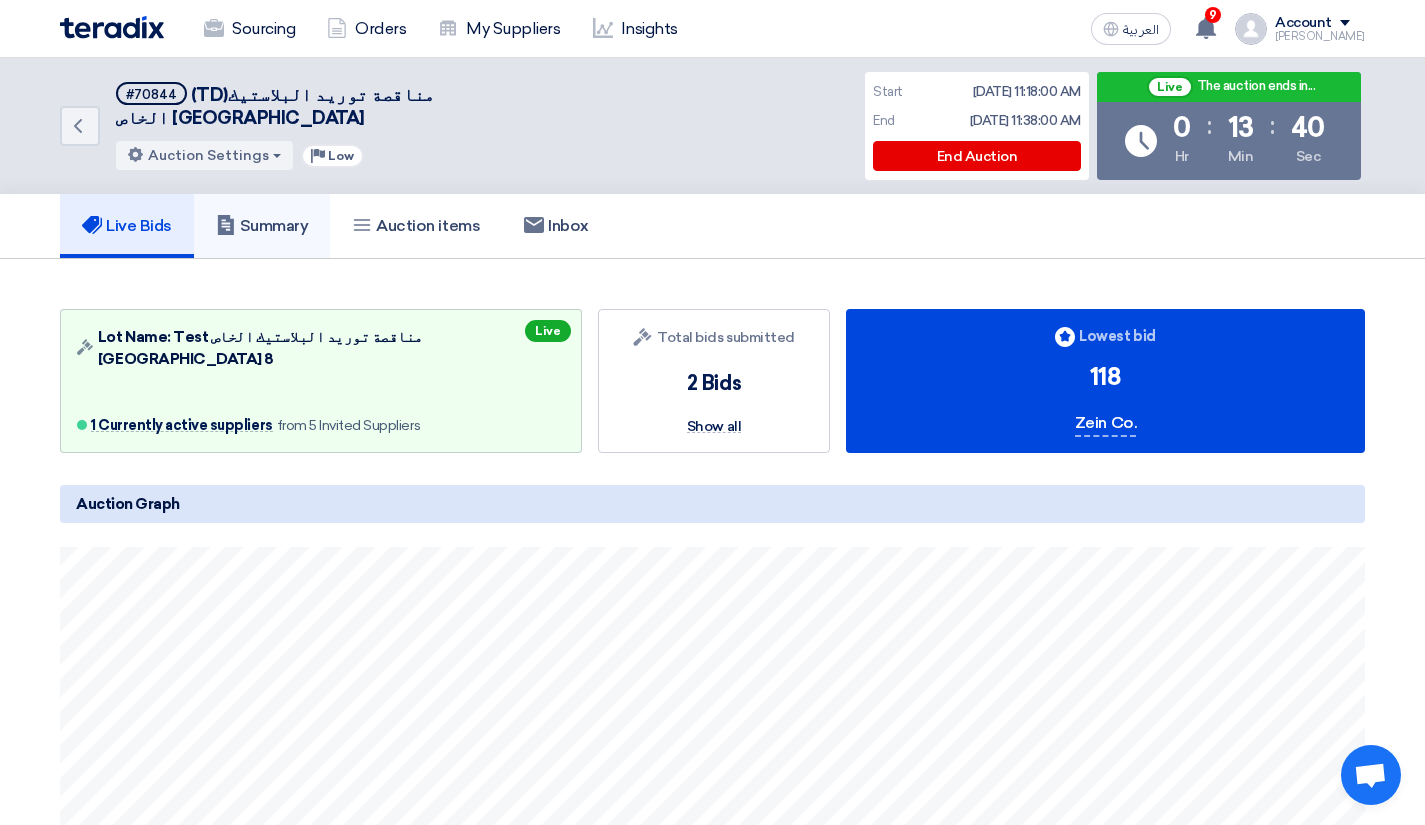 click on "Summary" 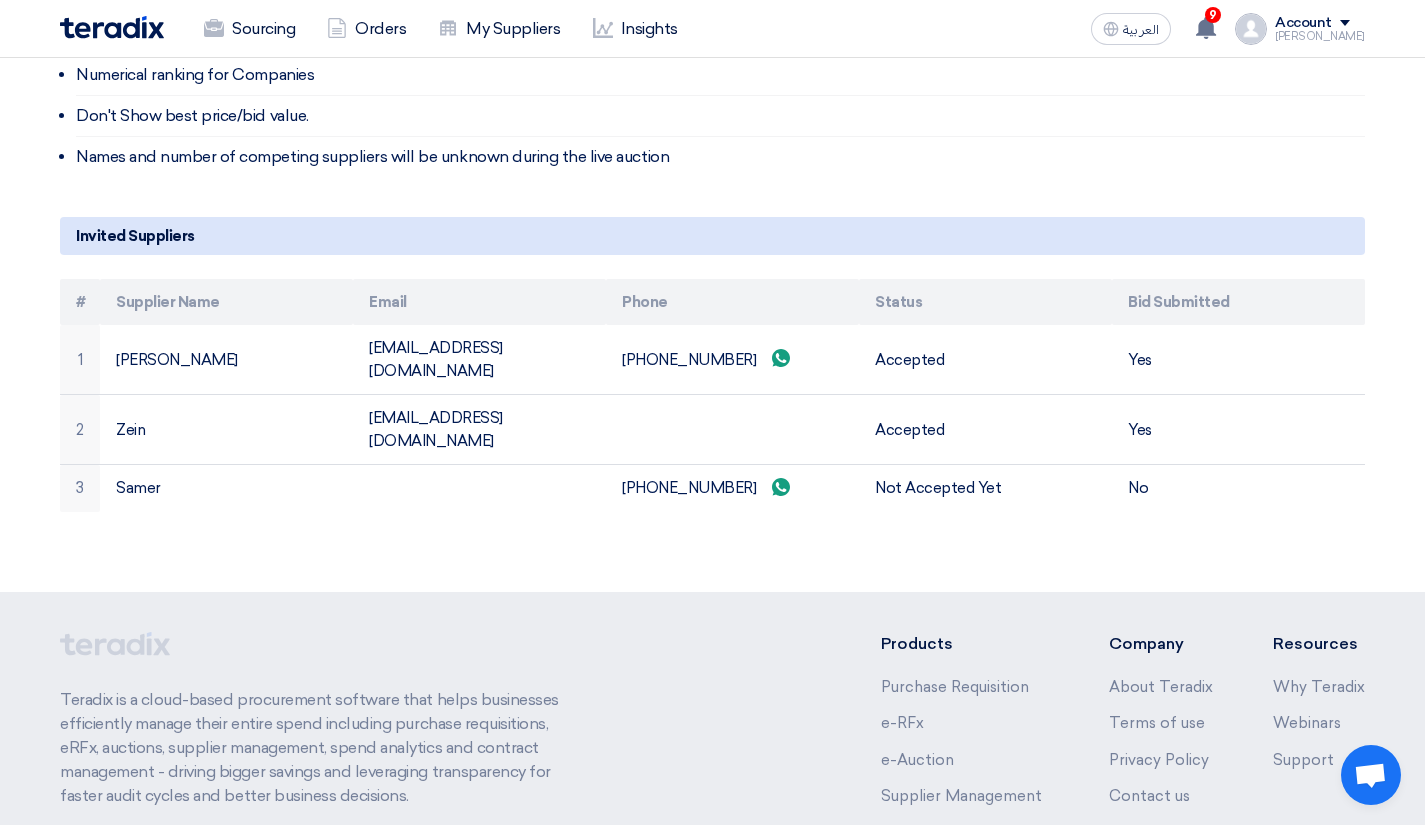 scroll, scrollTop: 755, scrollLeft: 0, axis: vertical 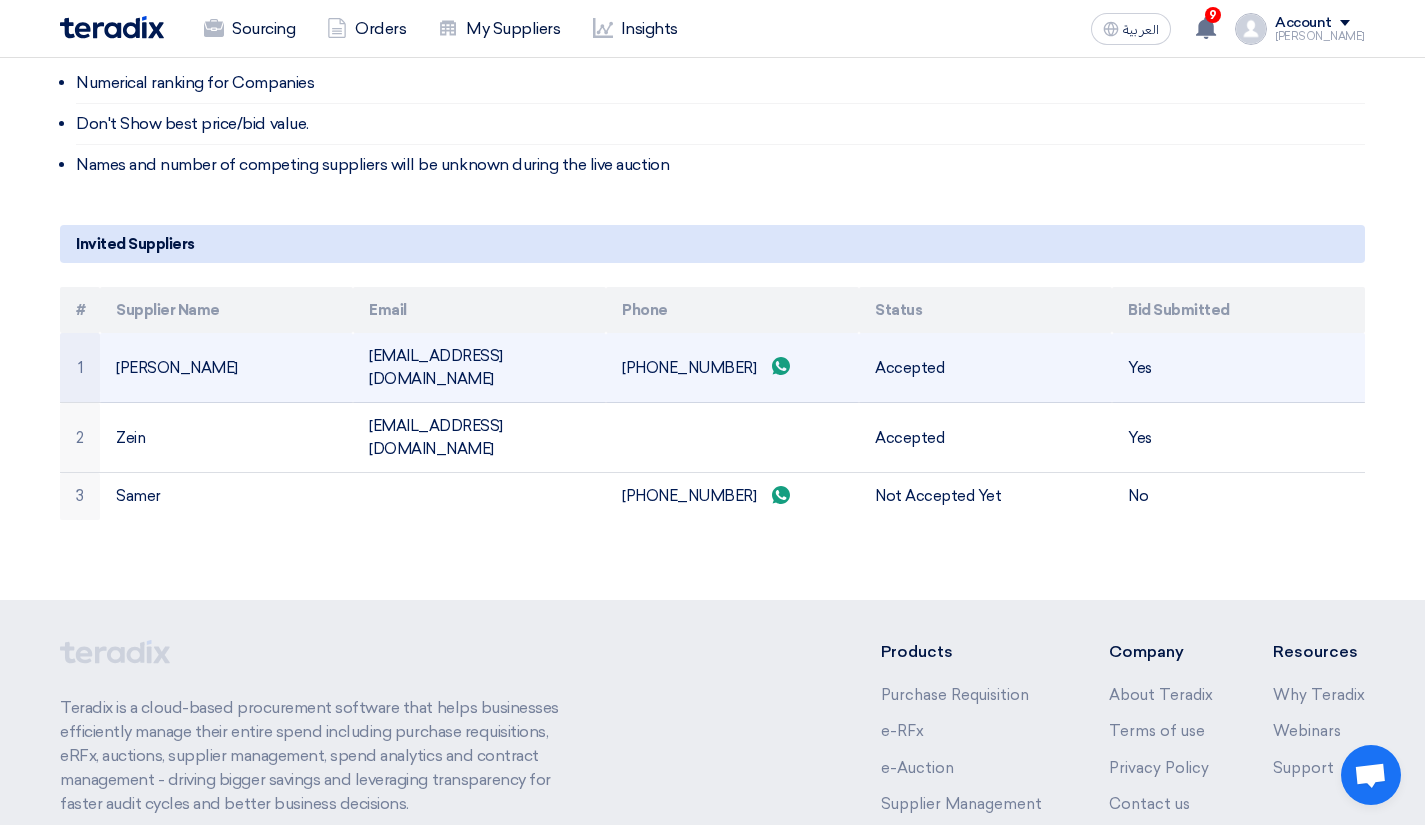 click on "[EMAIL_ADDRESS][DOMAIN_NAME]" 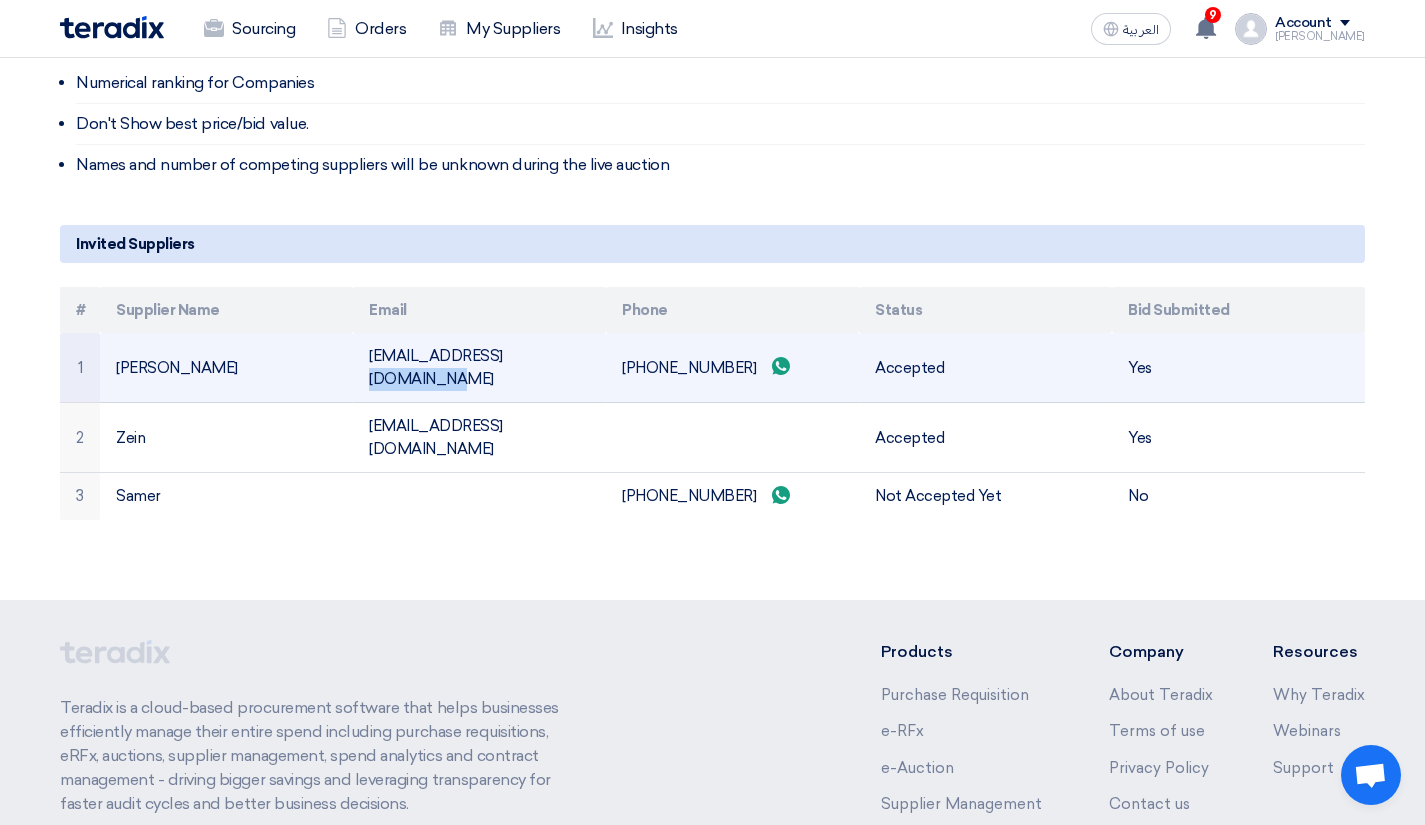 click on "[EMAIL_ADDRESS][DOMAIN_NAME]" 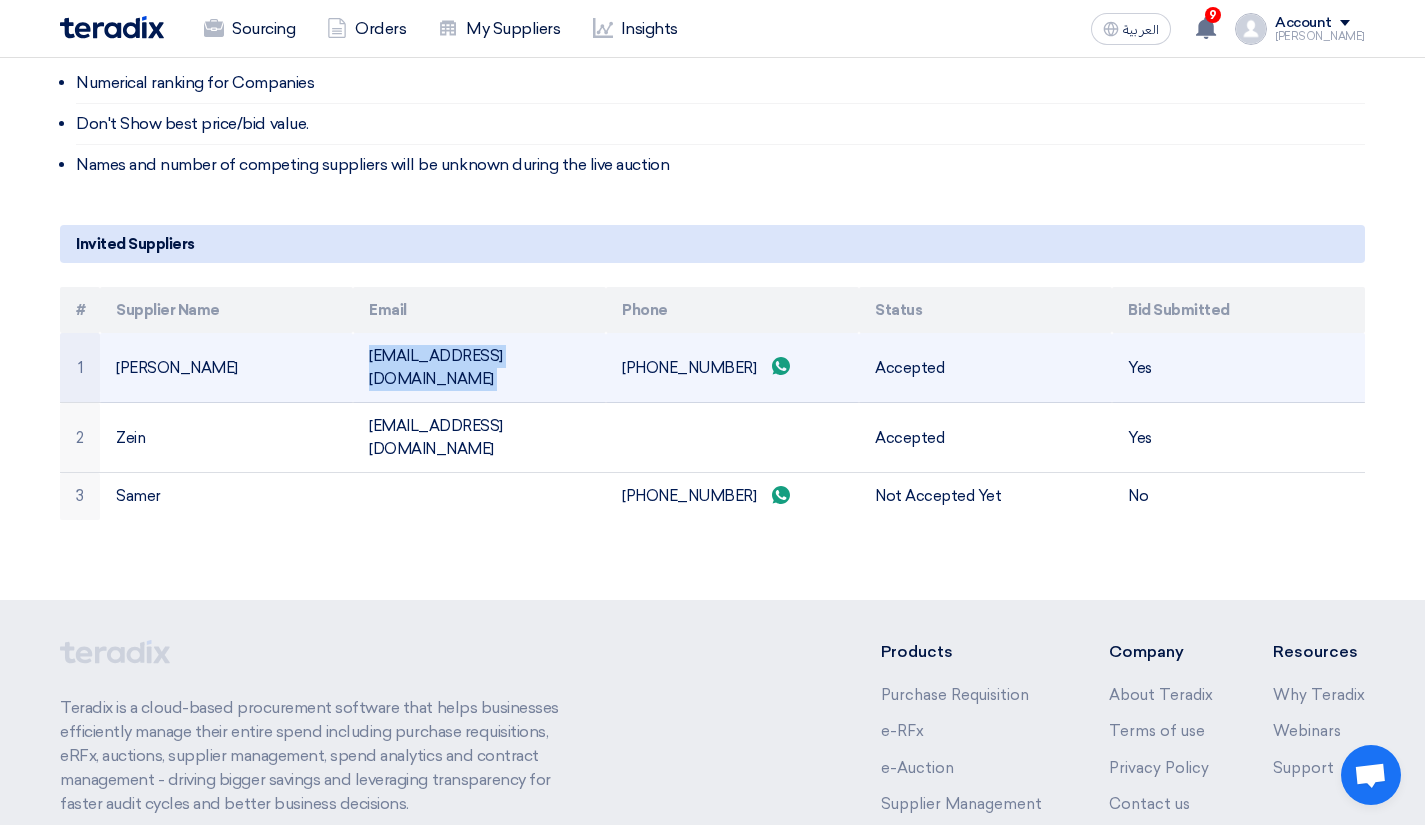 copy on "[EMAIL_ADDRESS][DOMAIN_NAME]" 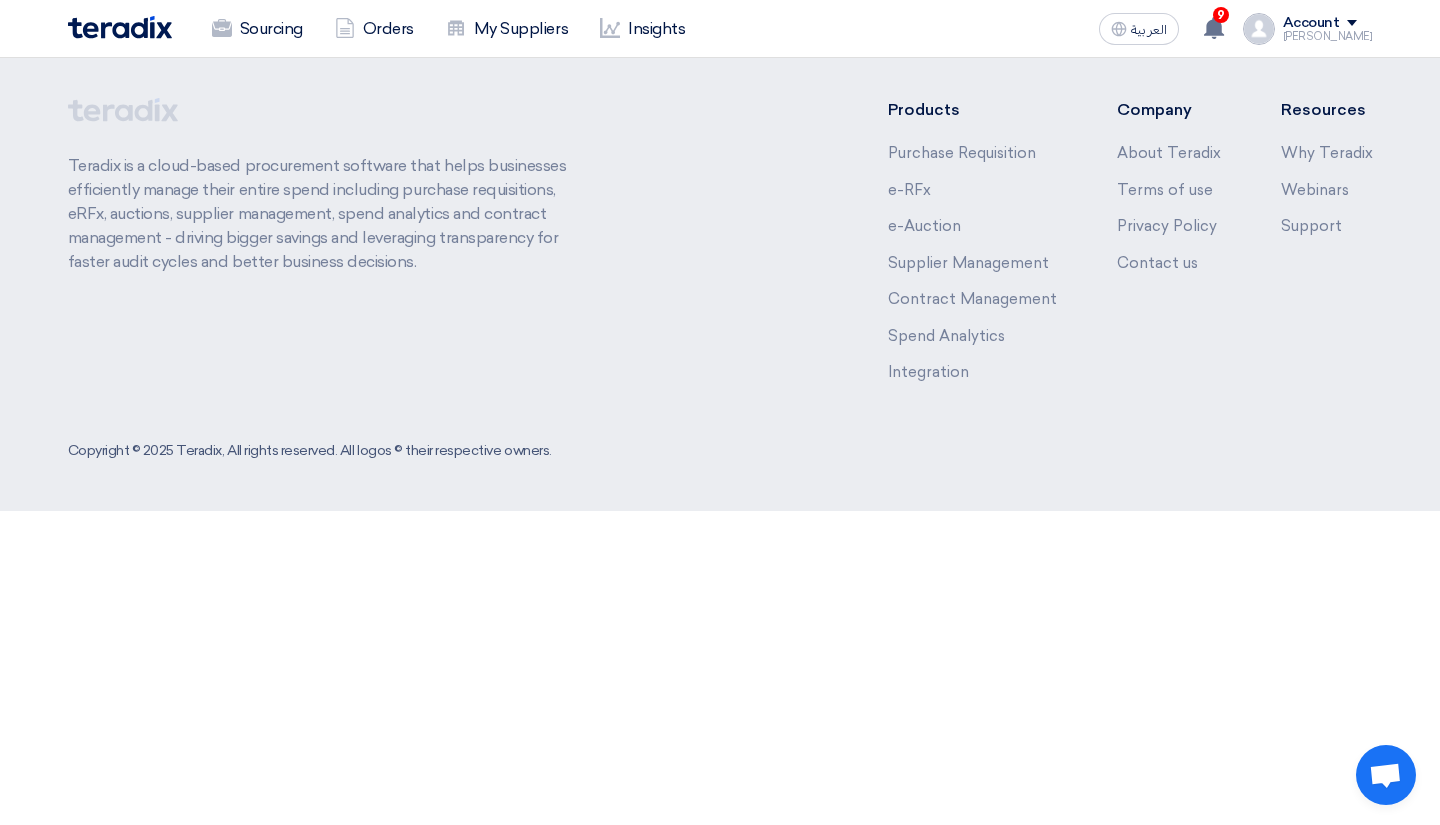 scroll, scrollTop: 0, scrollLeft: 0, axis: both 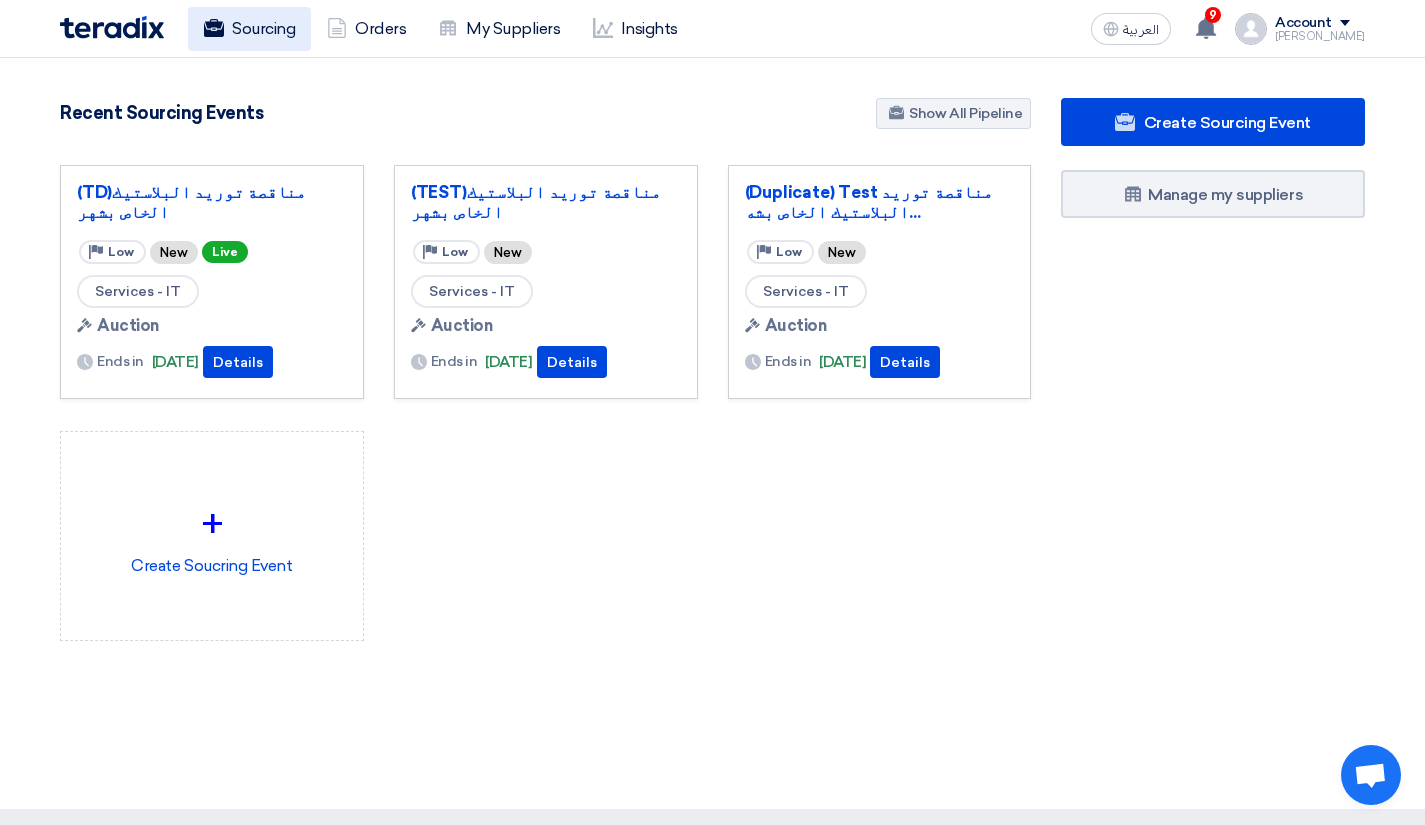 click on "Sourcing" 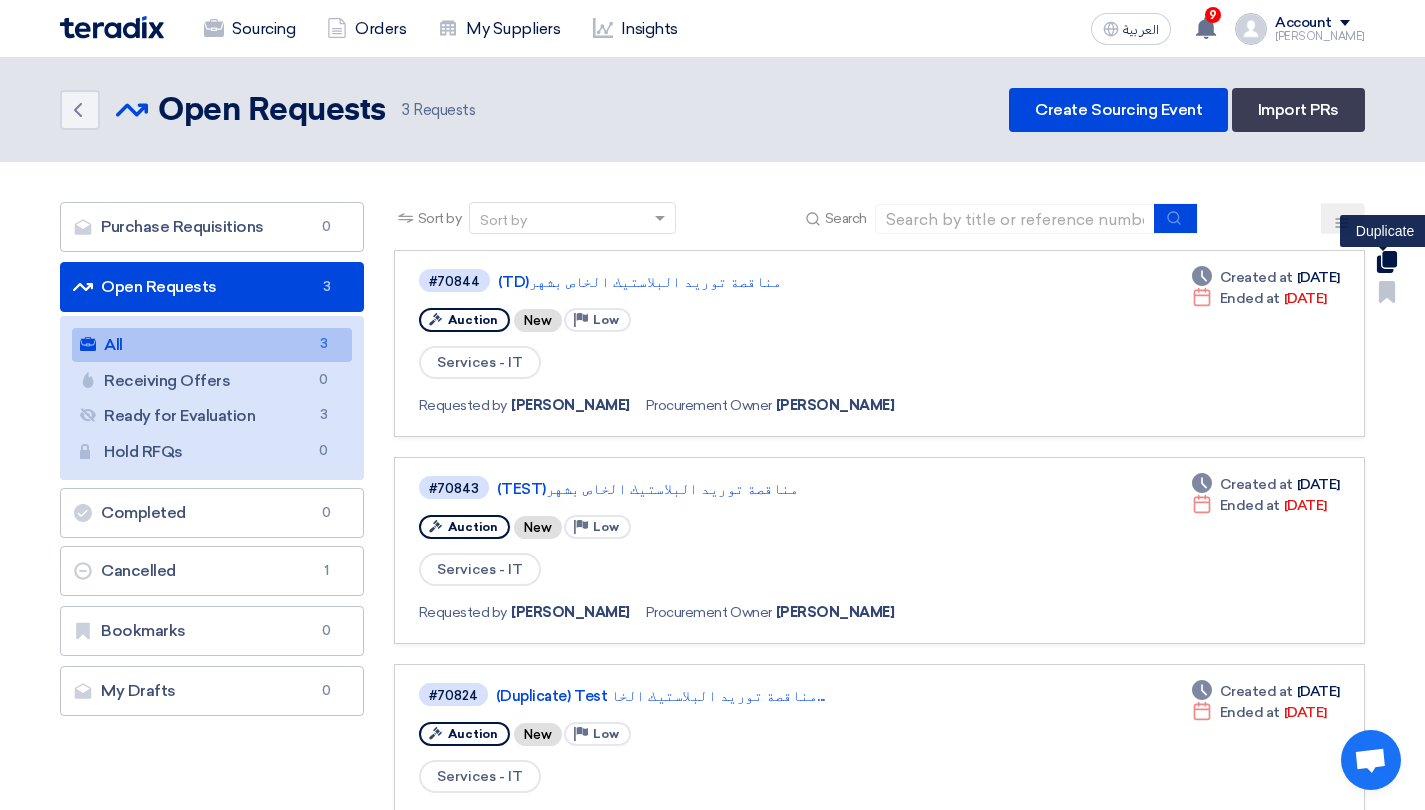 click 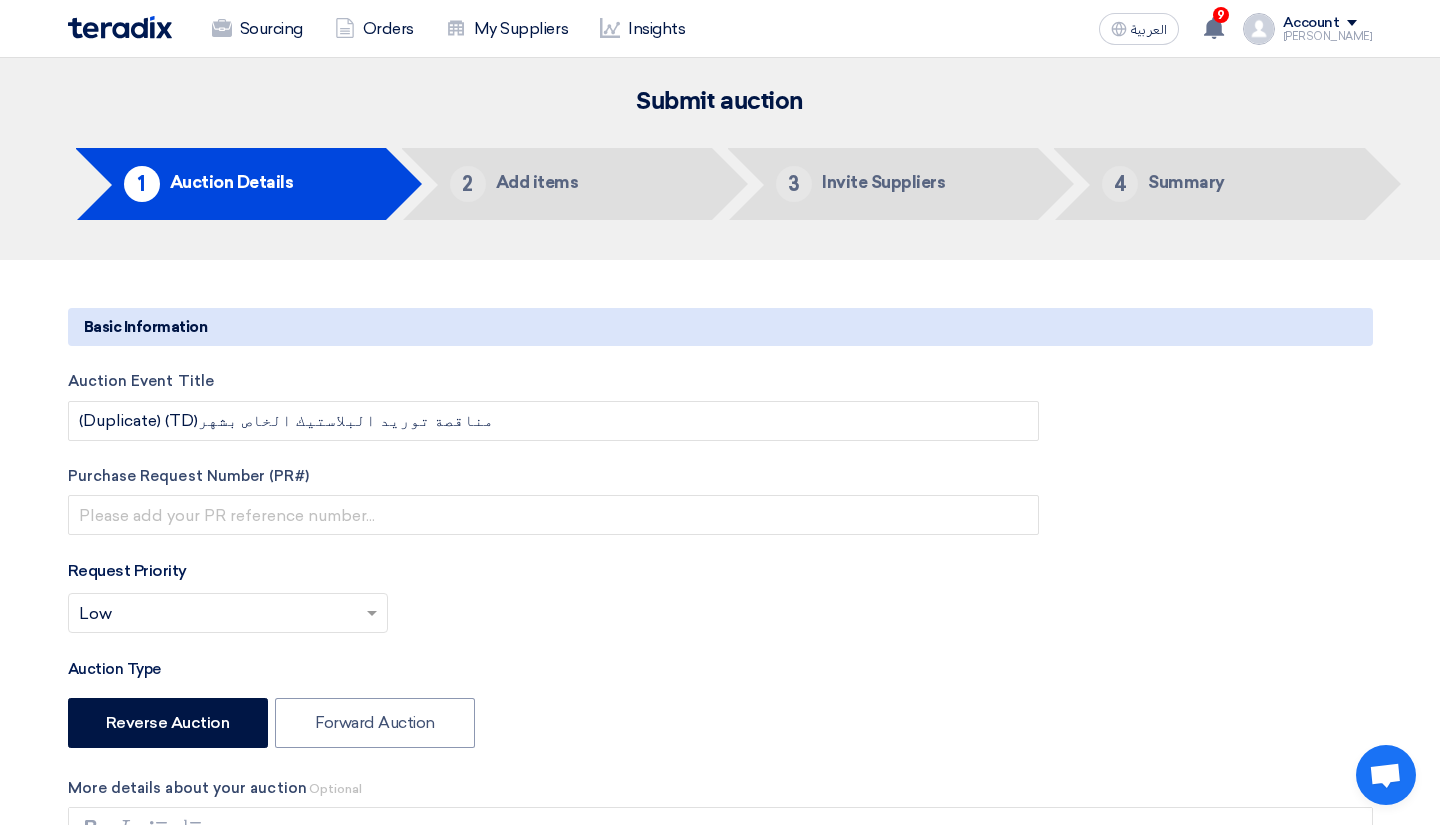 type on "[DATE]" 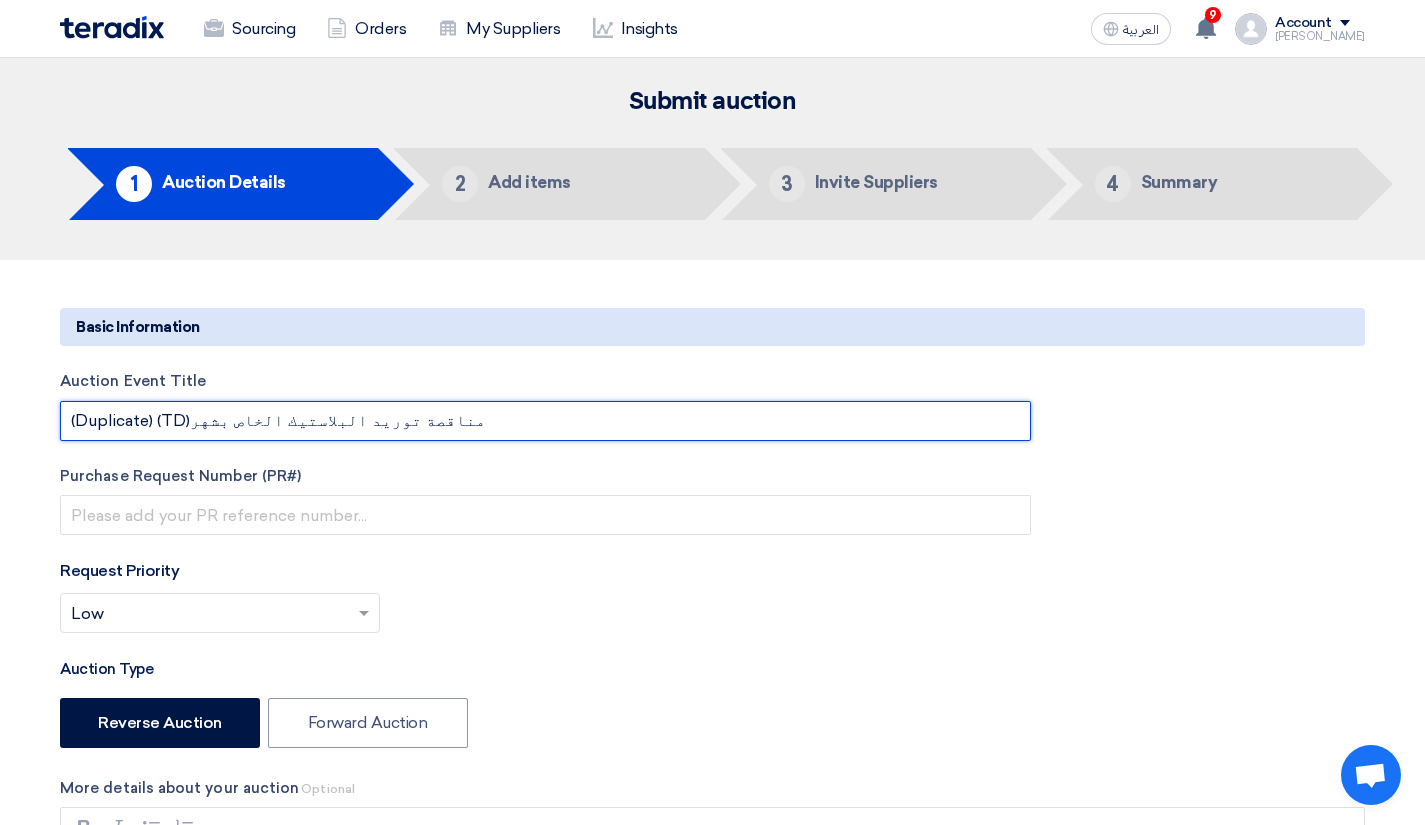 click on "(Duplicate) (TD)مناقصة توريد البلاستيك الخاص بشهر" at bounding box center [545, 421] 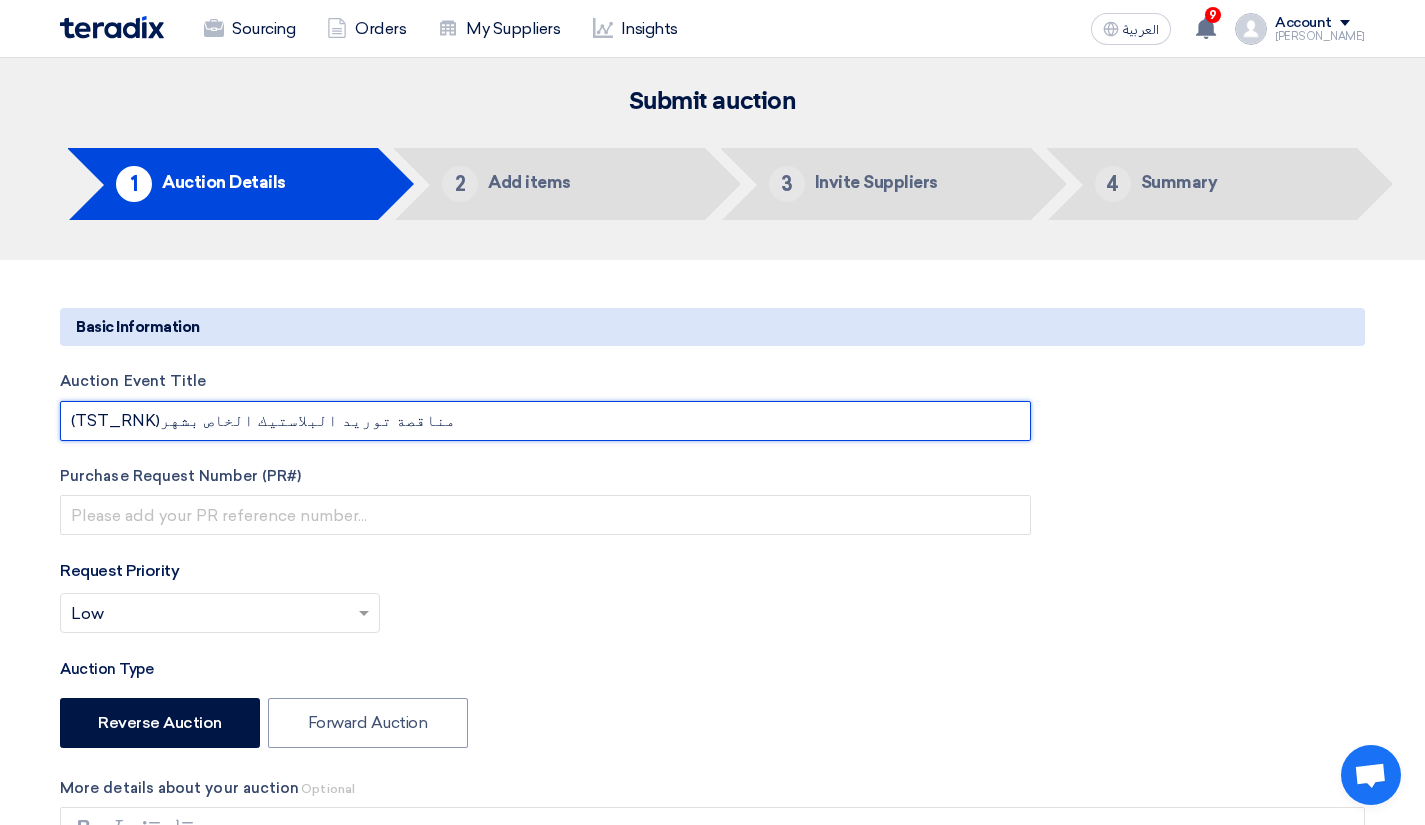 type on "(TST_RNK)مناقصة توريد البلاستيك الخاص بشهر" 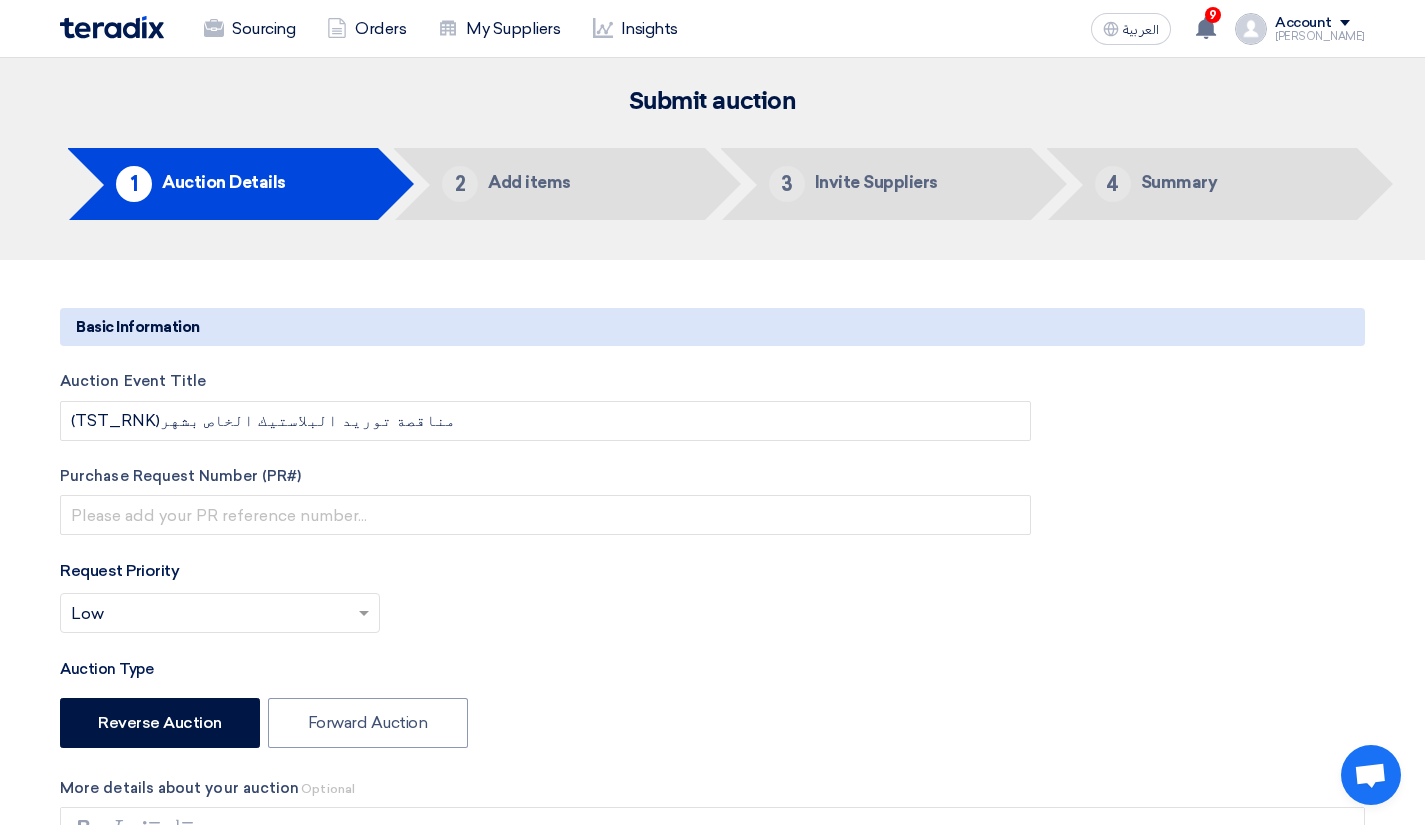 click on "Basic Information" 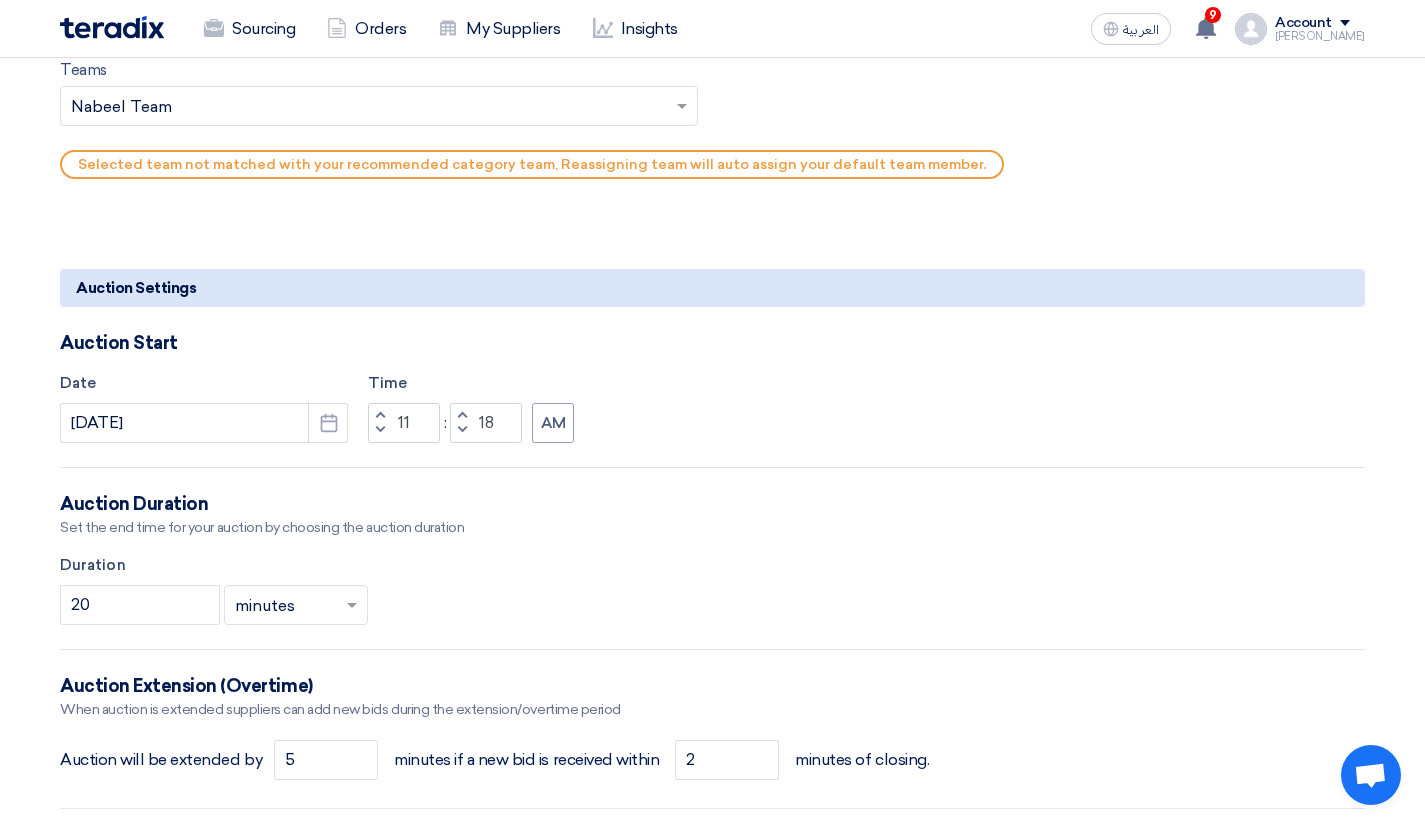 scroll, scrollTop: 1474, scrollLeft: 0, axis: vertical 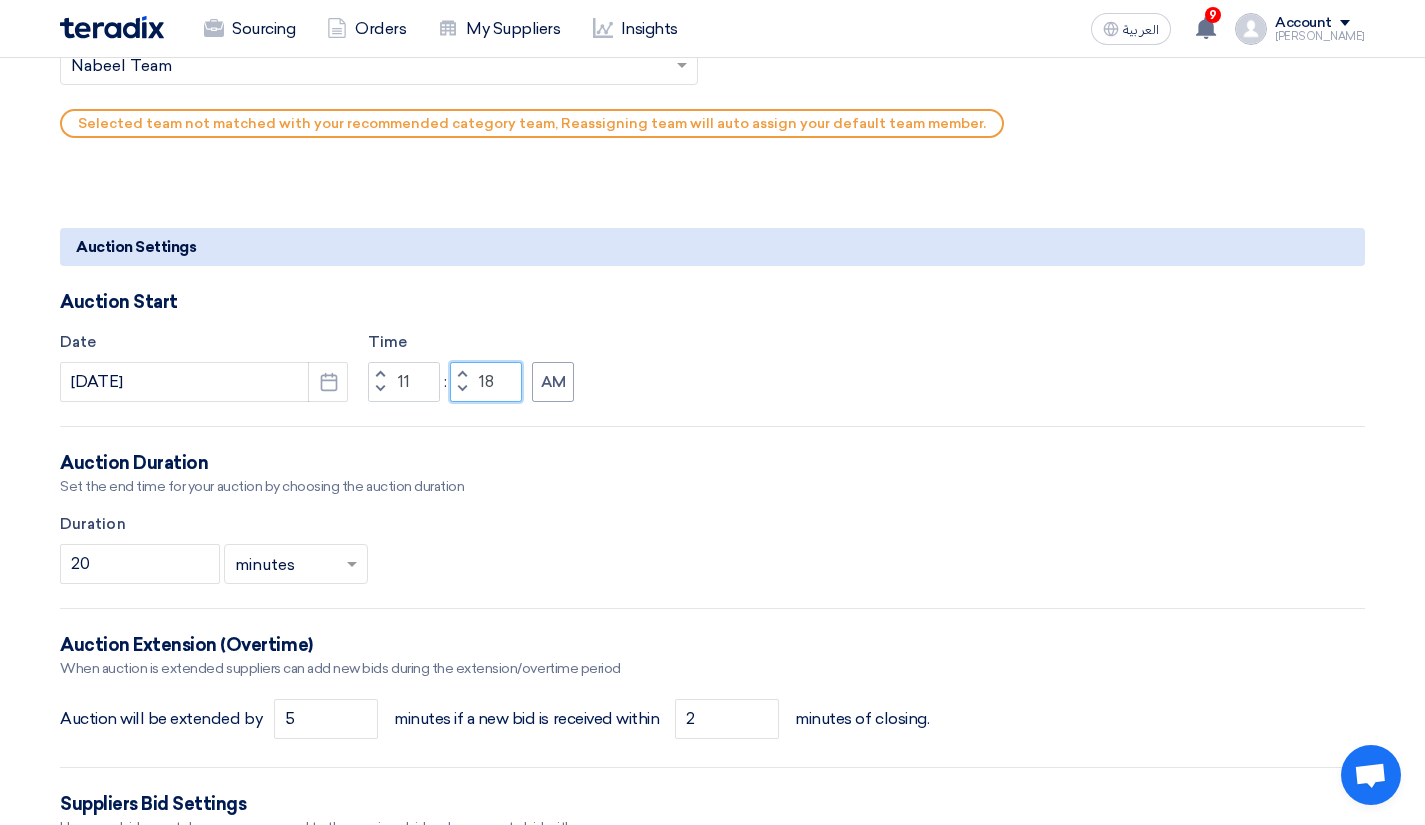 click on "18" 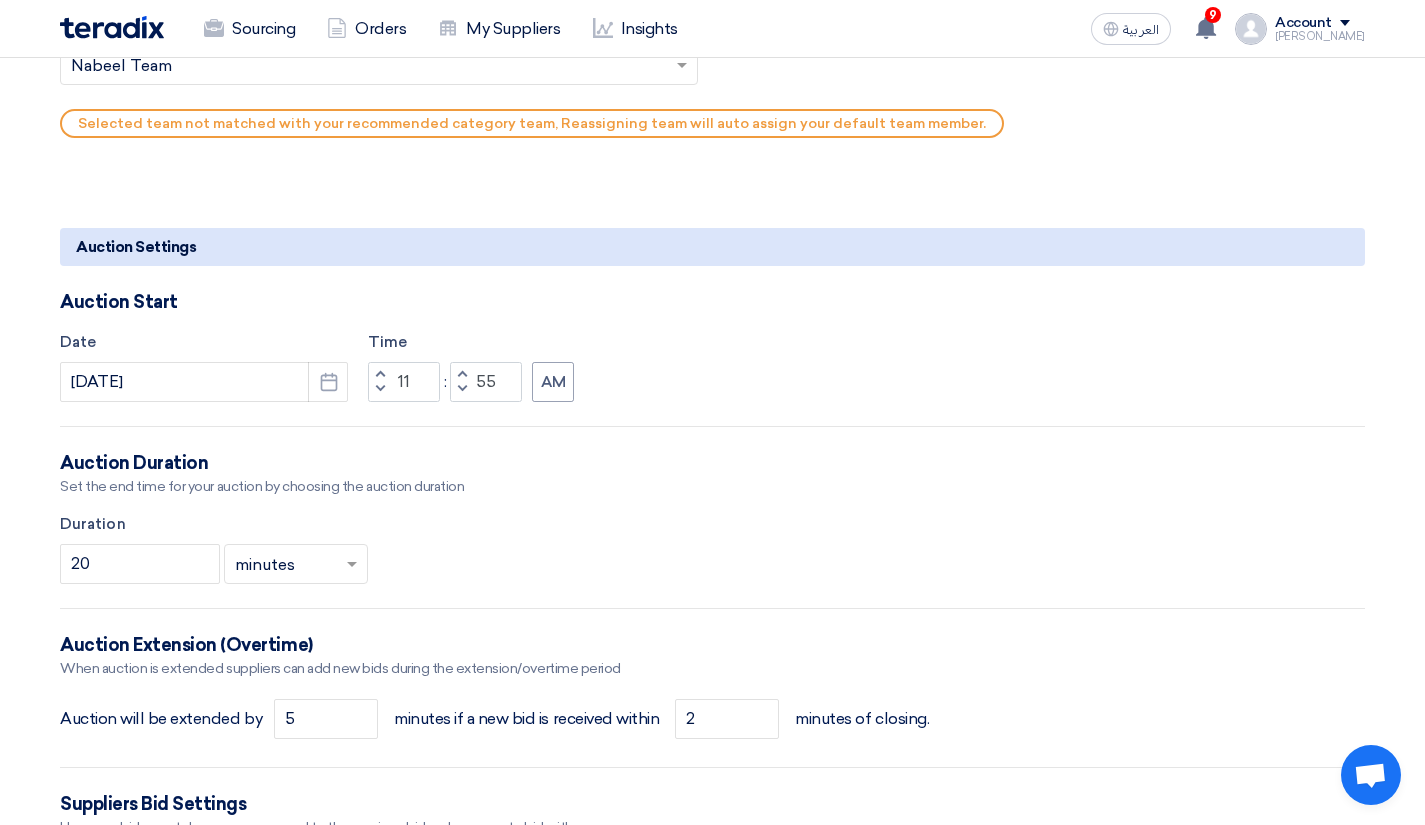 click on "Basic Information
Auction Event Title
(TST_RNK)مناقصة توريد البلاستيك الخاص بشهر
Purchase Request Number (PR#)
Request Priority
Select priority...
×
Low
×
Auction Type
Reverse Auction
Forward Auction
More details about your auction
Optional
Rich Text Editor Bold (CTRL+B) Bold Italic (CTRL+I) Italic" 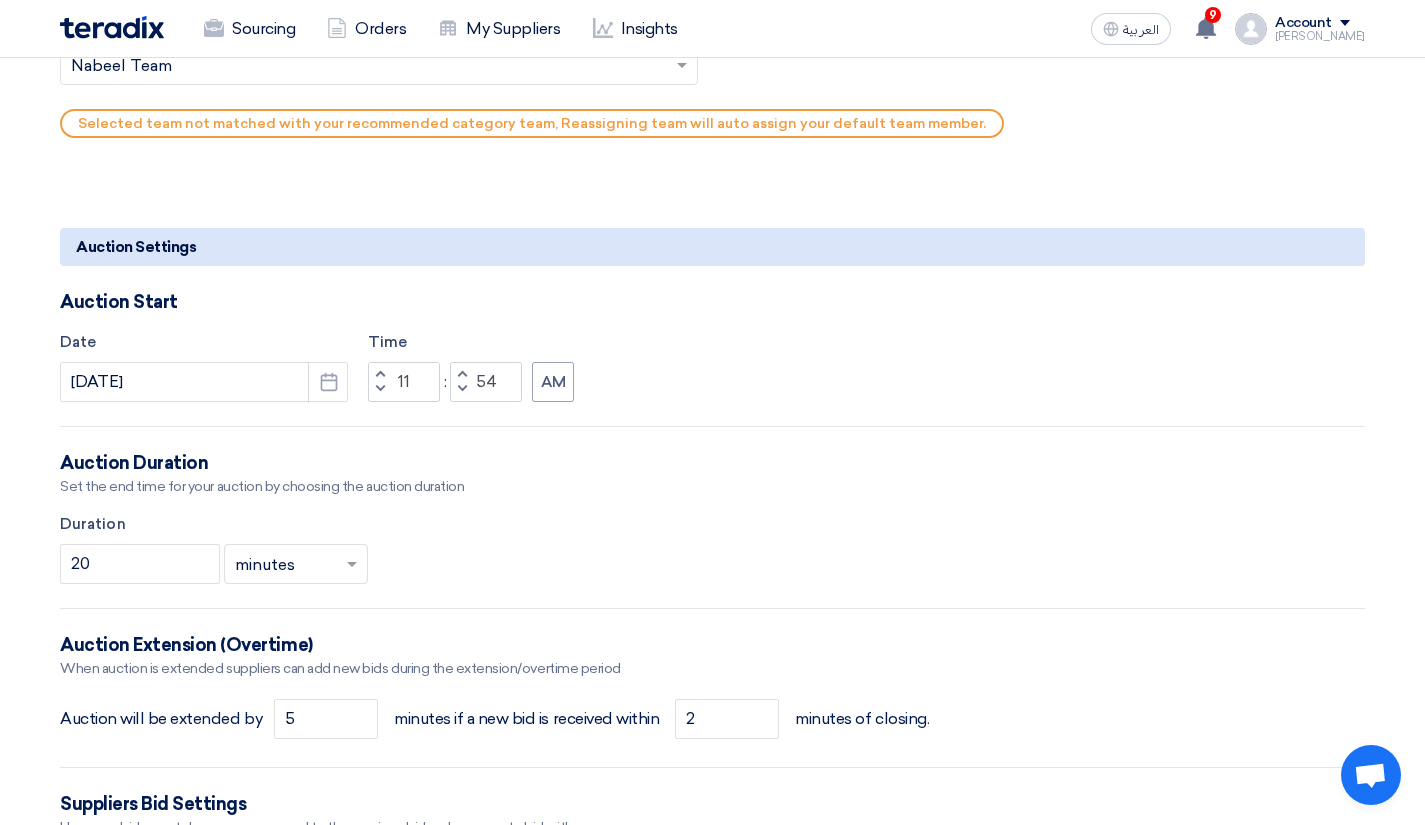 click on "Decrement minutes" 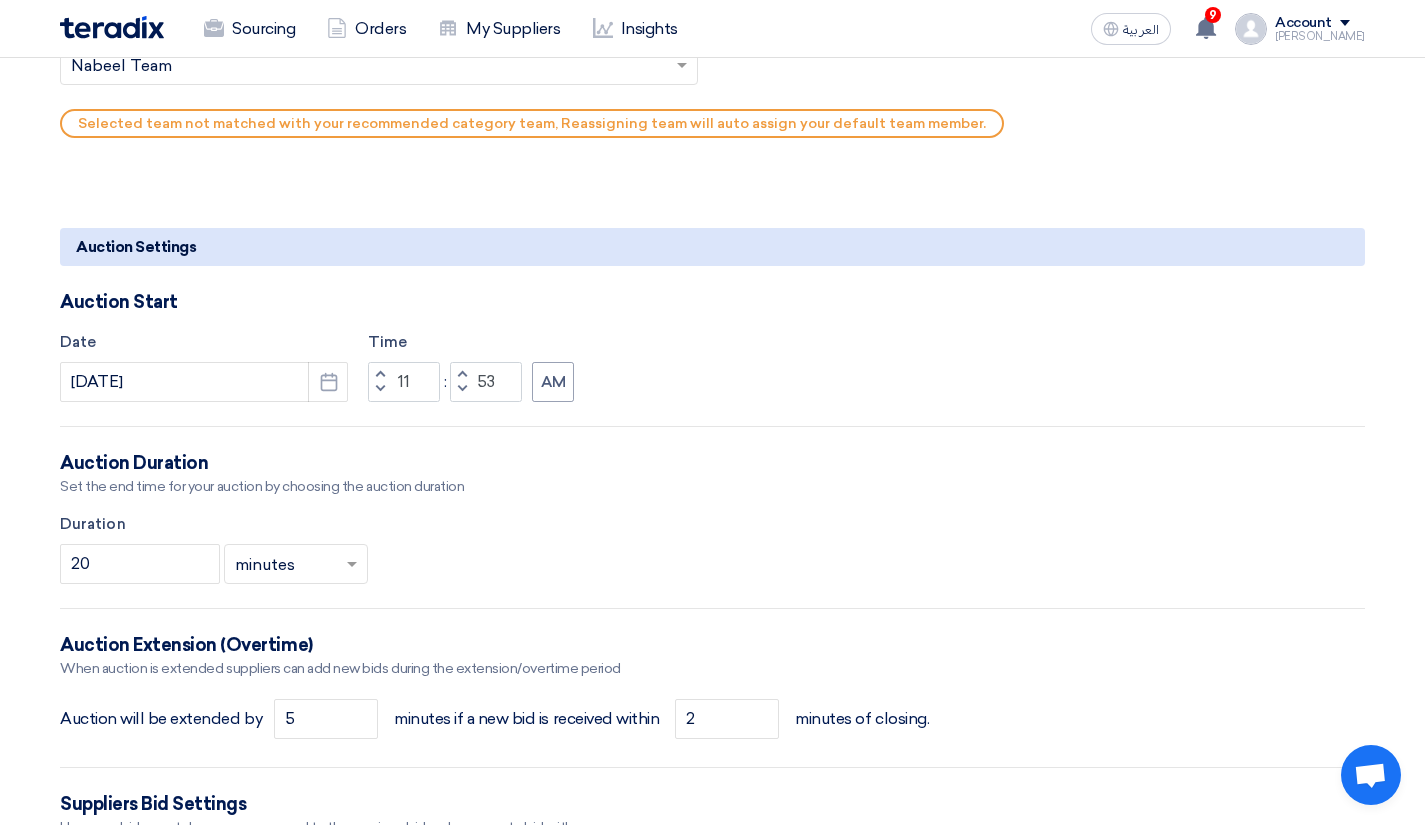 click on "Decrement minutes" 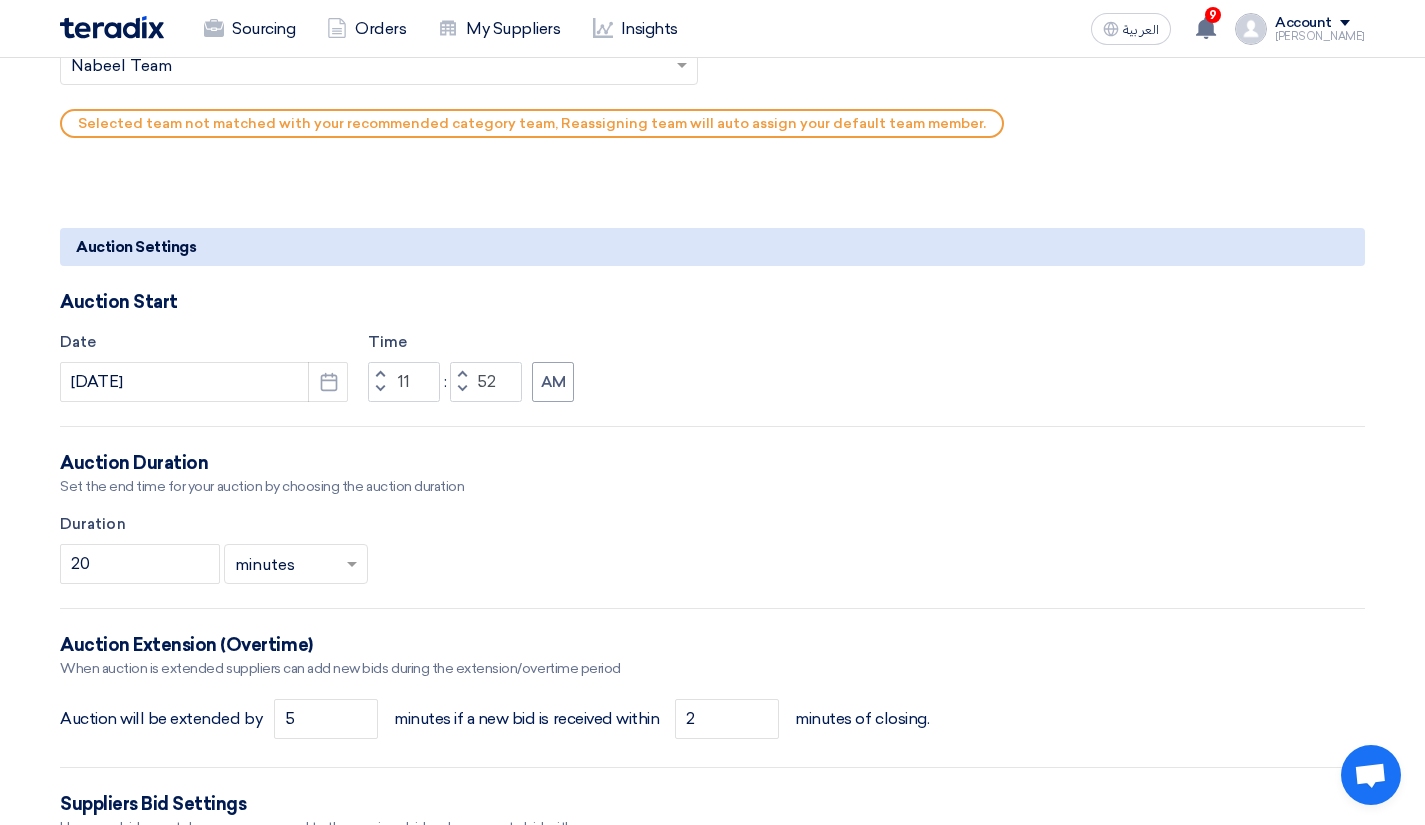 click on "Decrement minutes" 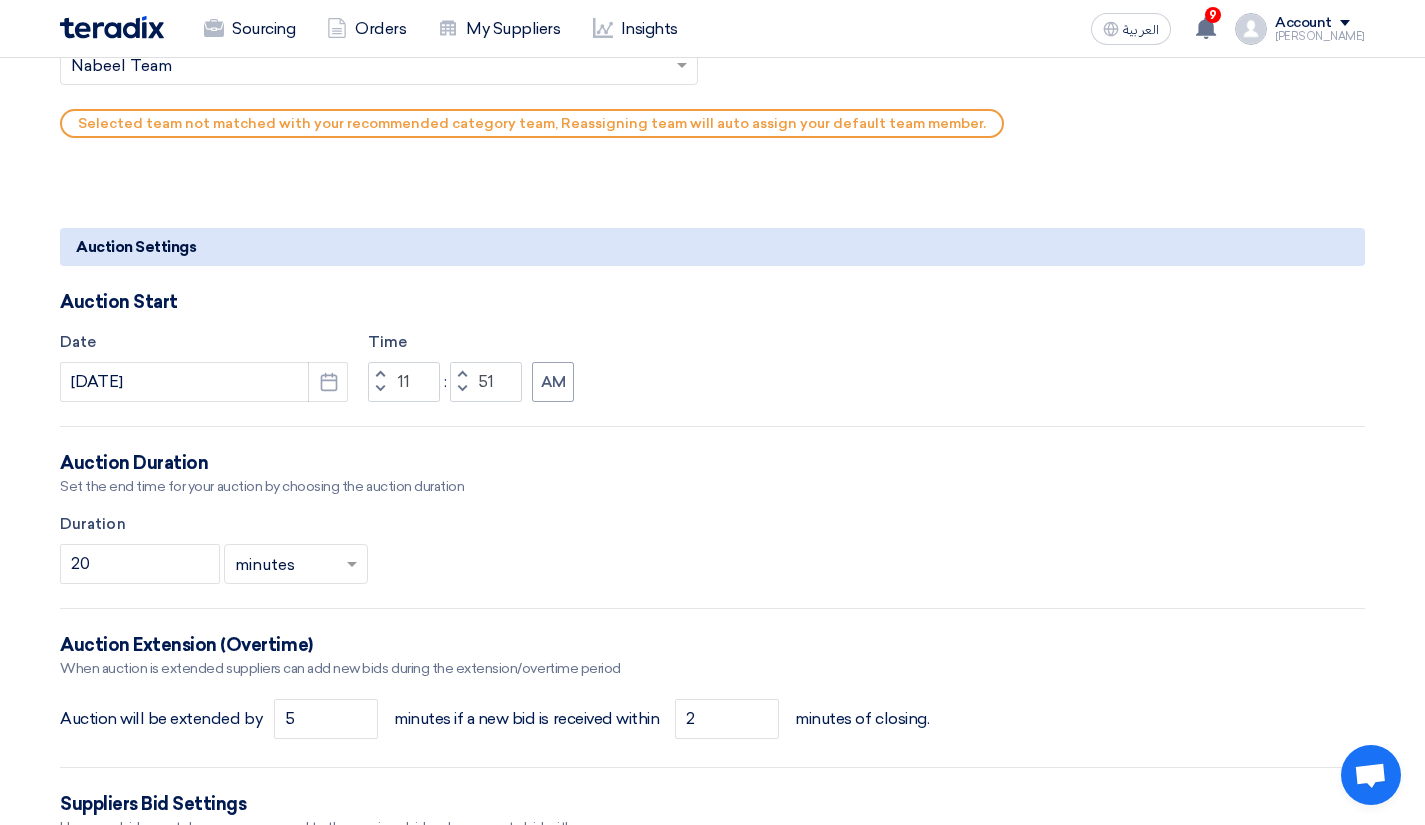 click on "Decrement minutes" 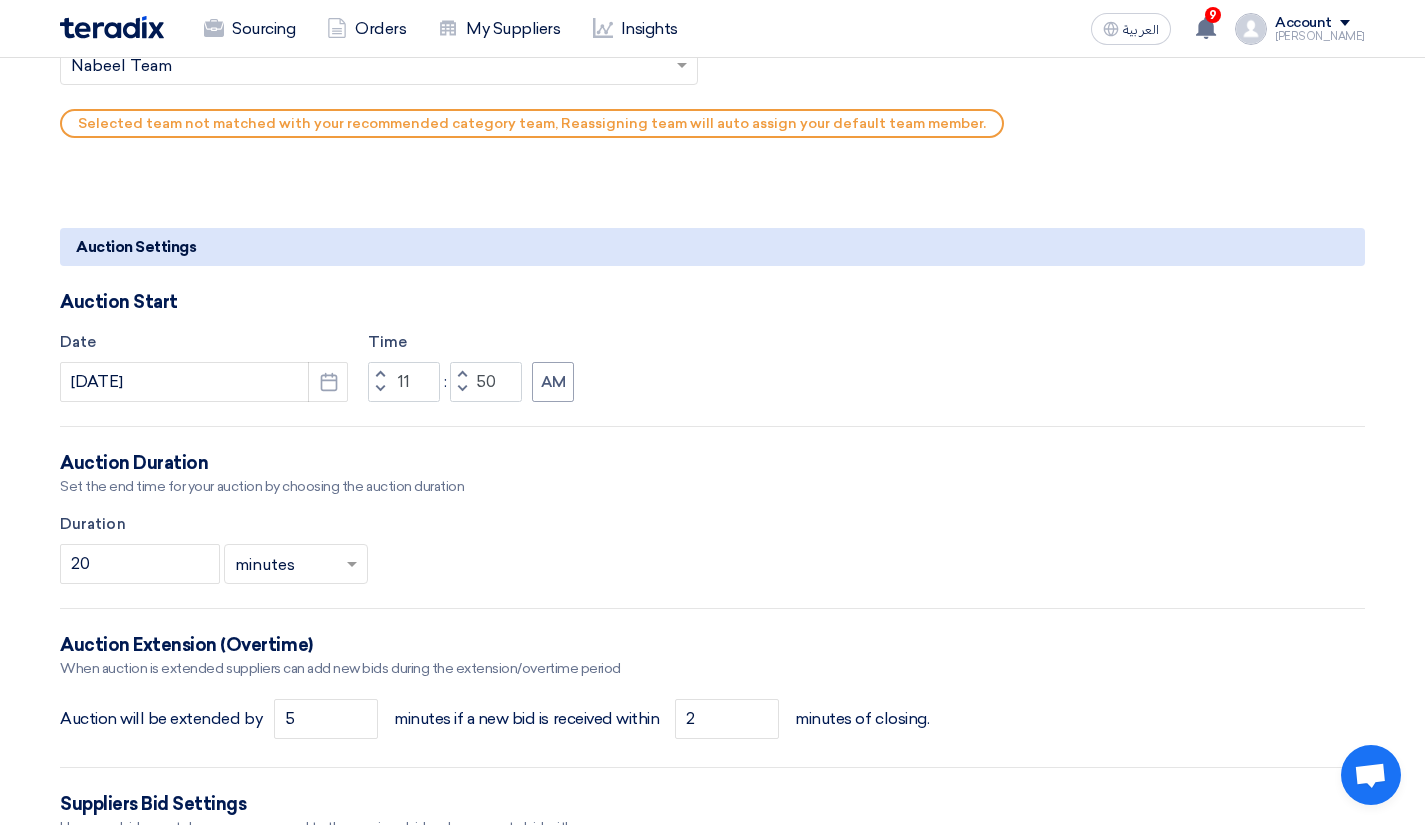 click on "Decrement minutes" 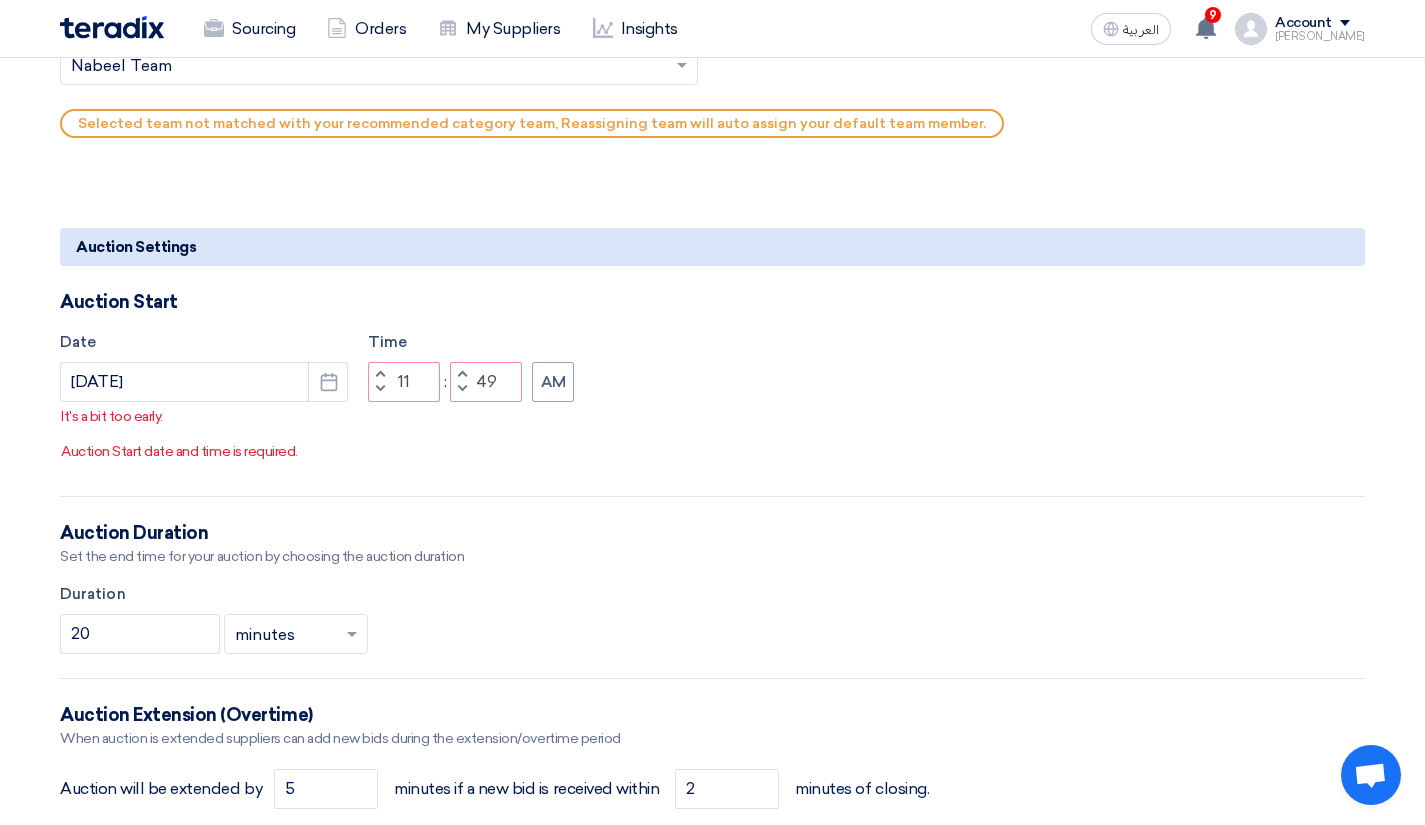 click on "Decrement minutes" 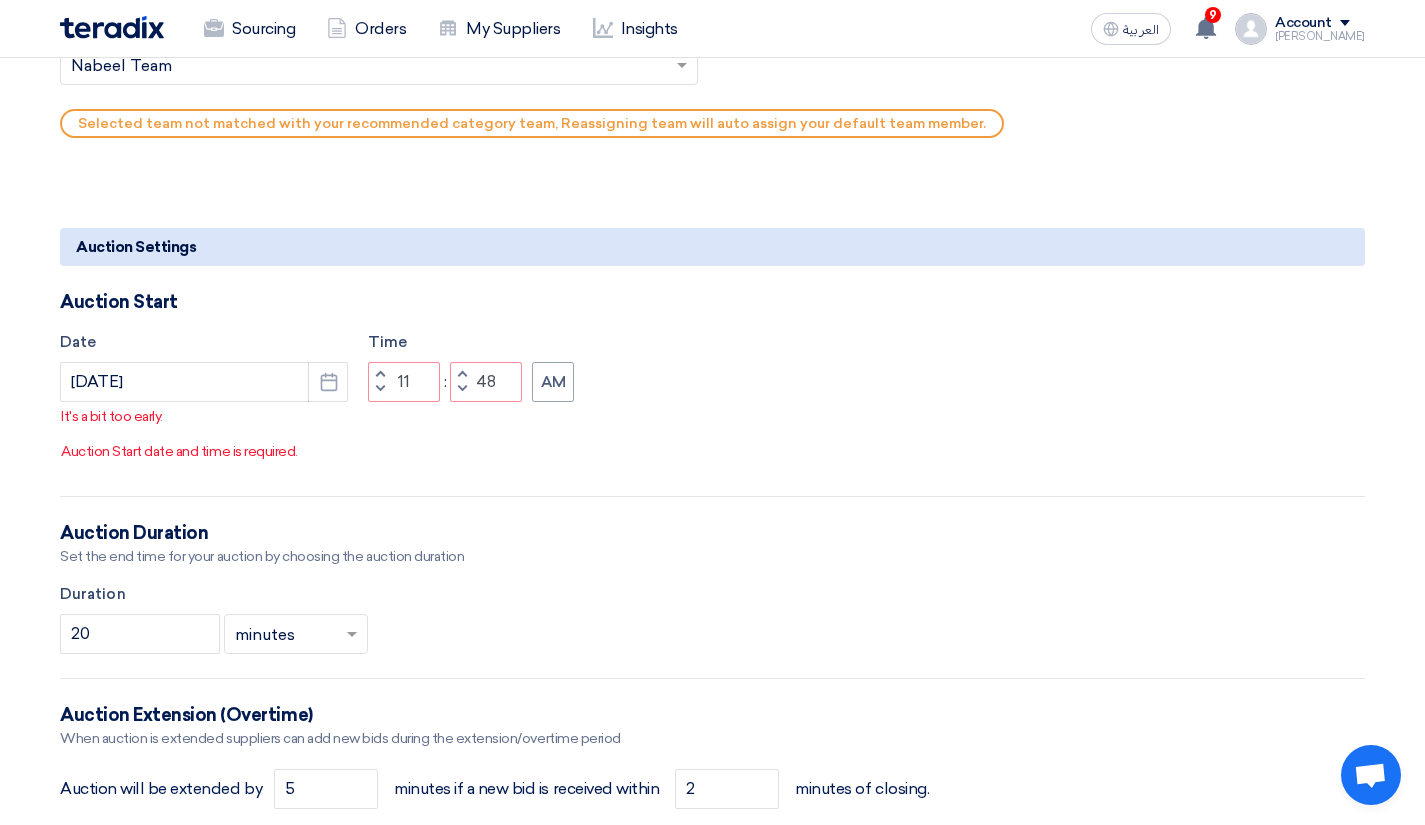 click on "Increment minutes" 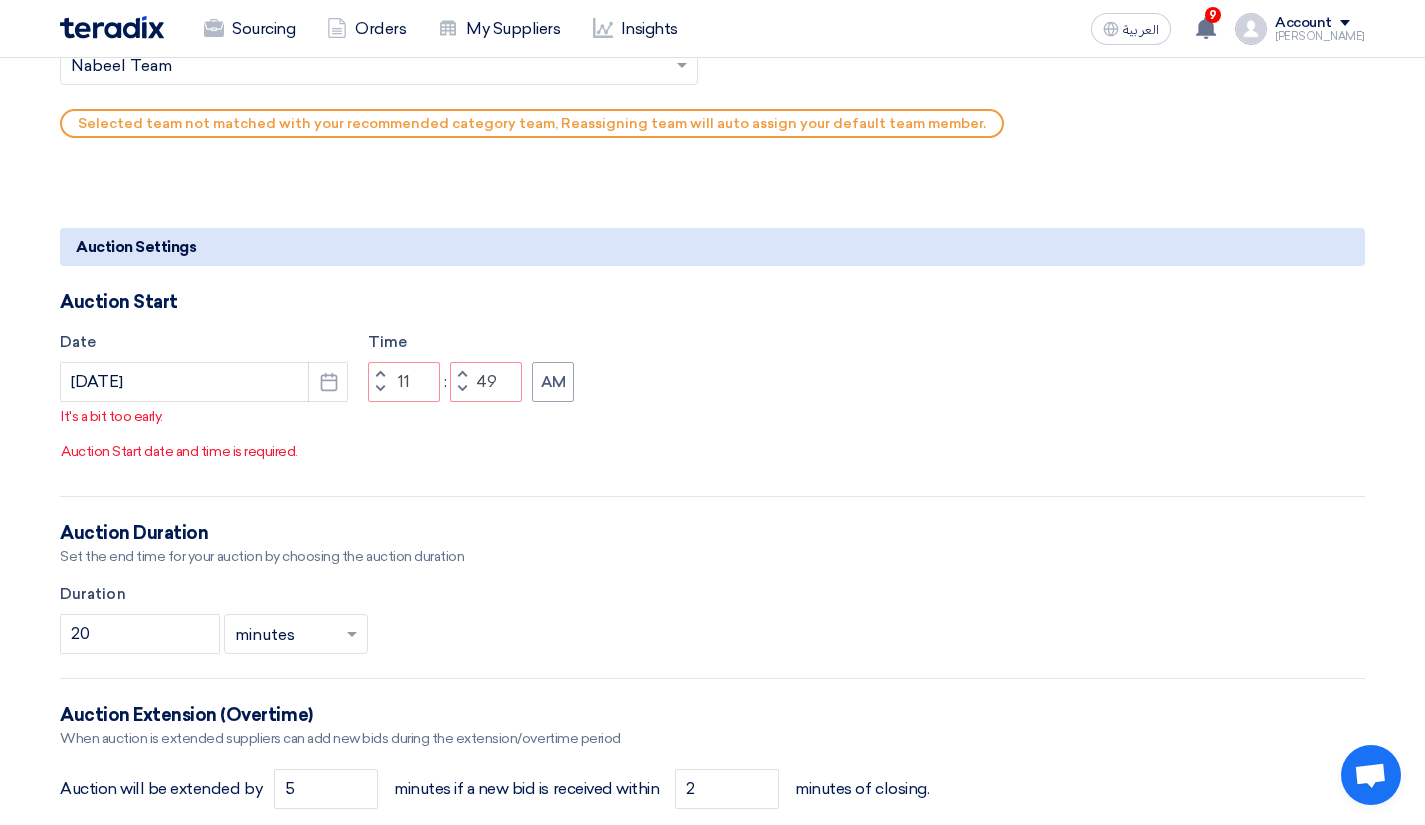 click on "Increment minutes" 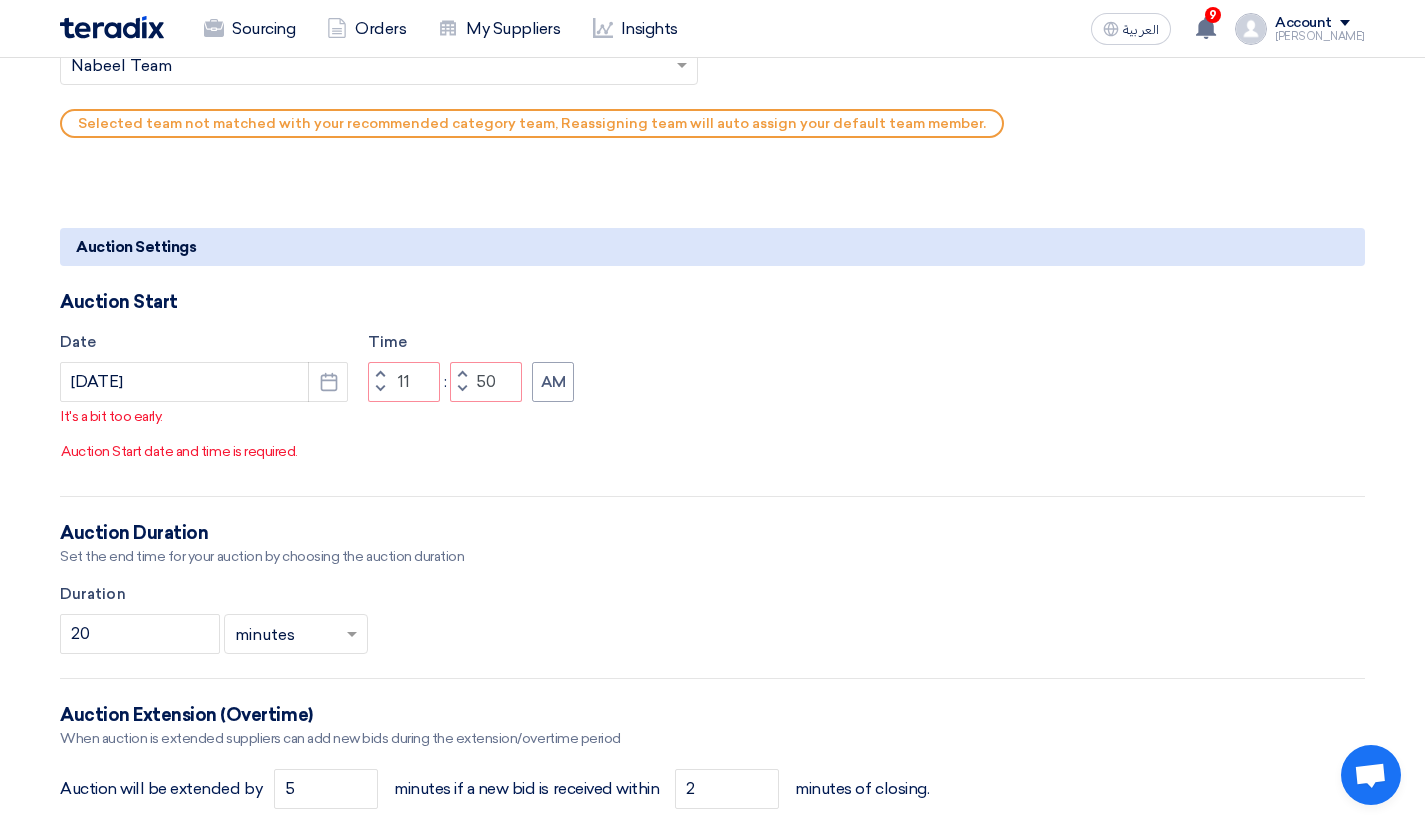 click on "Increment minutes" 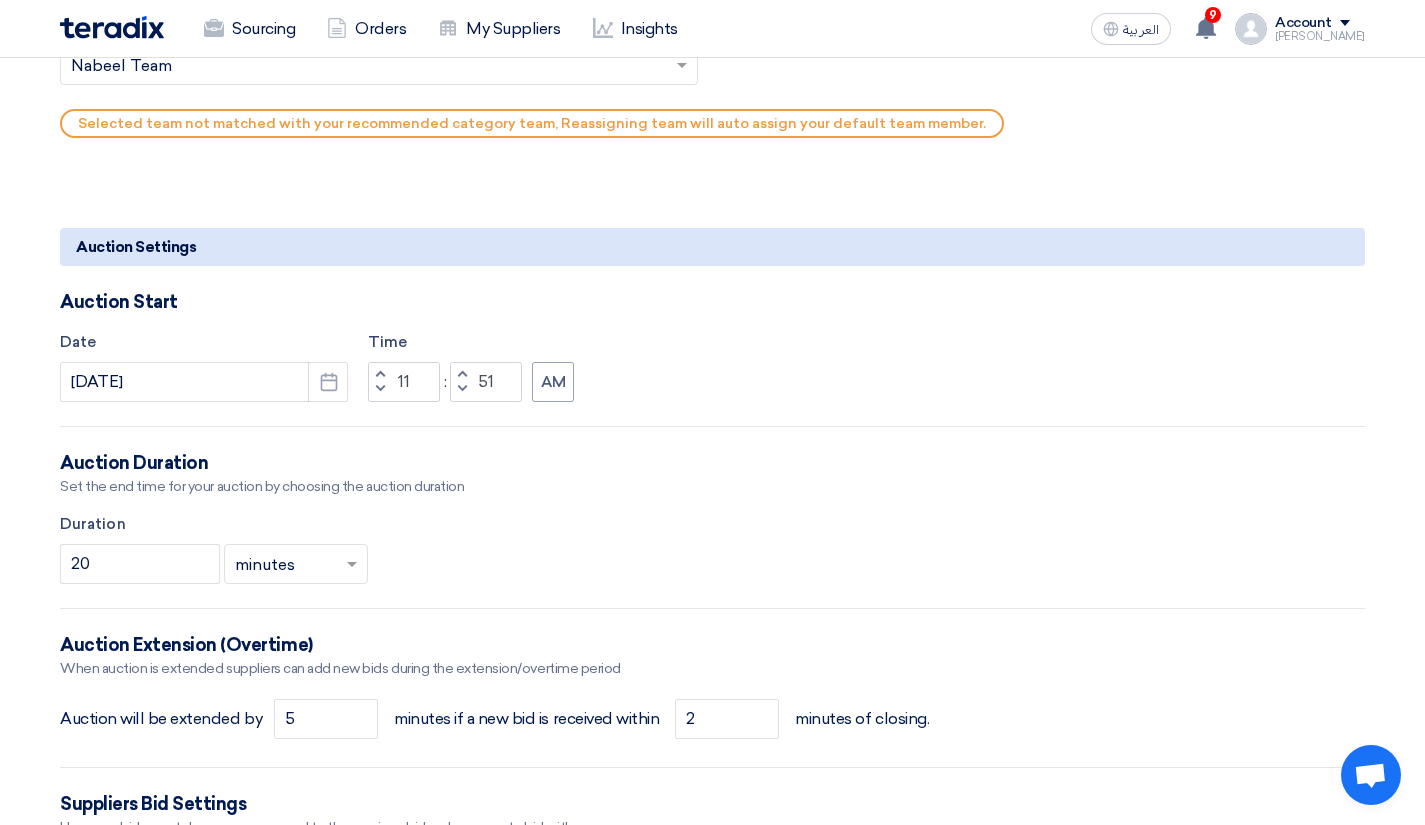 click on "Set the end time for your auction by choosing the auction duration" 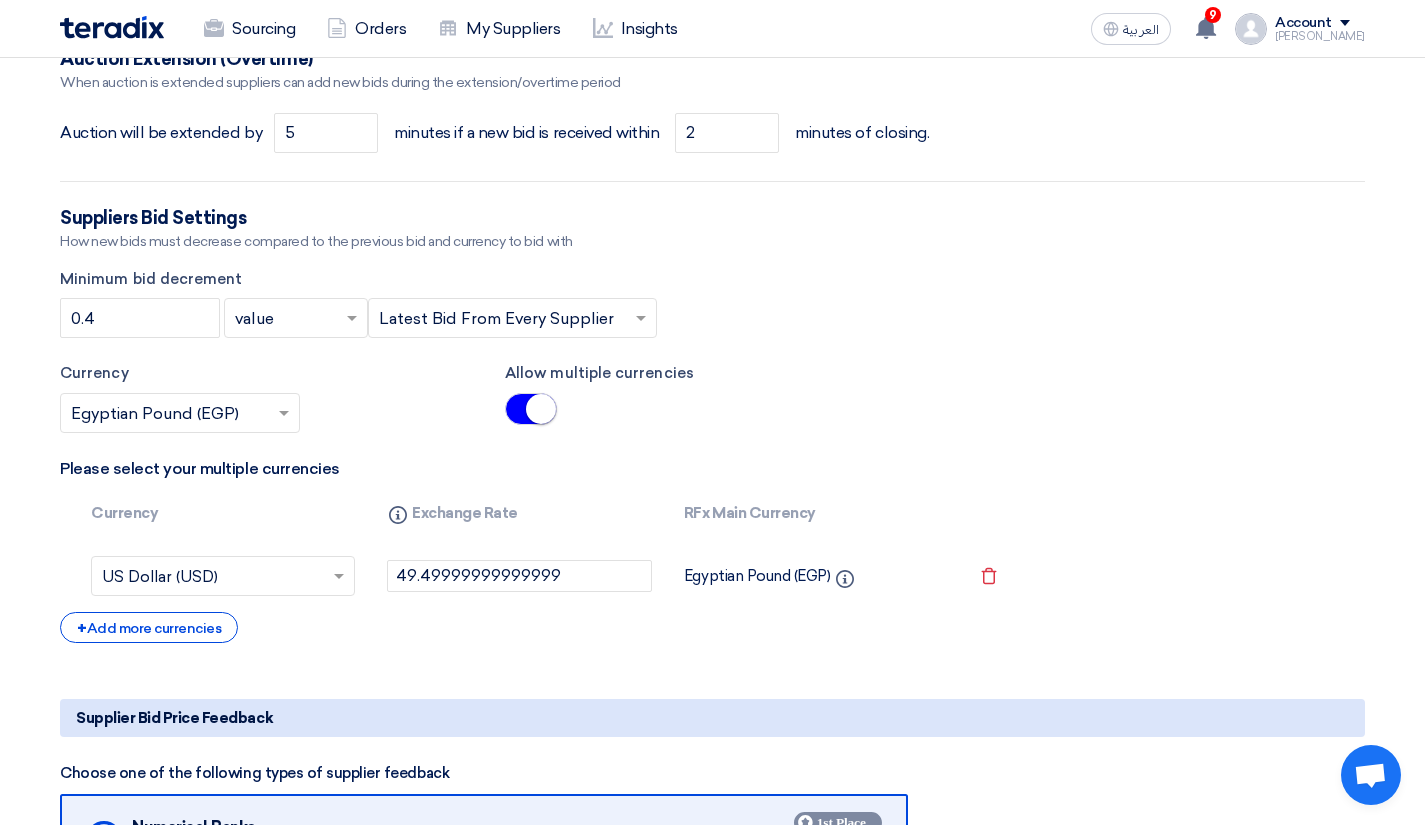 scroll, scrollTop: 2061, scrollLeft: 0, axis: vertical 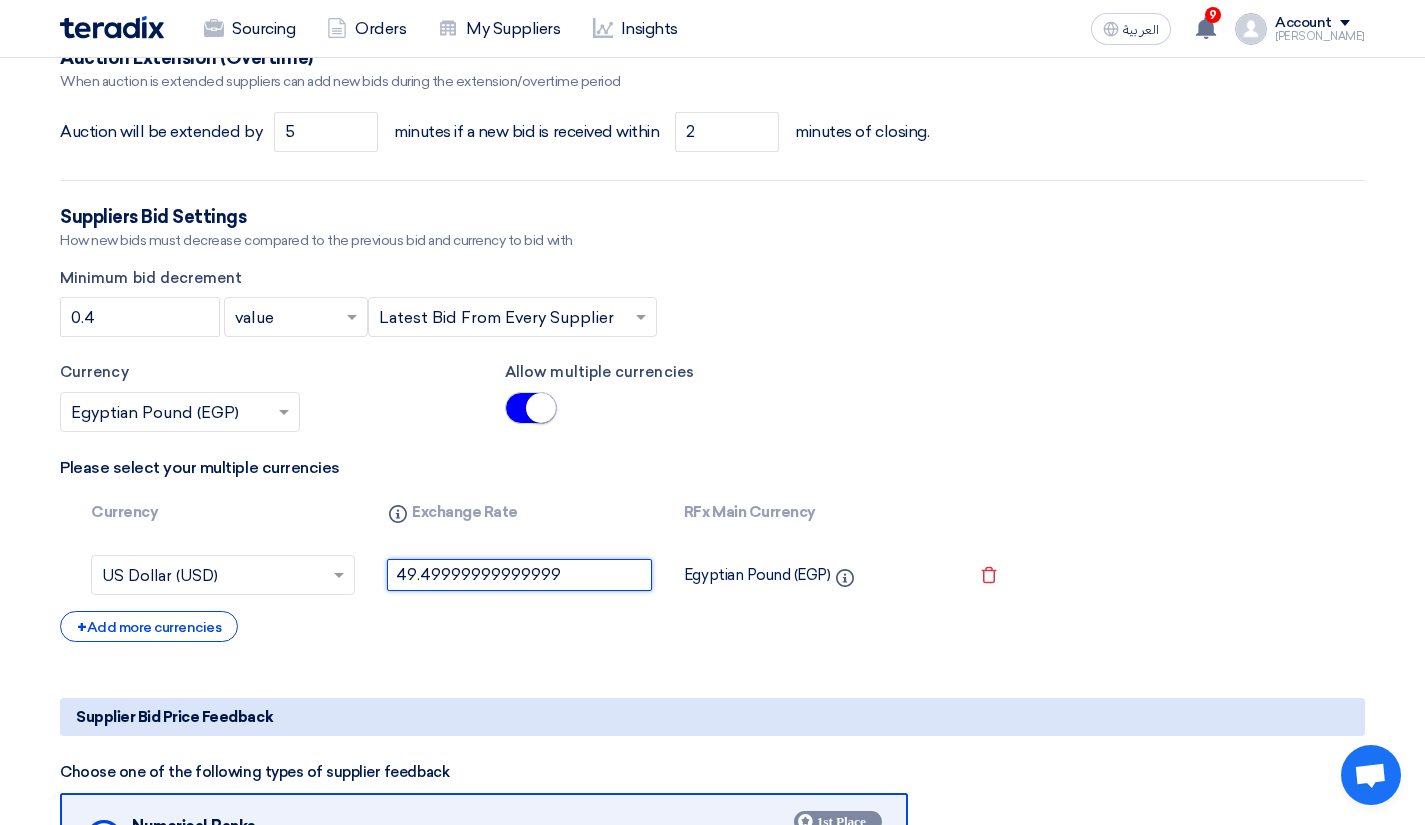 click on "49.49999999999999" at bounding box center (519, 575) 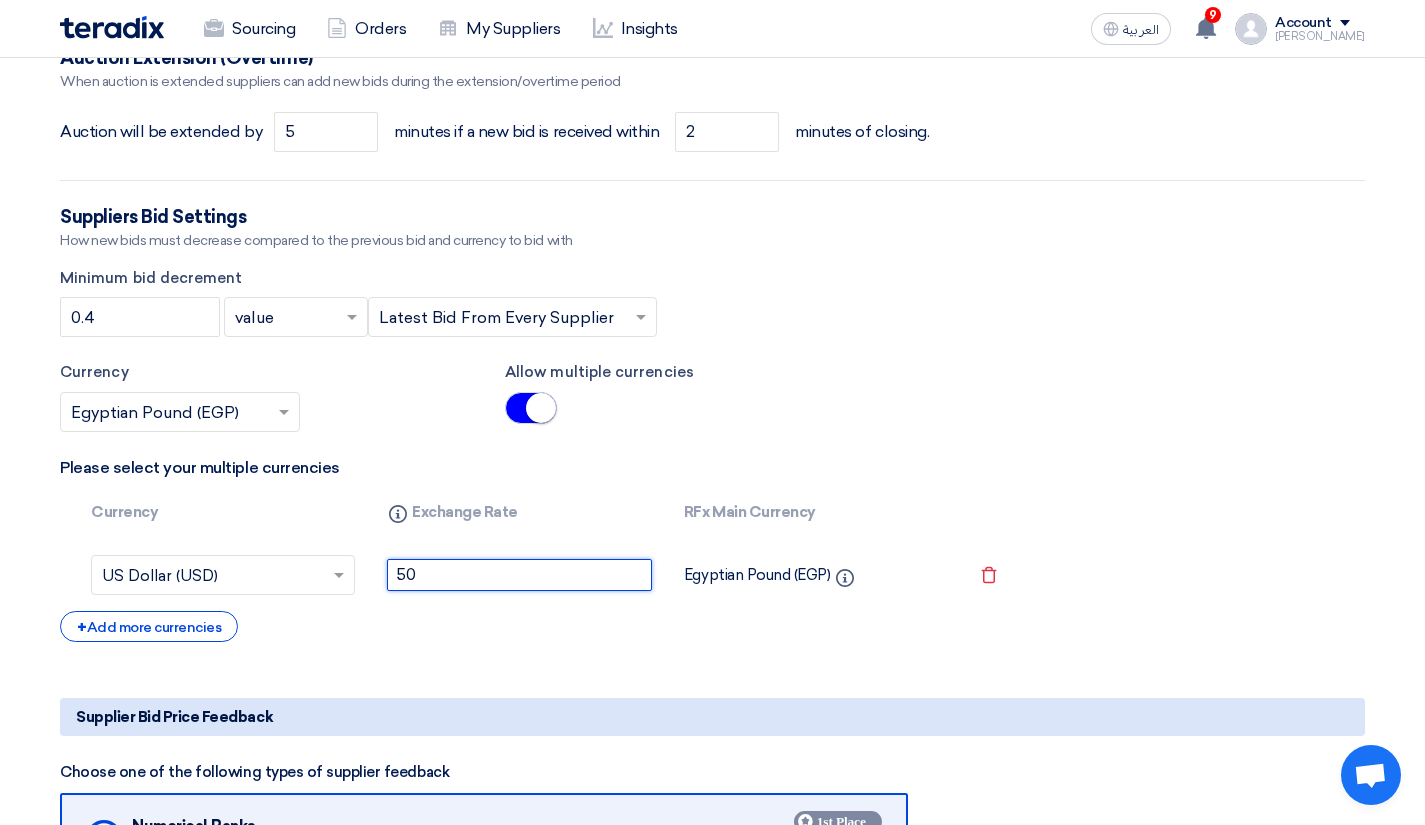 type on "50" 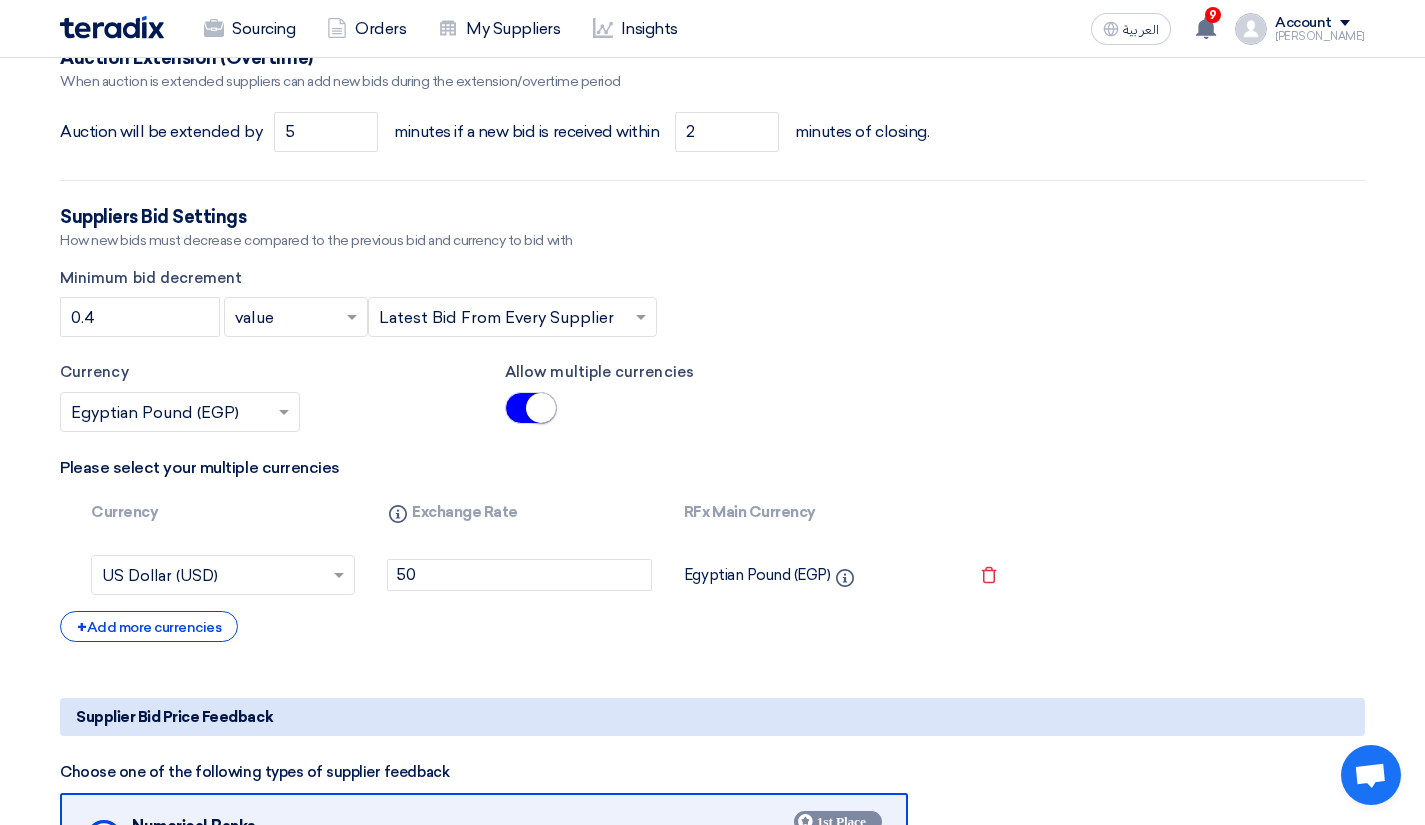 click on "Basic Information
Auction Event Title
(TST_RNK)مناقصة توريد البلاستيك الخاص بشهر
Purchase Request Number (PR#)
Request Priority
Select priority...
×
Low
×
Auction Type
Reverse Auction
Forward Auction
More details about your auction
Optional
Rich Text Editor Bold (CTRL+B) Bold Italic (CTRL+I) Italic" 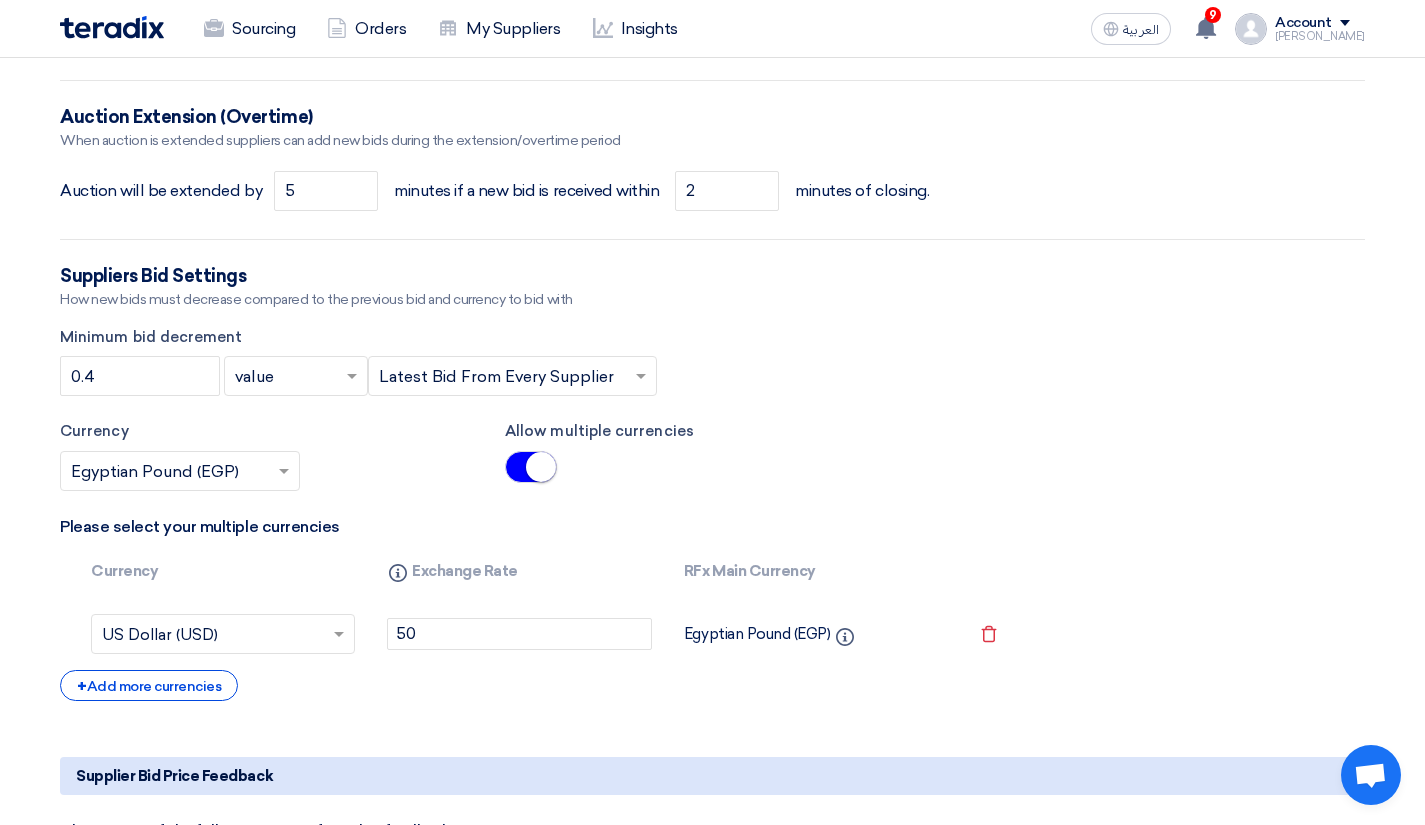 scroll, scrollTop: 2001, scrollLeft: 0, axis: vertical 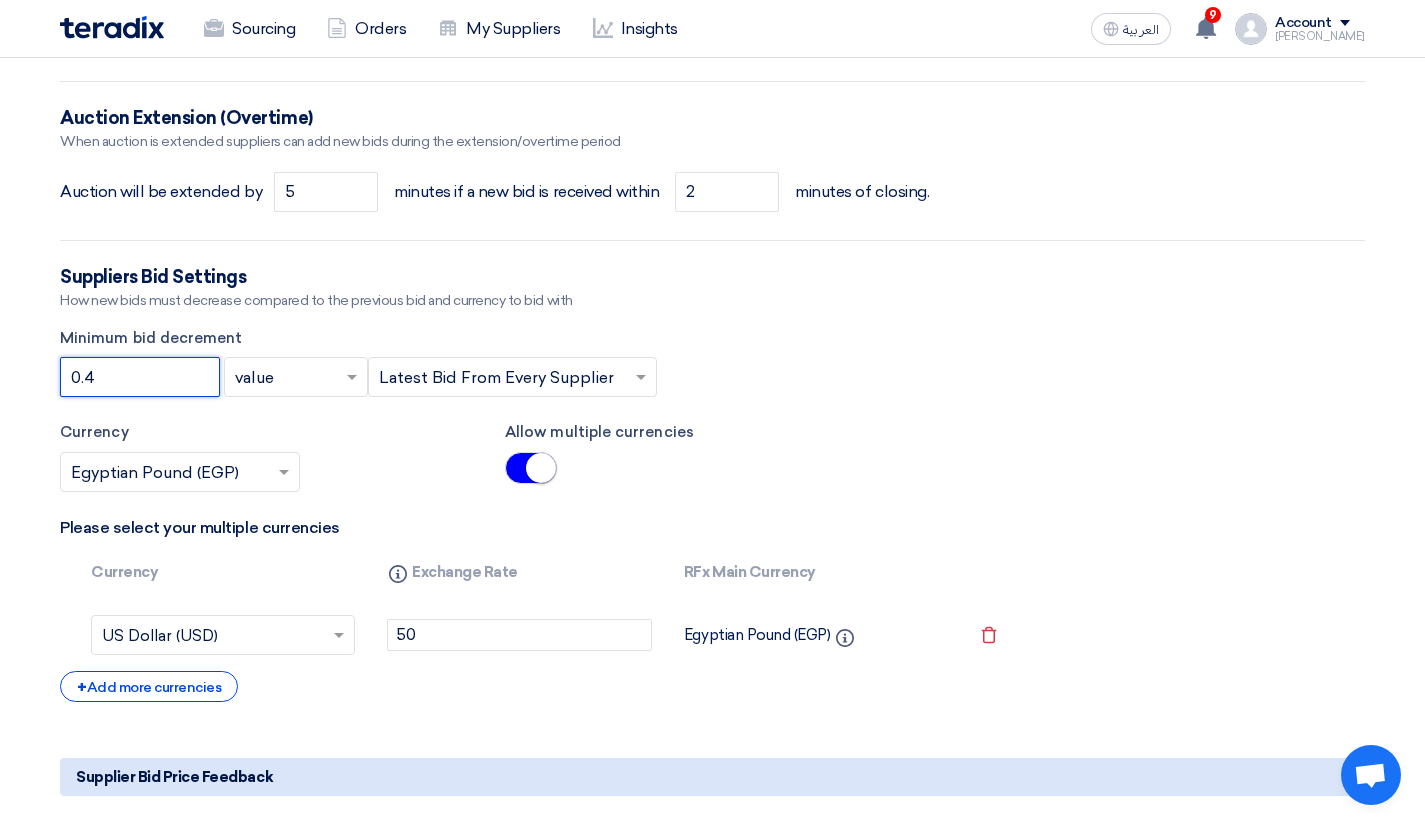 click on "0.4" at bounding box center (140, 377) 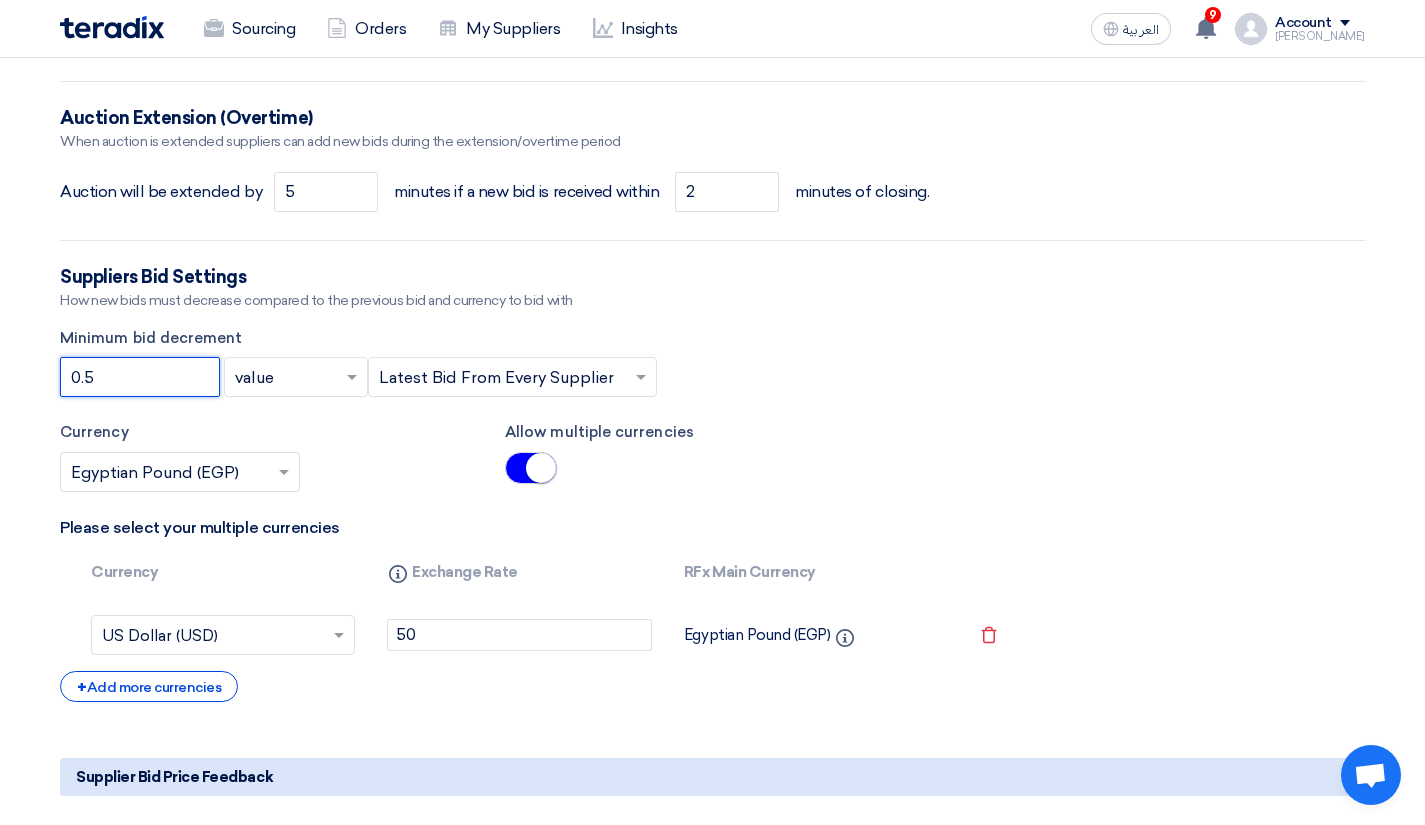 type on "0.5" 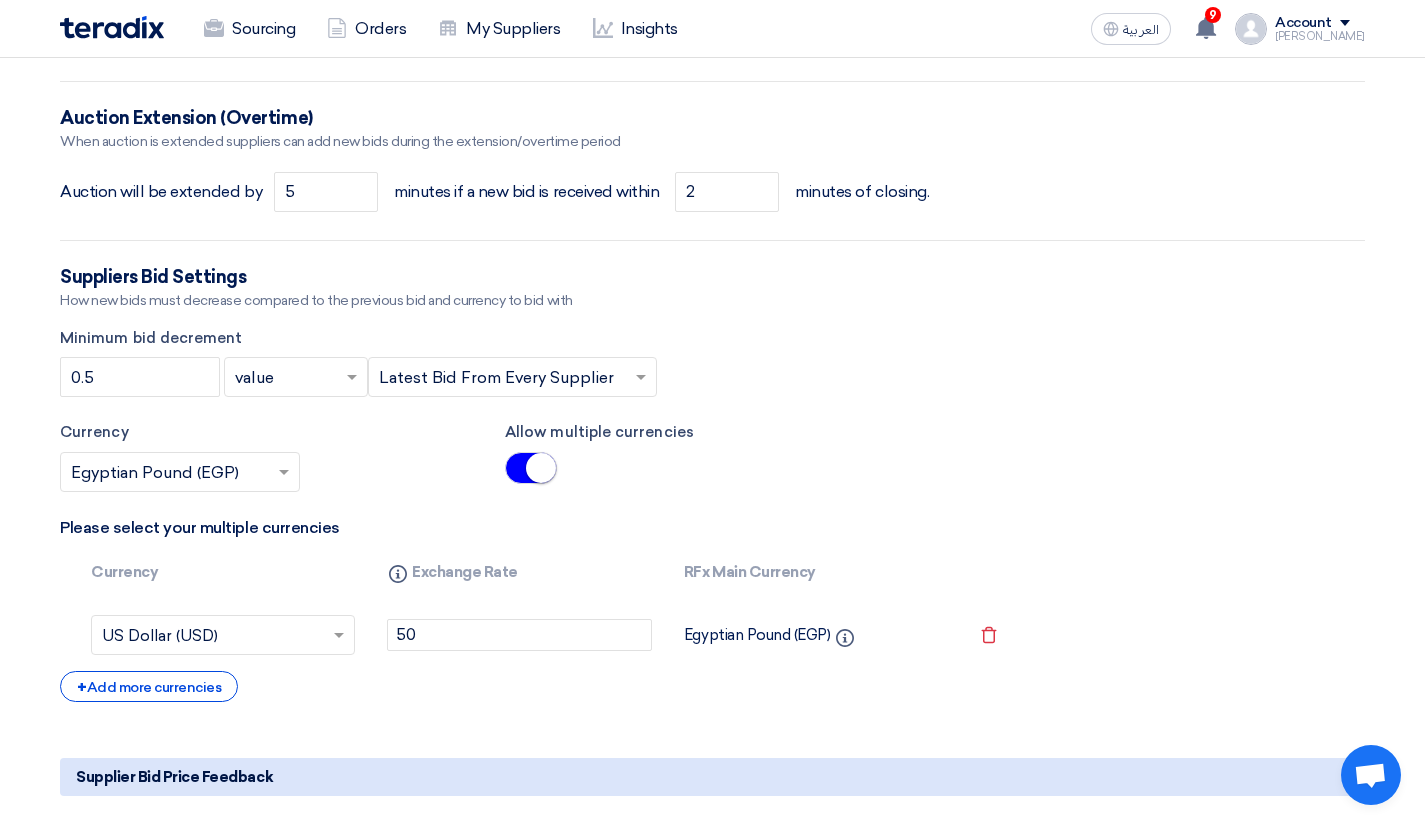 click on "Minimum bid decrement" 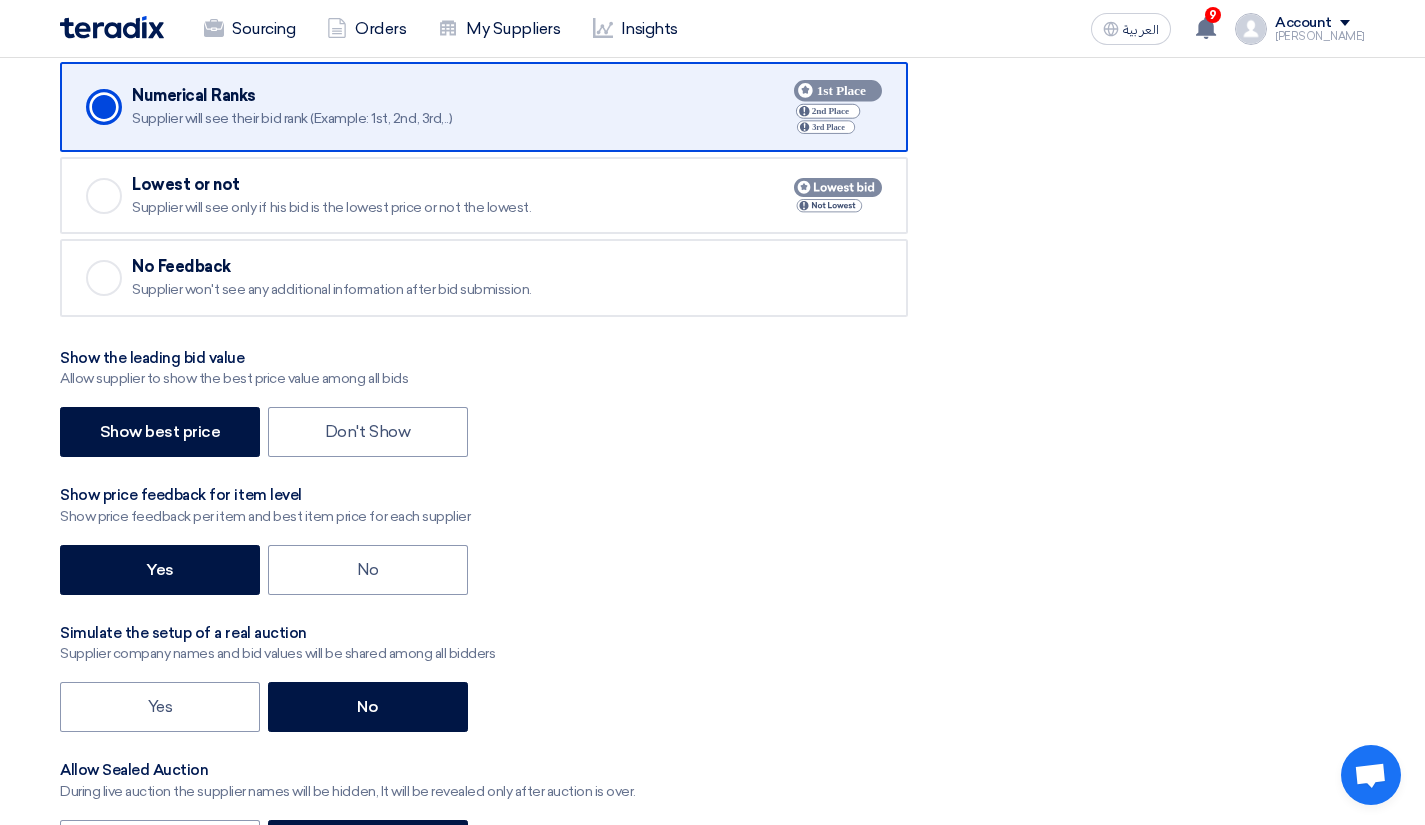 scroll, scrollTop: 2798, scrollLeft: 0, axis: vertical 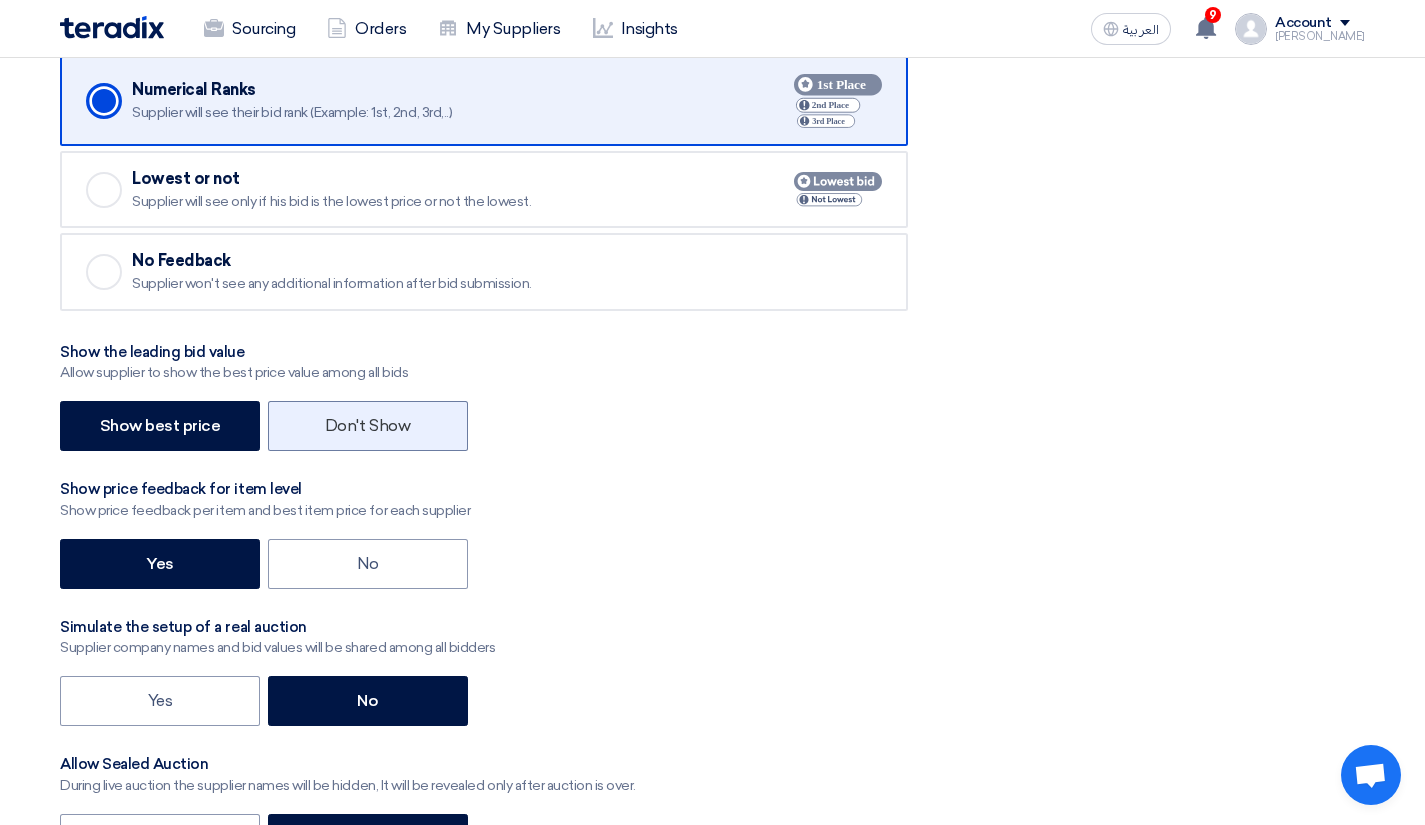 click on "Don't Show" 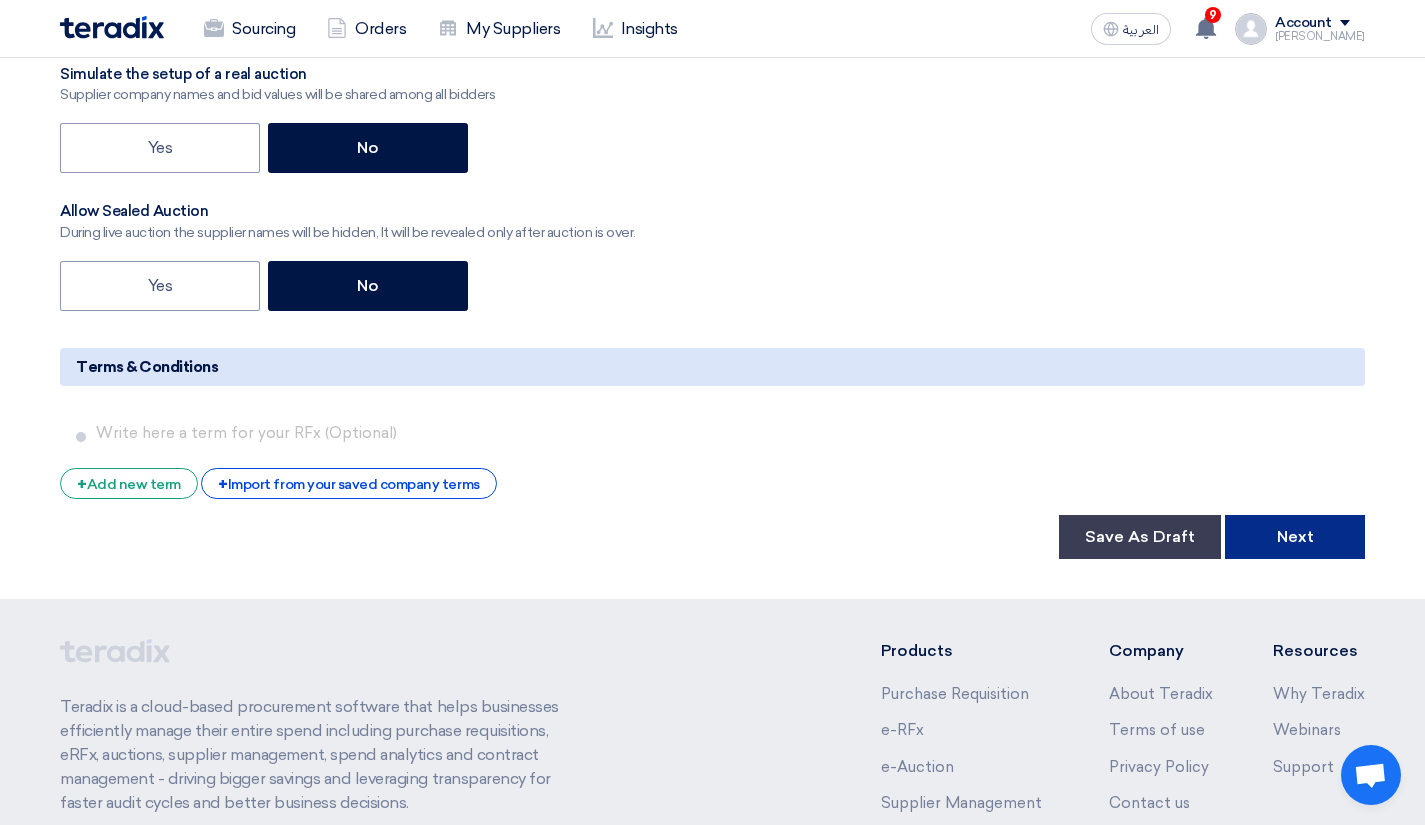 scroll, scrollTop: 3352, scrollLeft: 0, axis: vertical 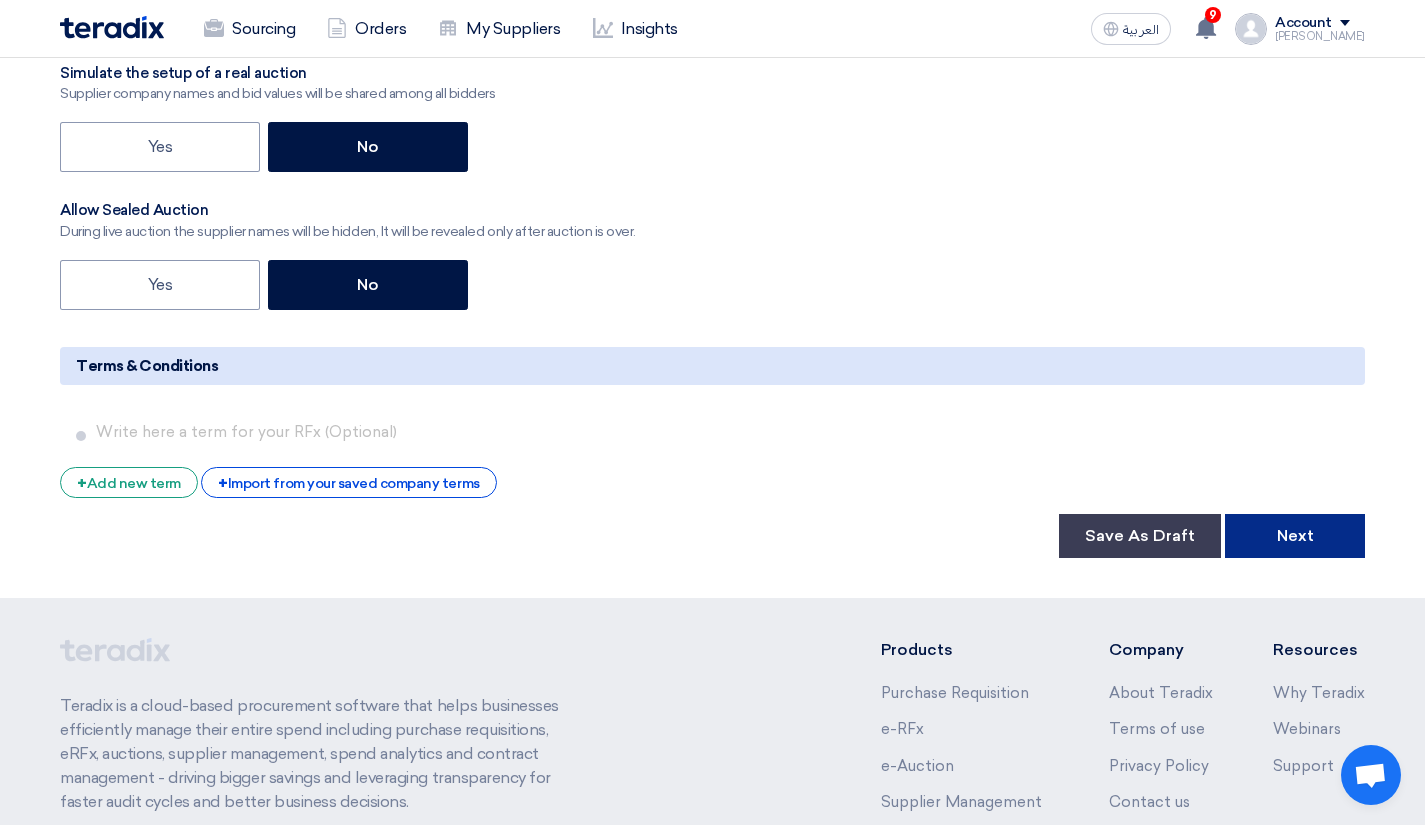 click on "Next" 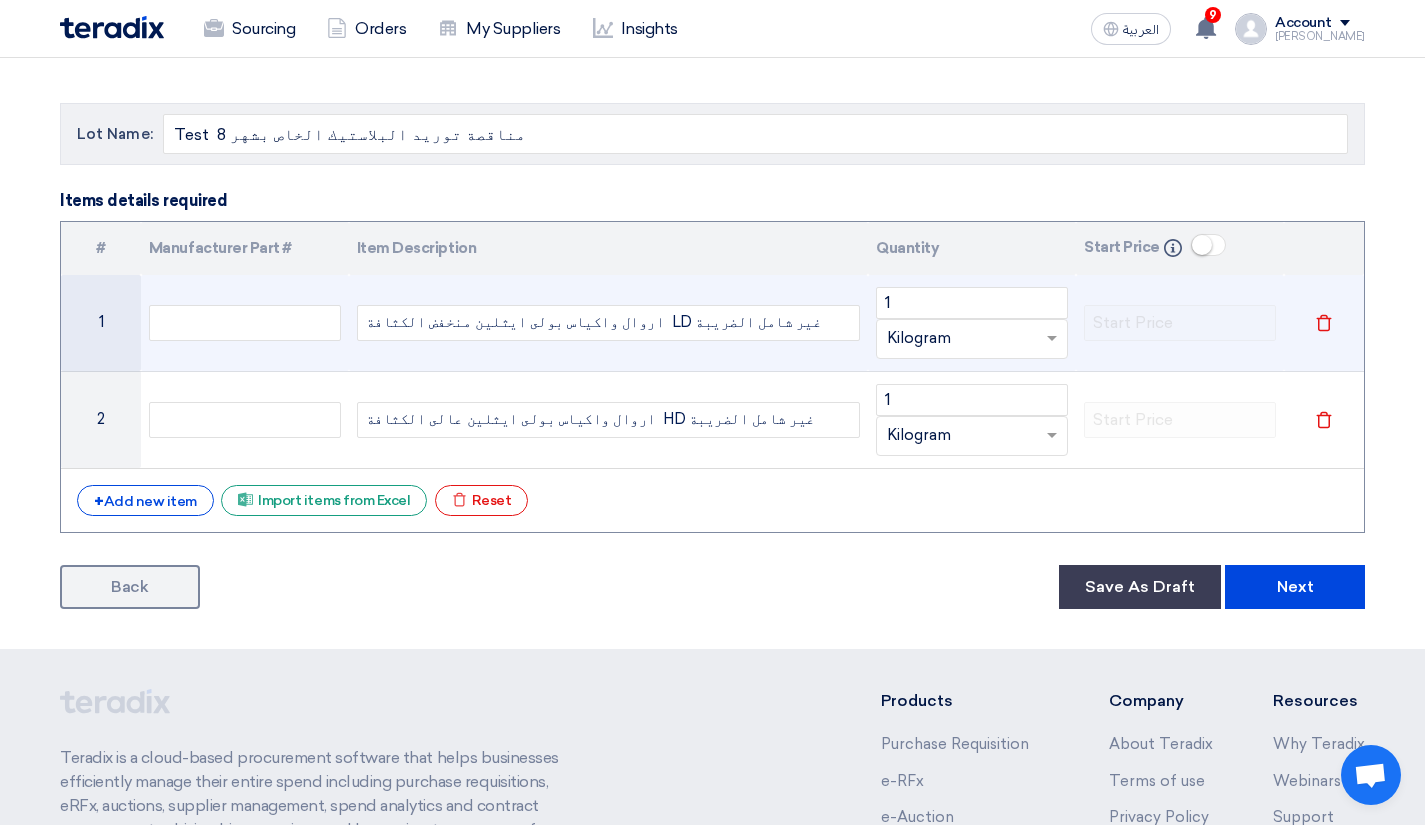 scroll, scrollTop: 214, scrollLeft: 0, axis: vertical 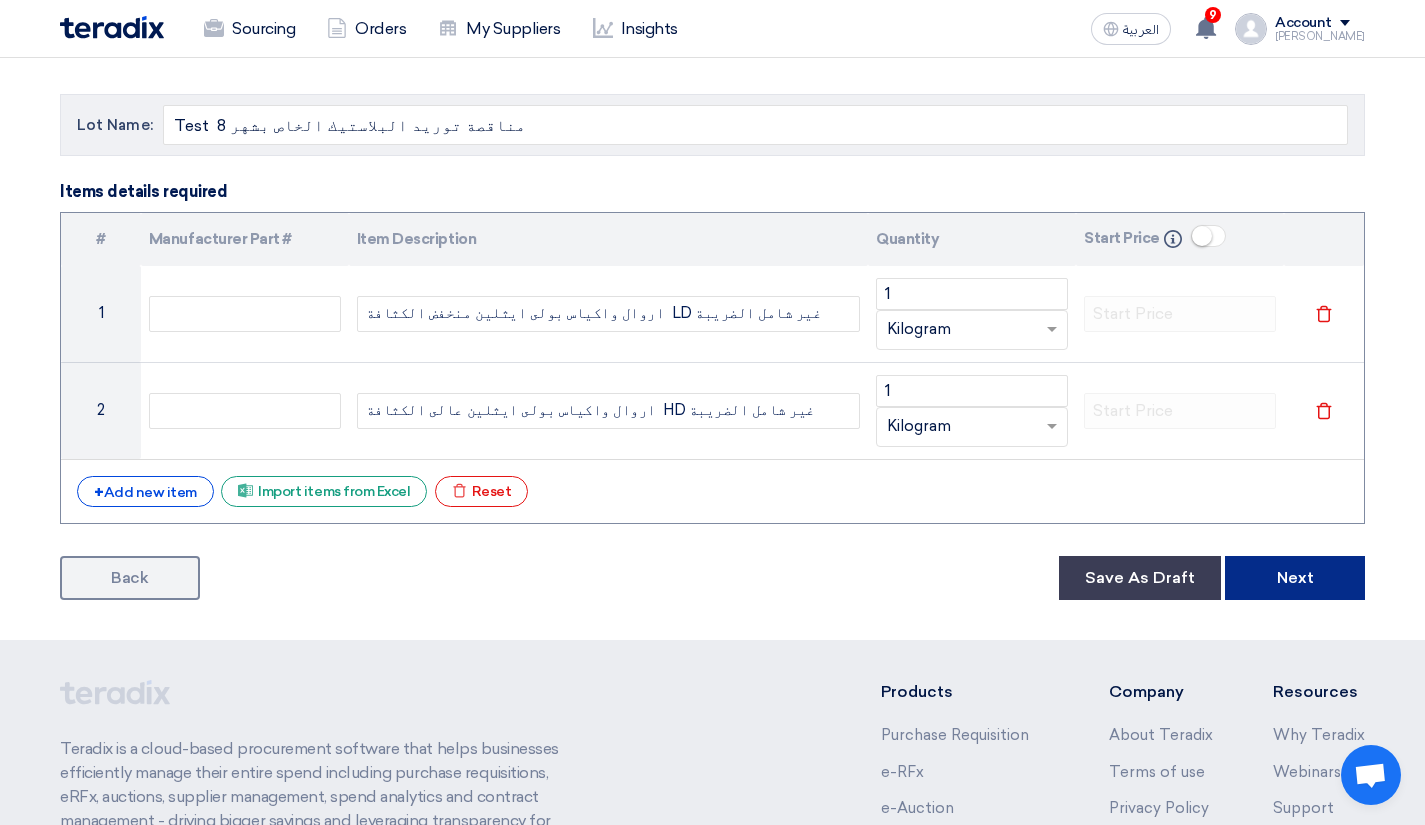click on "Next" 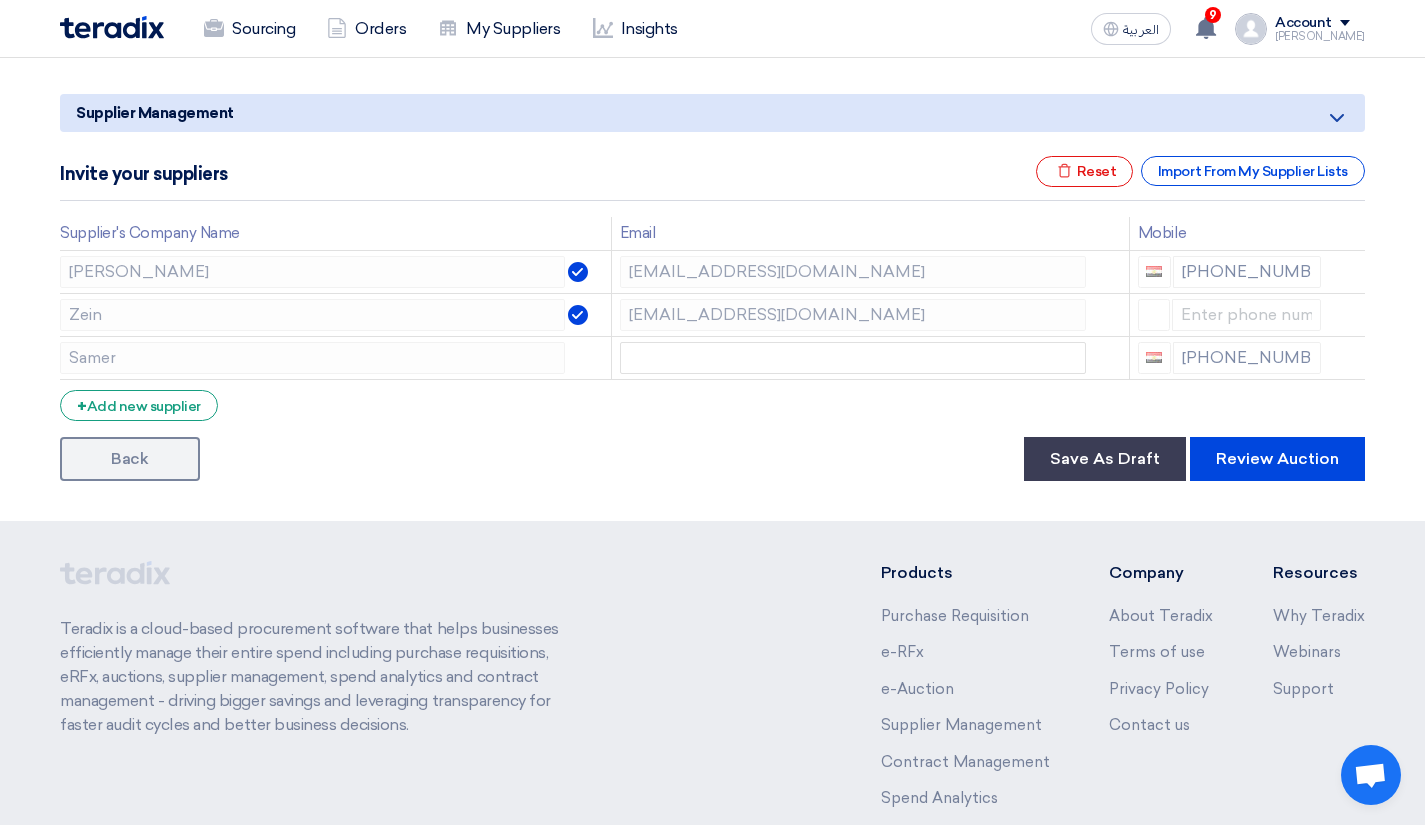 scroll, scrollTop: 0, scrollLeft: 0, axis: both 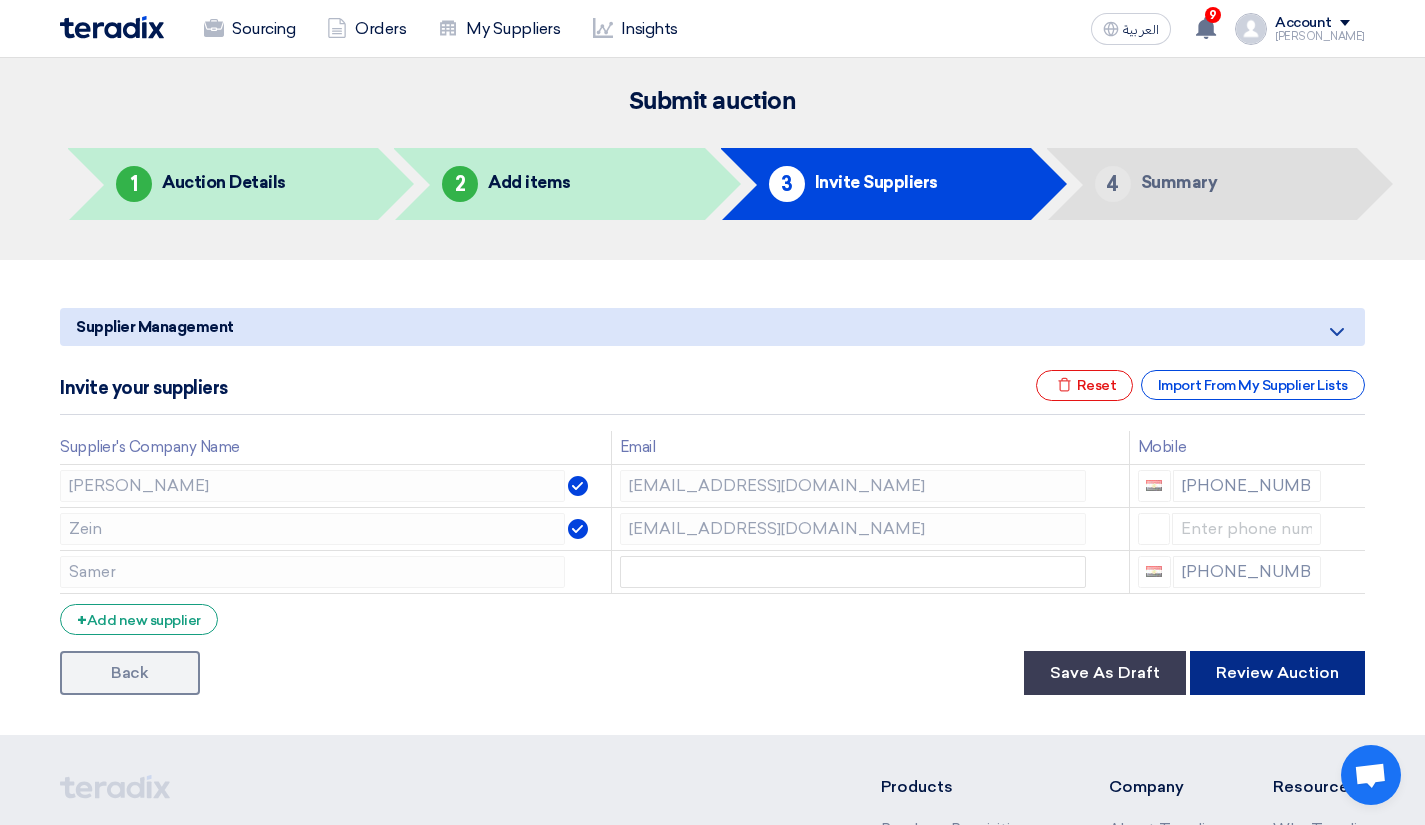 click on "Review Auction" 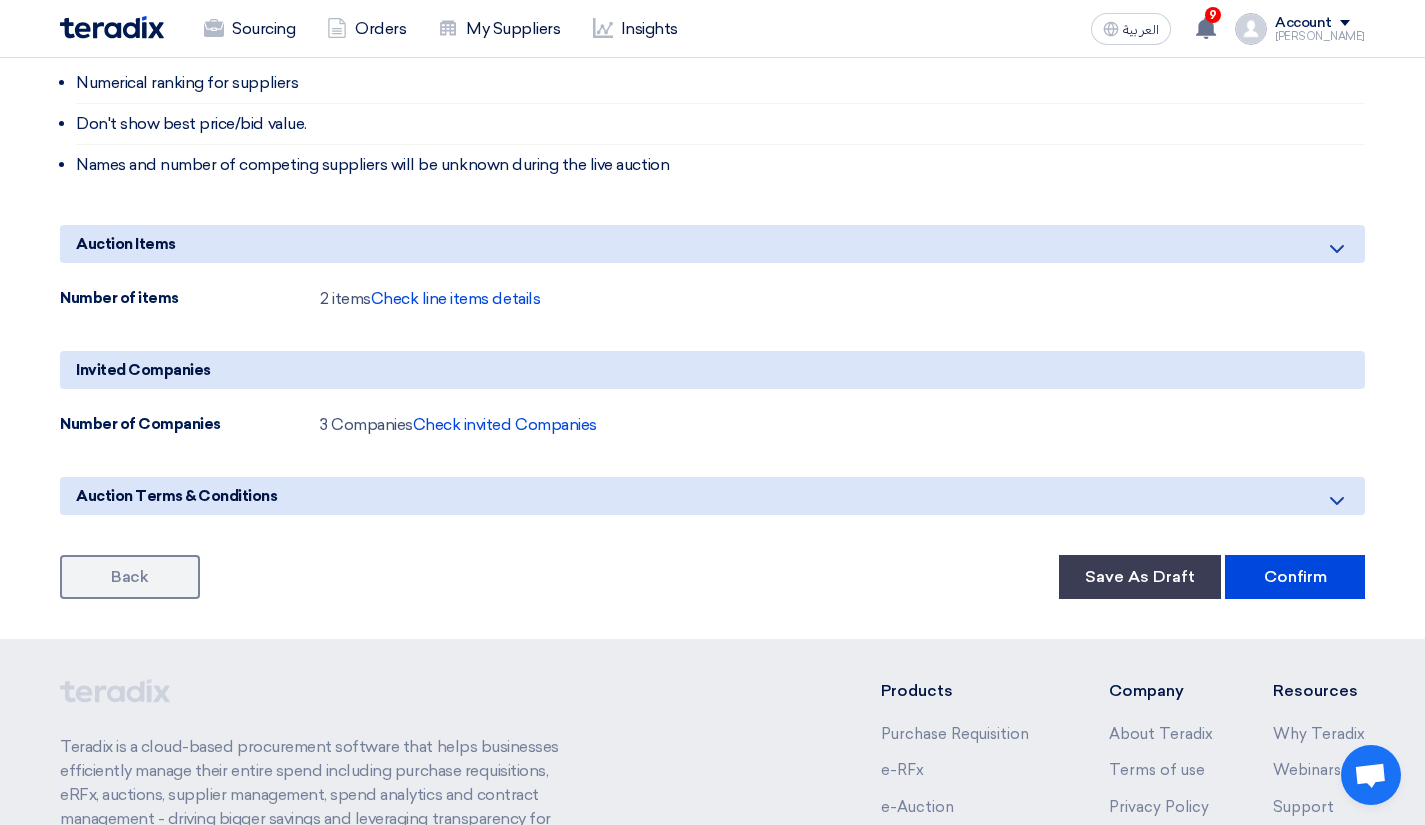 scroll, scrollTop: 885, scrollLeft: 0, axis: vertical 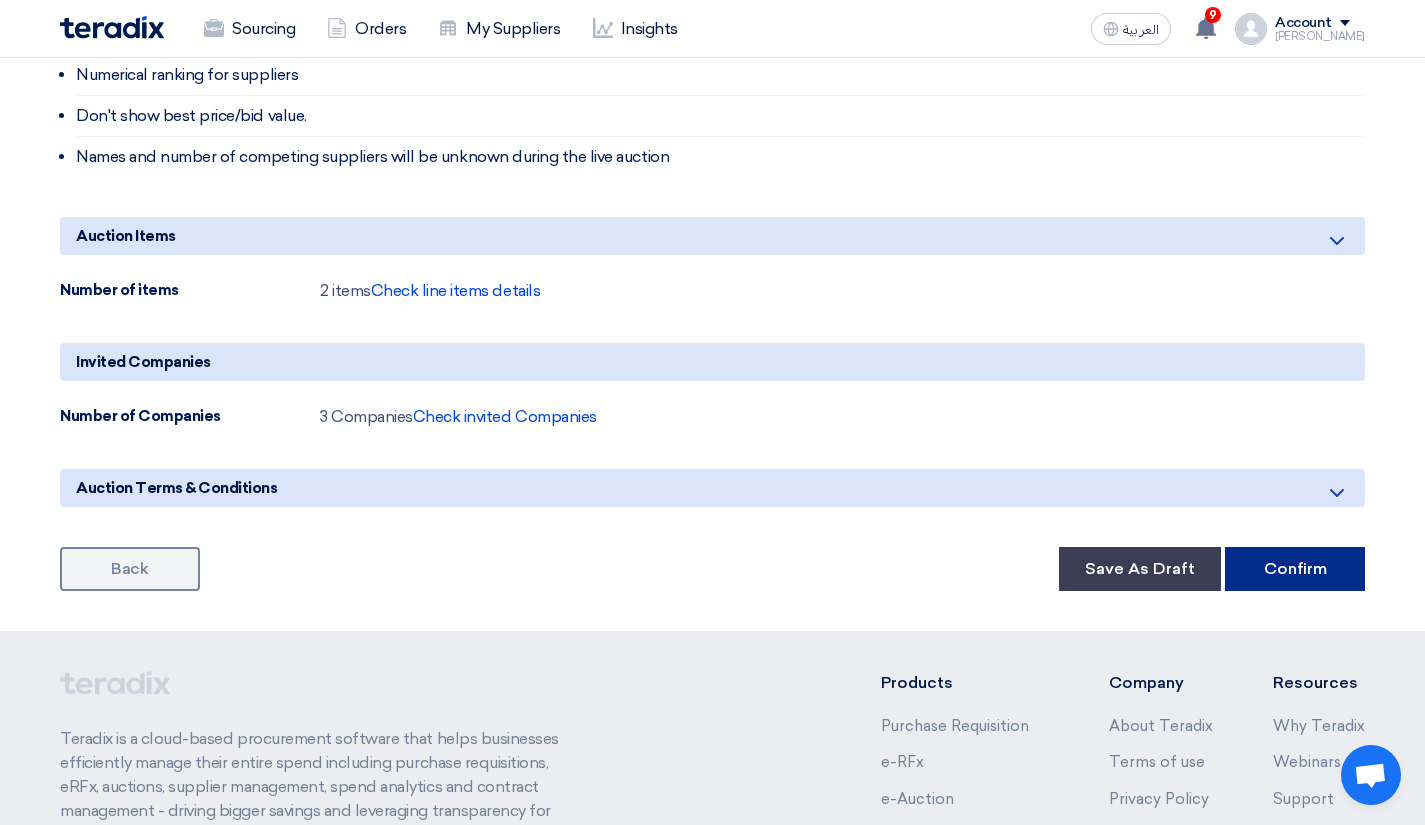 click on "Confirm" 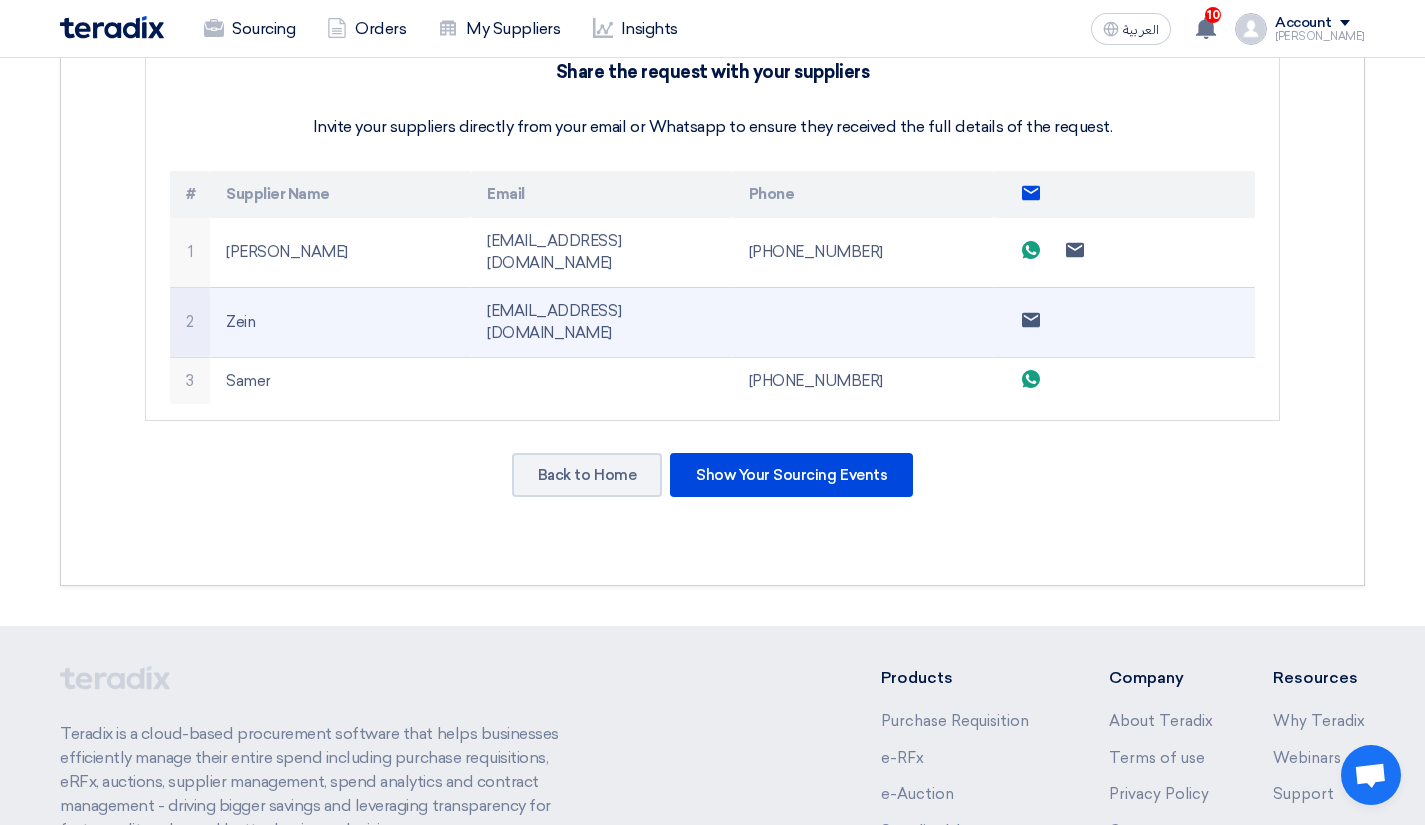scroll, scrollTop: 560, scrollLeft: 0, axis: vertical 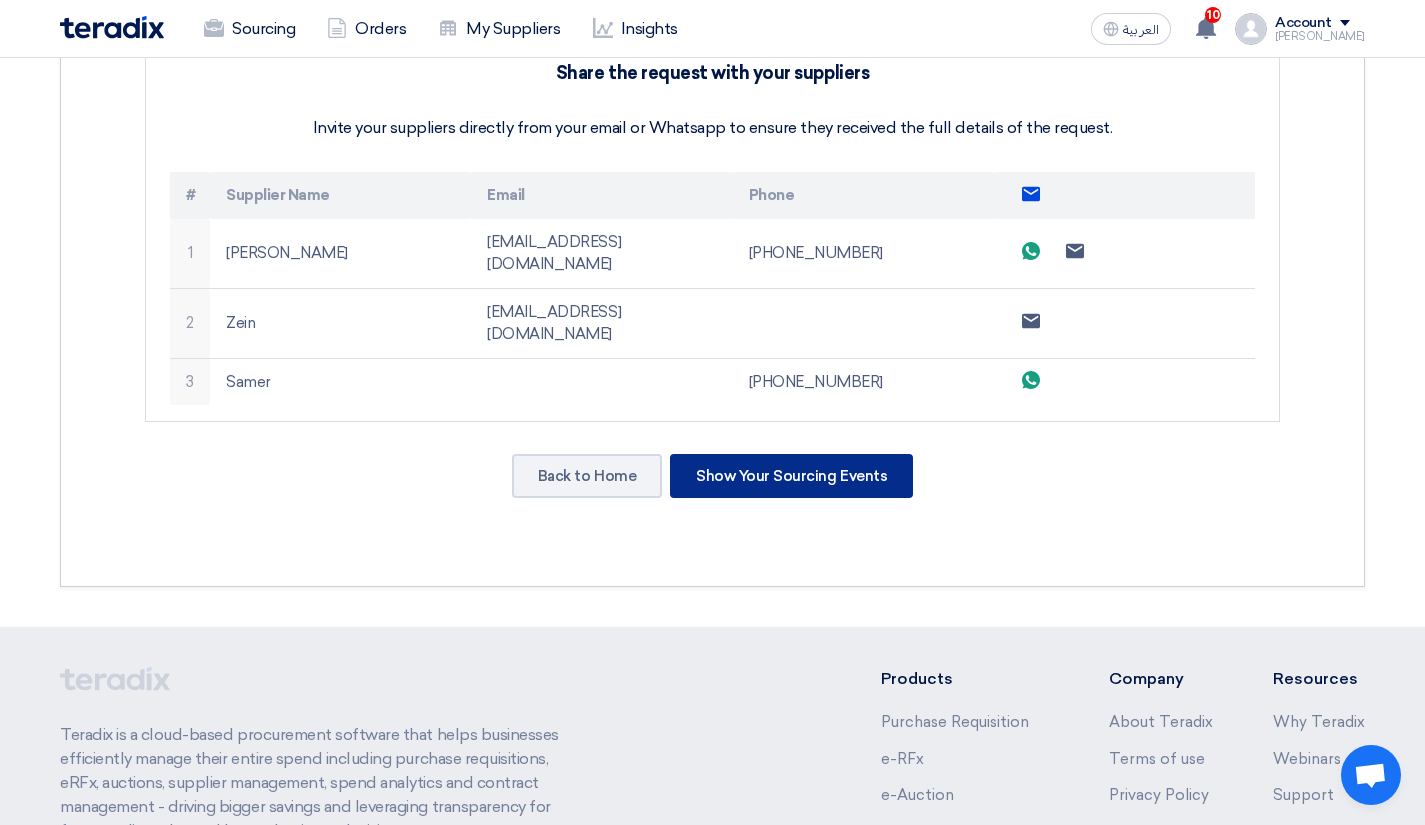click on "Show Your Sourcing Events" 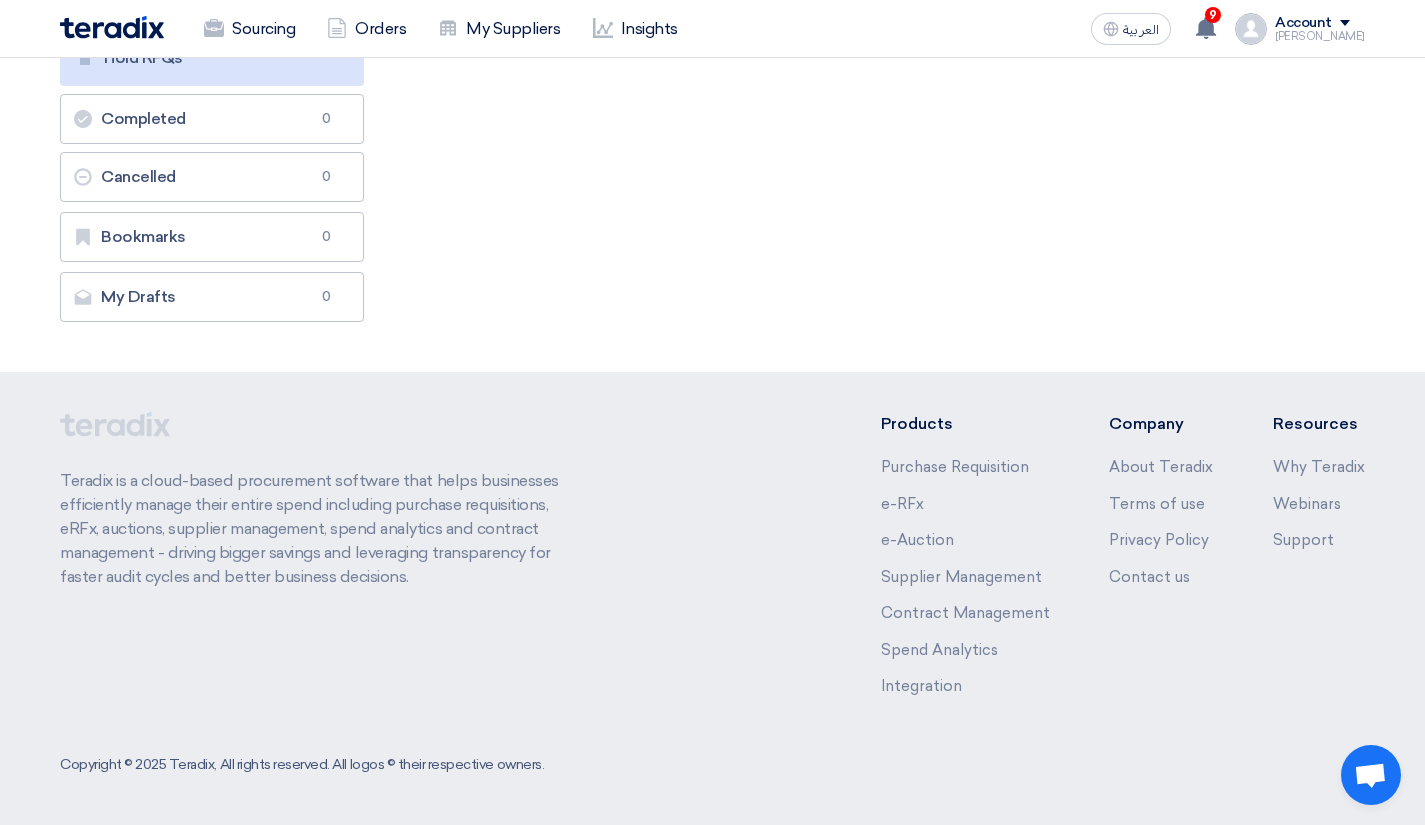 scroll, scrollTop: 0, scrollLeft: 0, axis: both 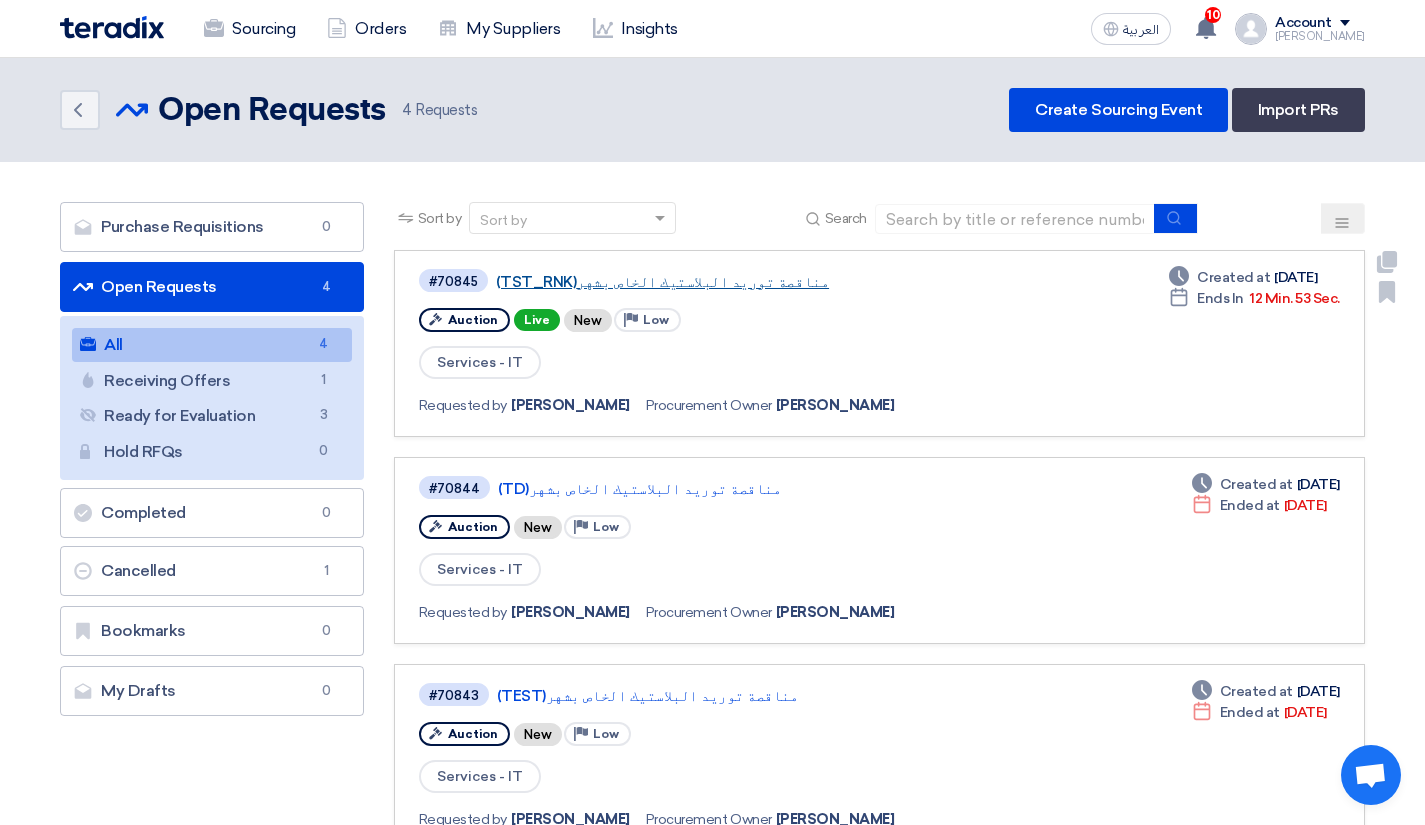 click on "(TST_RNK)مناقصة توريد البلاستيك الخاص بشهر" 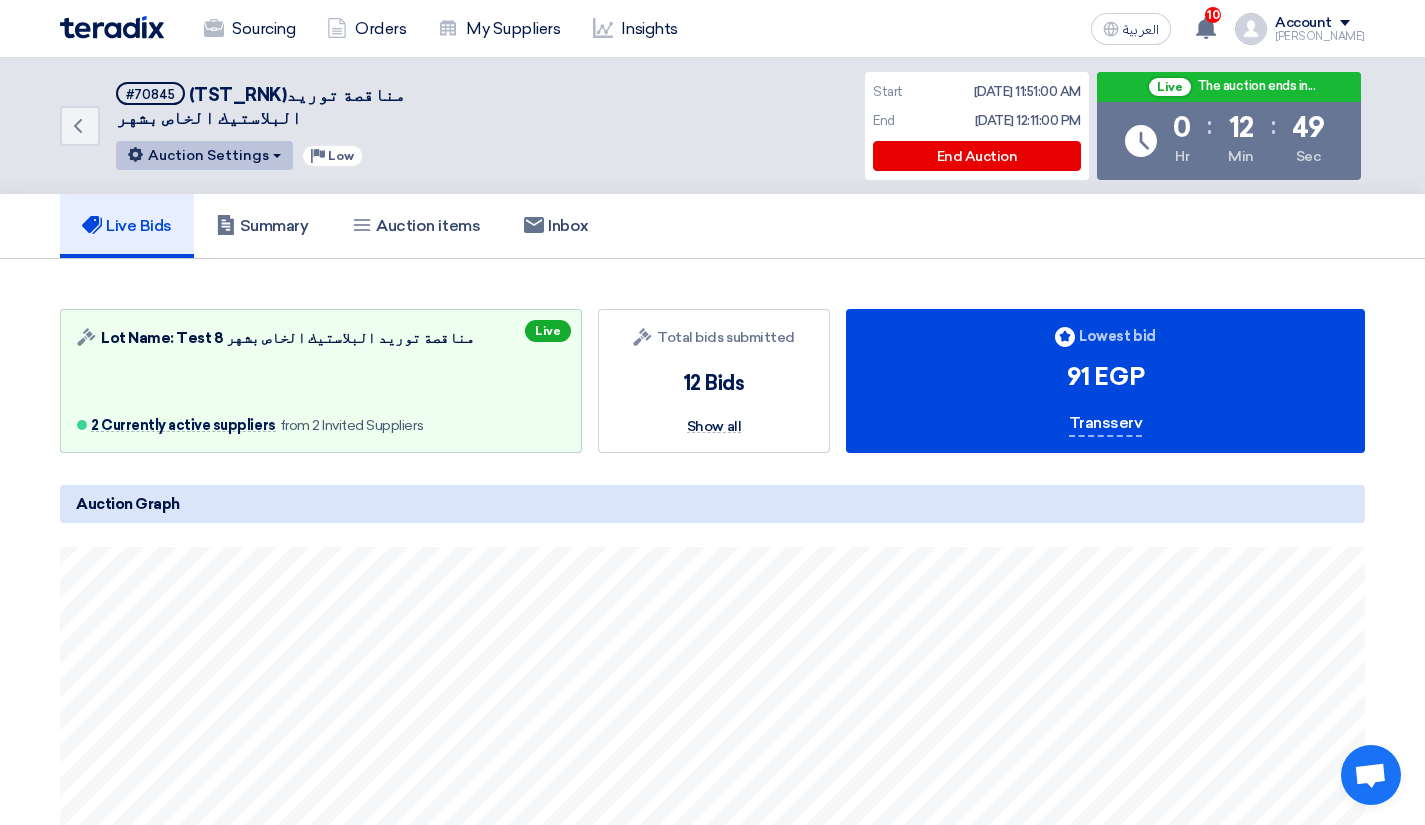 click on "Auction Settings" at bounding box center [204, 155] 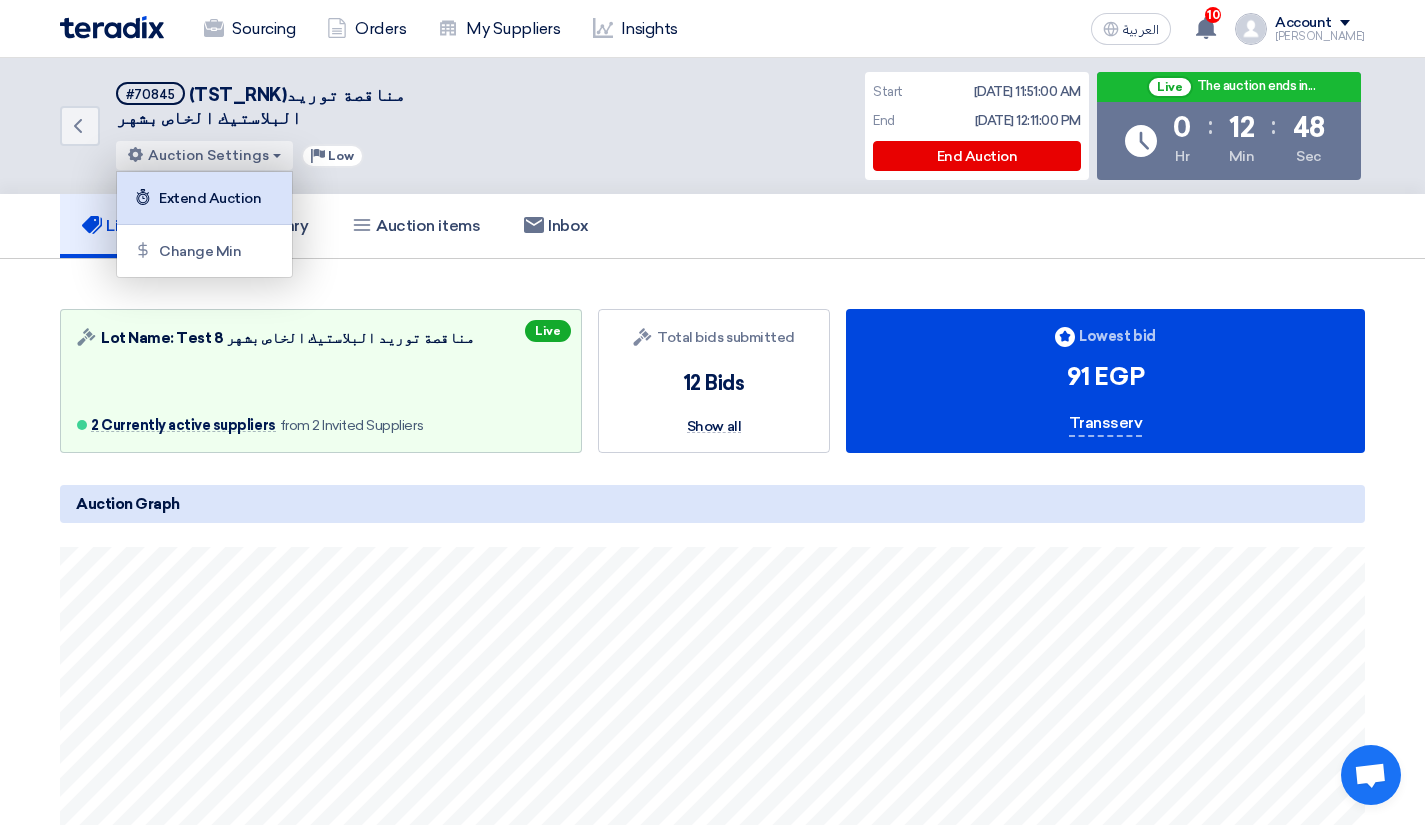 click on "Extend Auction" 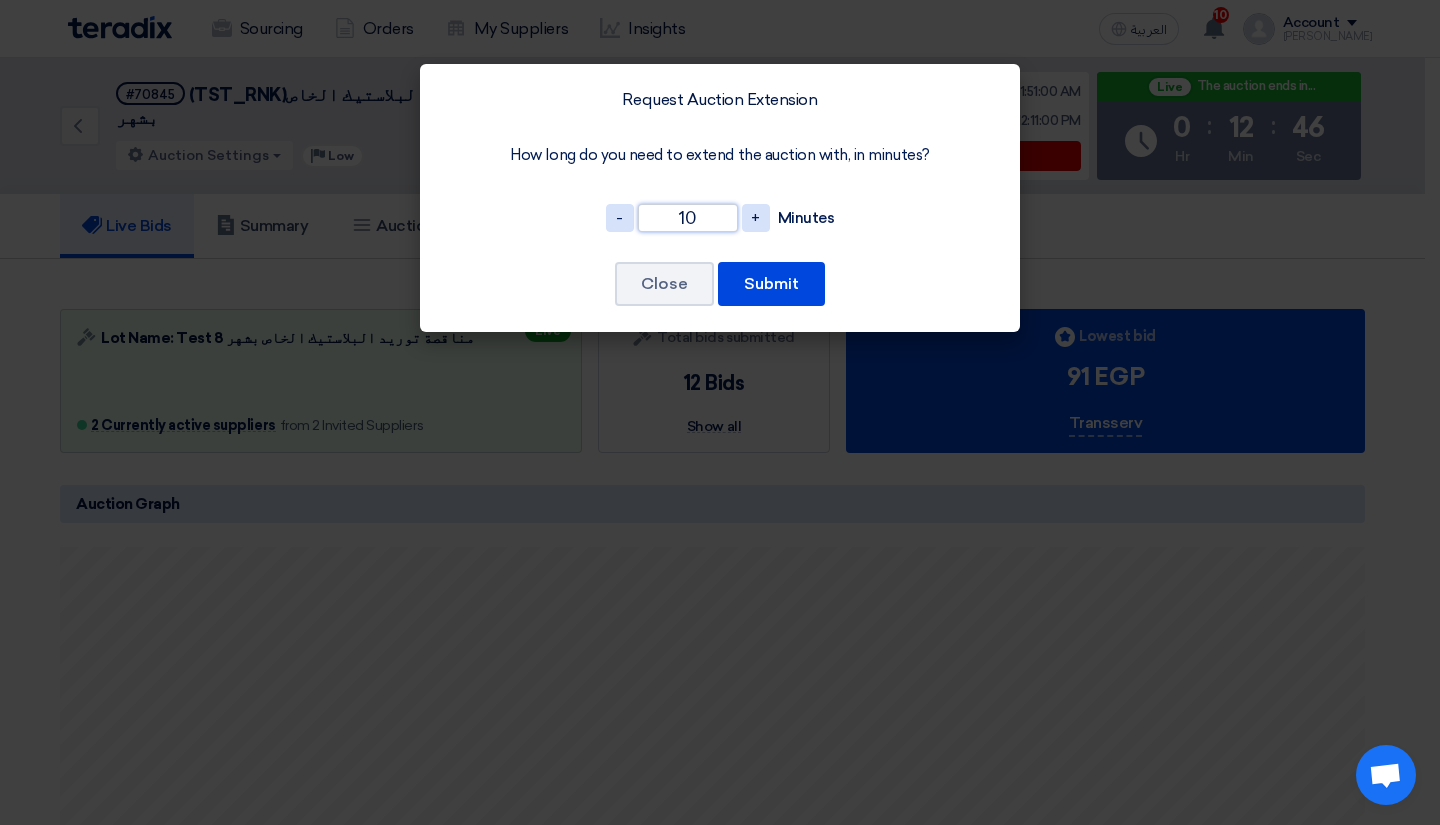 click on "10" 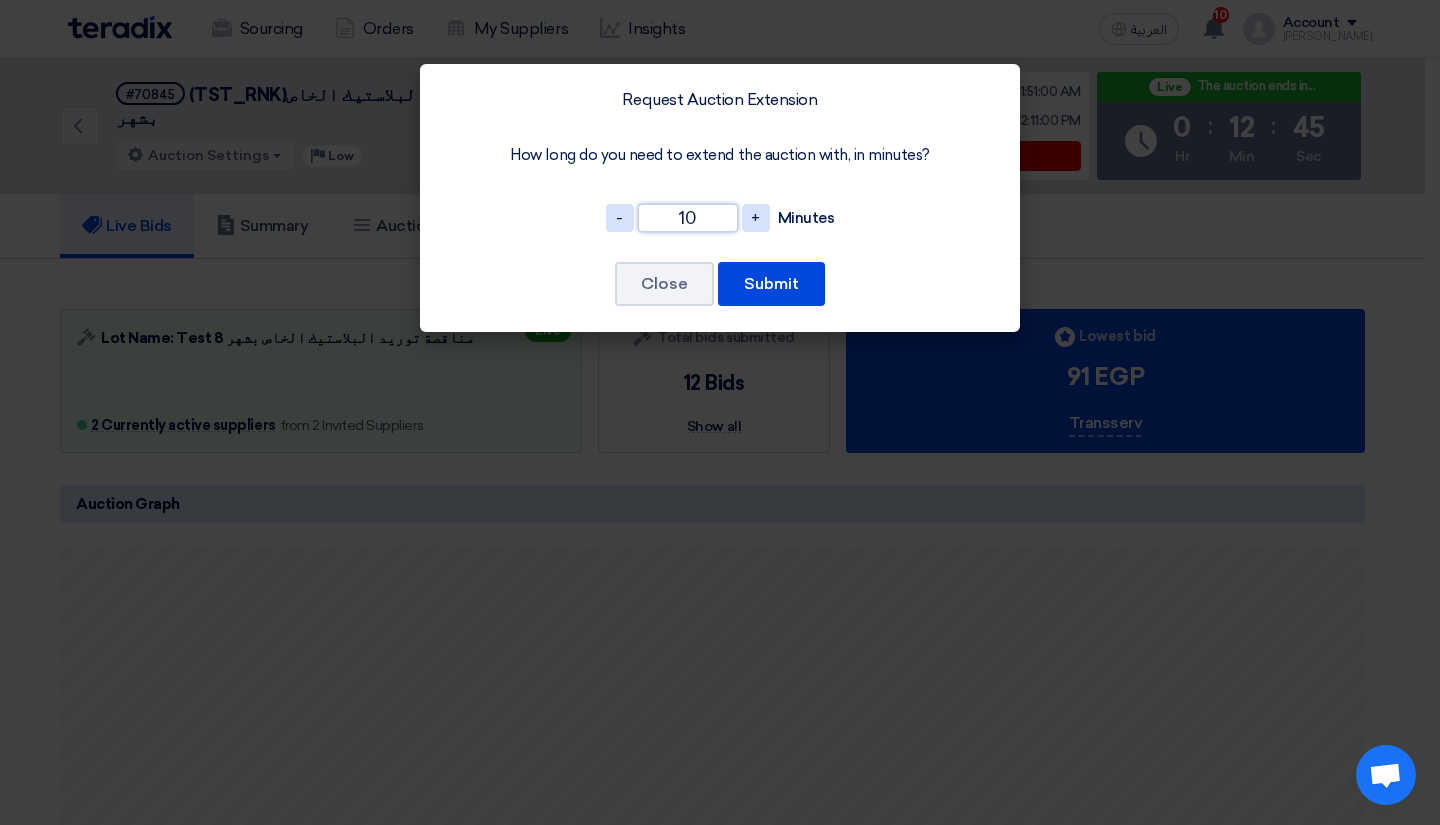 click on "10" 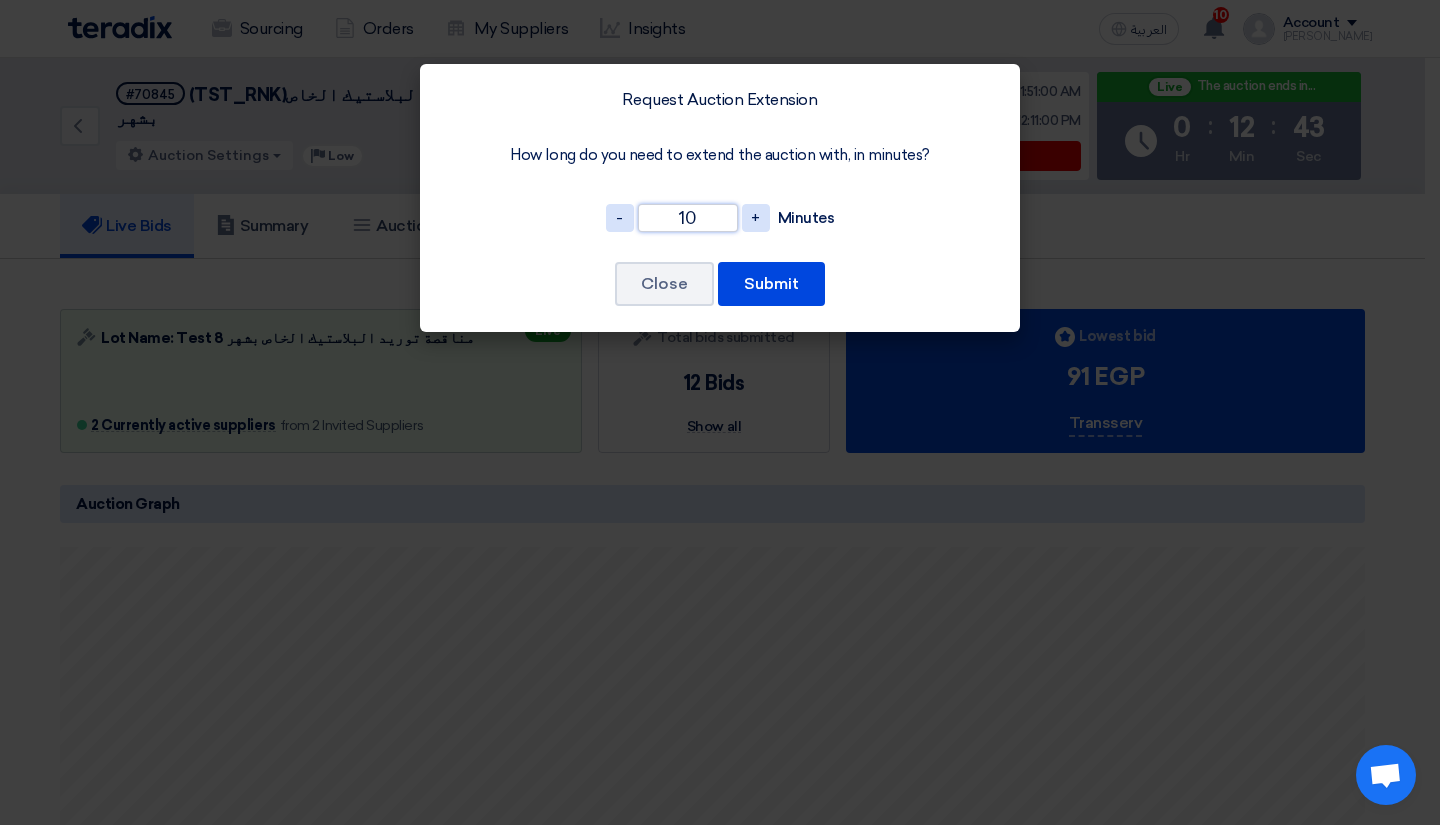 click on "10" 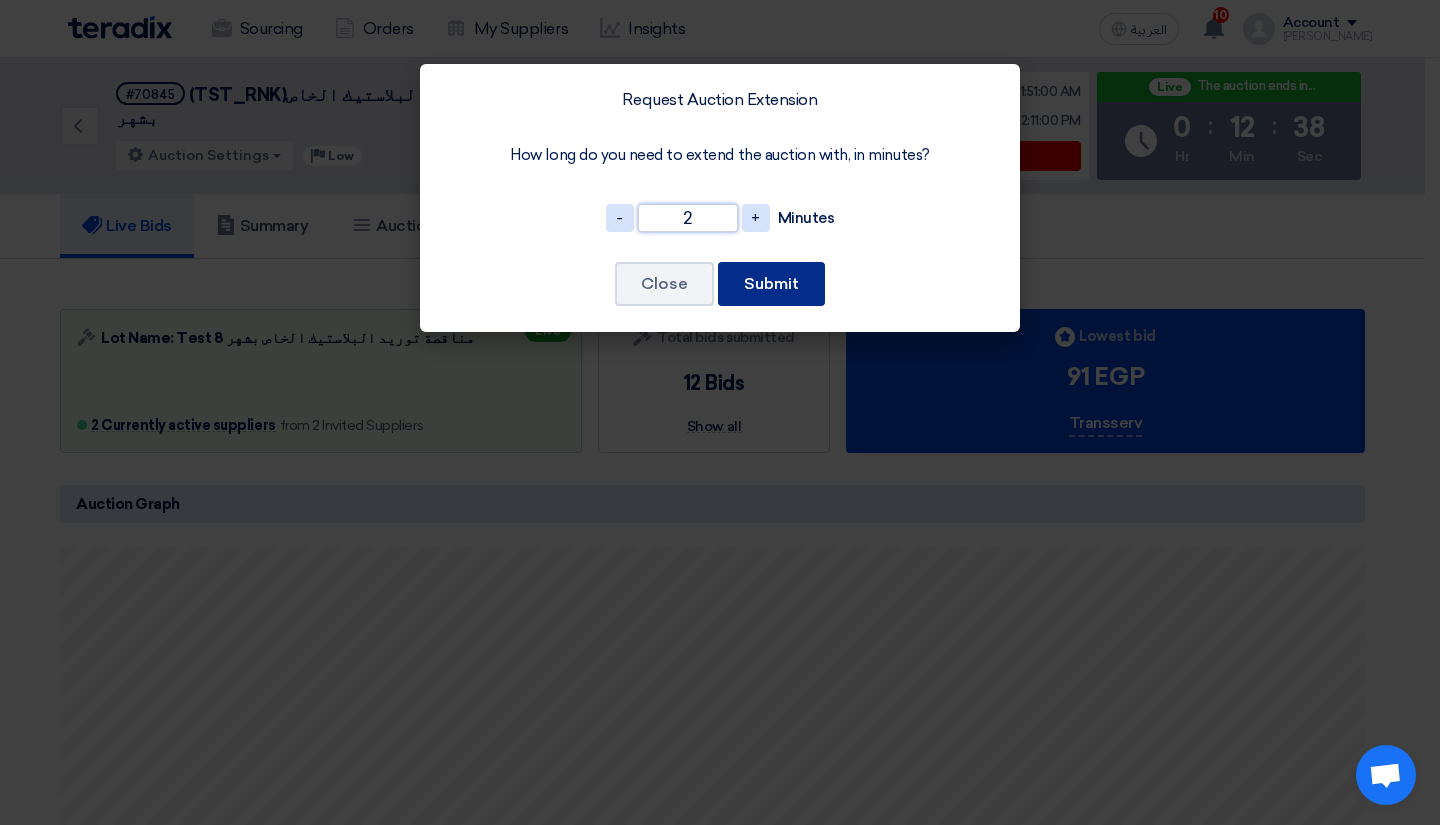 type on "2" 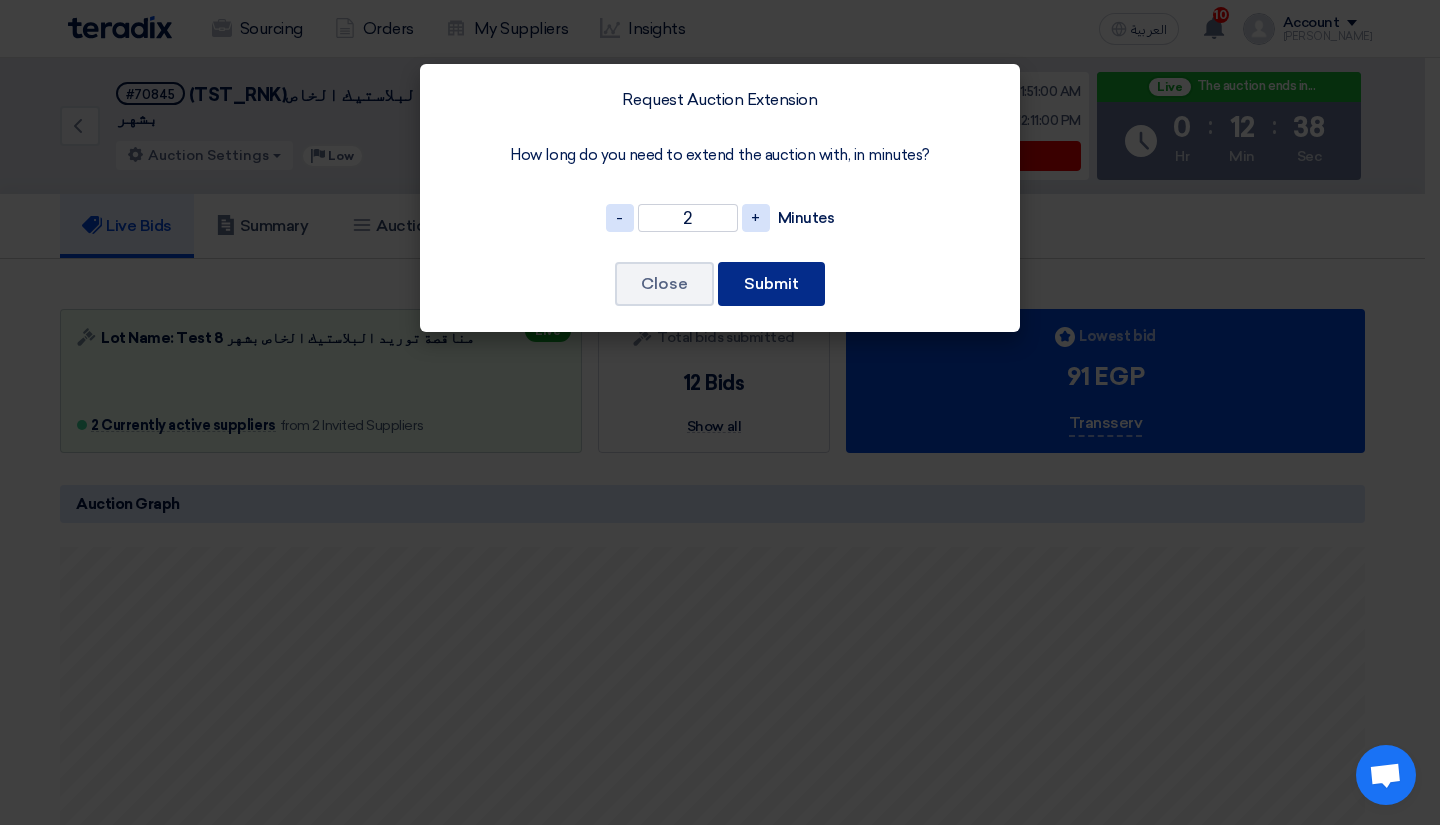 click on "Submit" 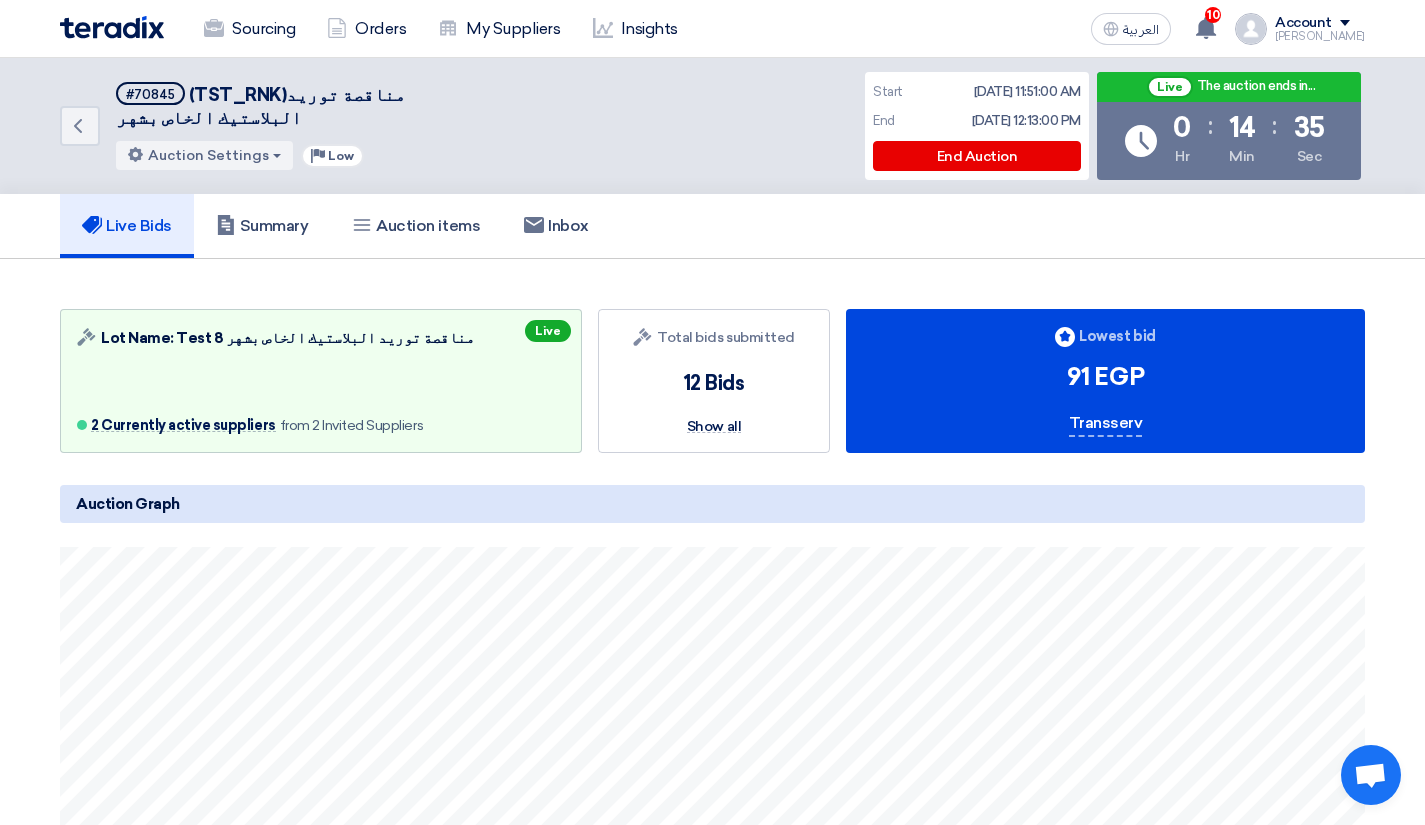 click on "#70845
(TST_RNK)مناقصة توريد البلاستيك الخاص بشهر
Auction Settings
Extend Auction
Change Min
Priority
Low" 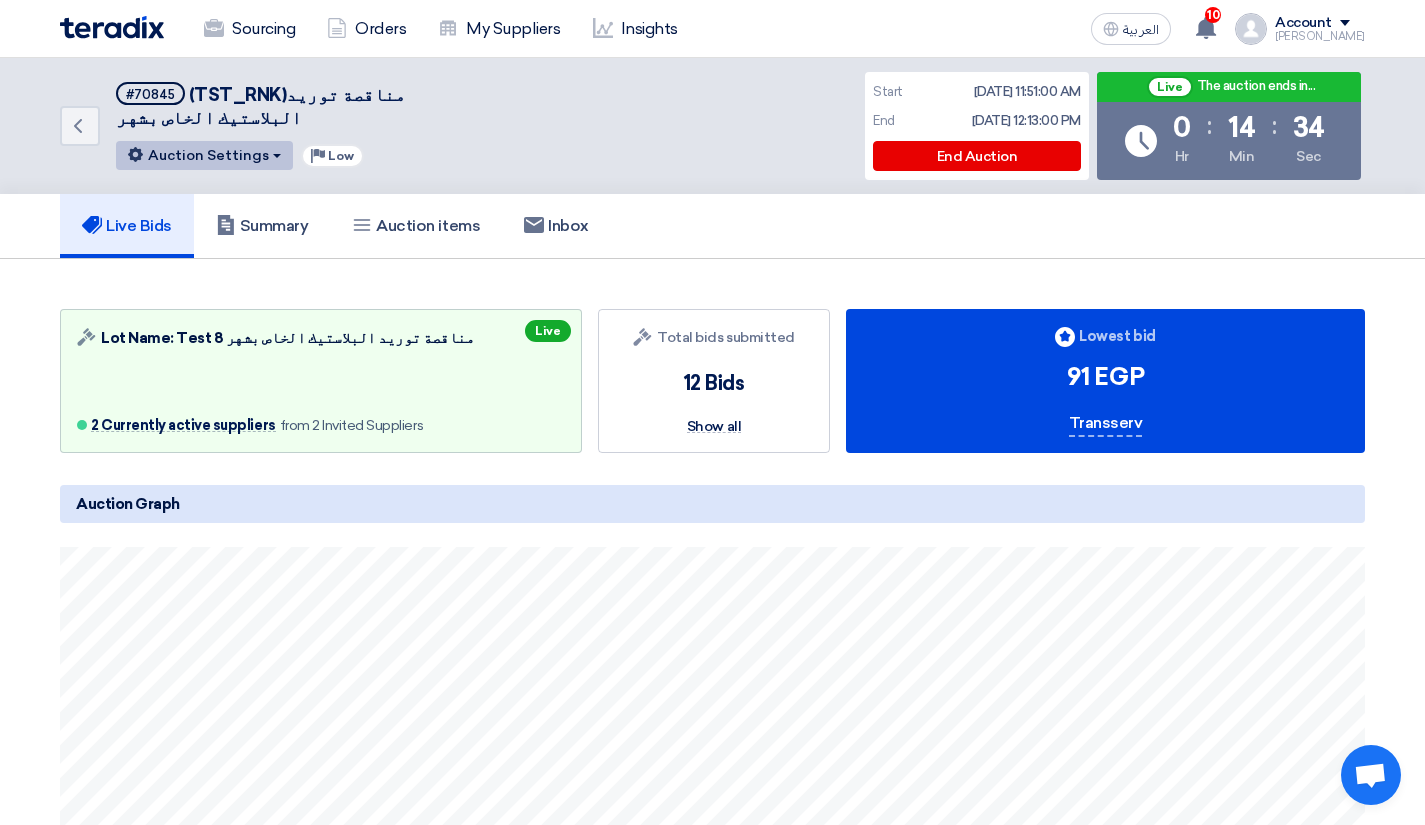 click on "Auction Settings" at bounding box center [204, 155] 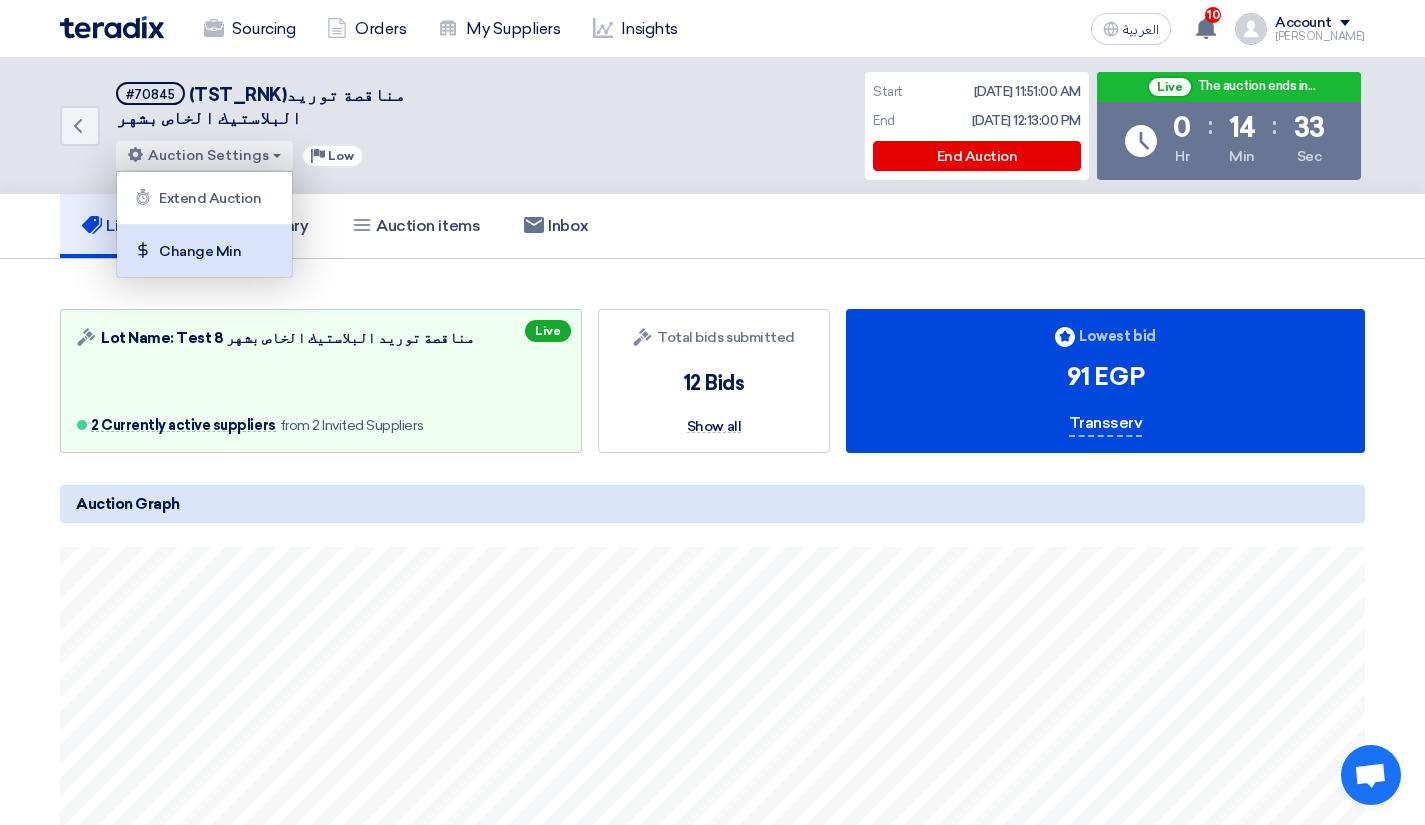 click on "Change Min" 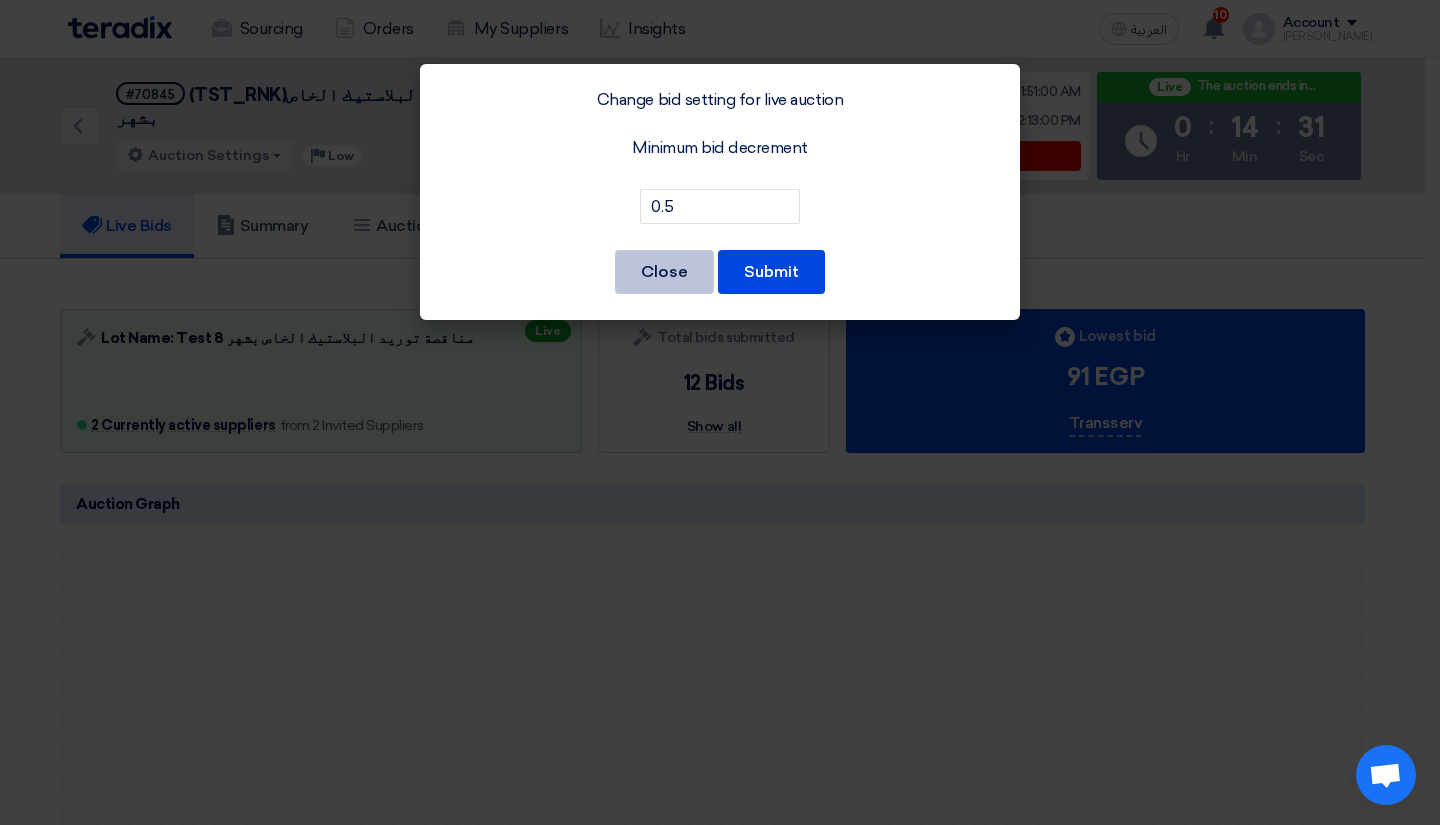click on "Close" 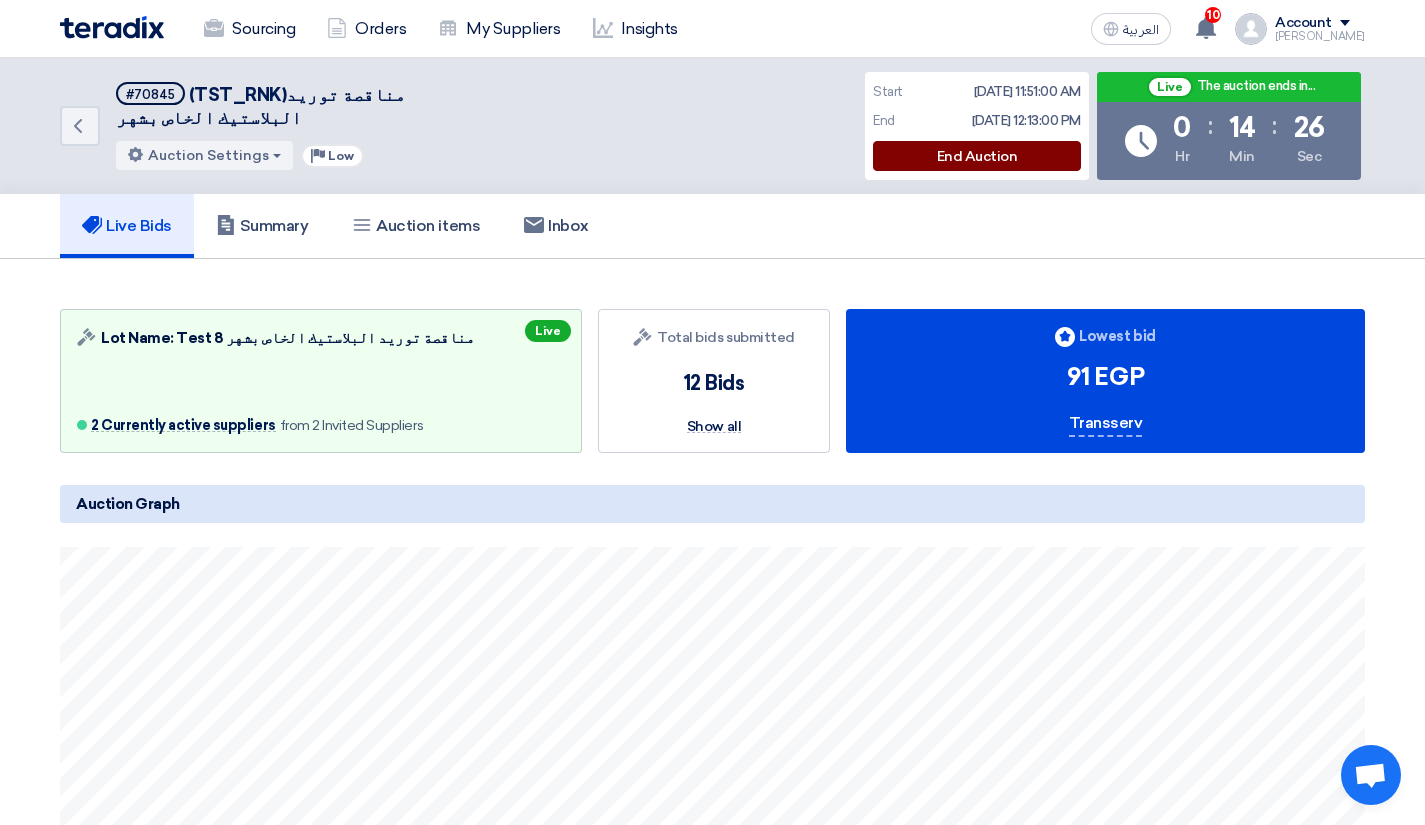 click on "End Auction" 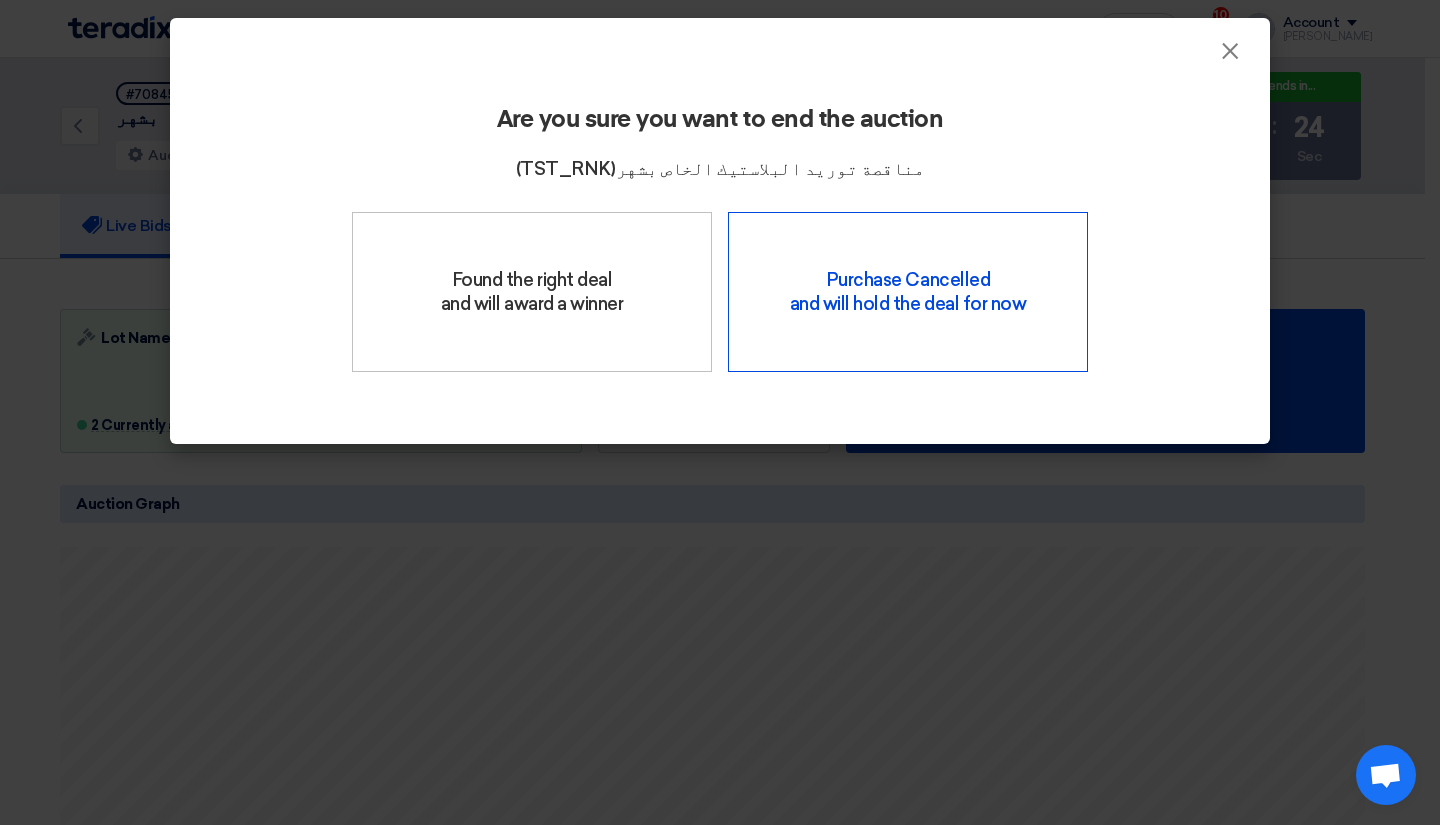 click on "Purchase Cancelled   and will hold the deal for now" 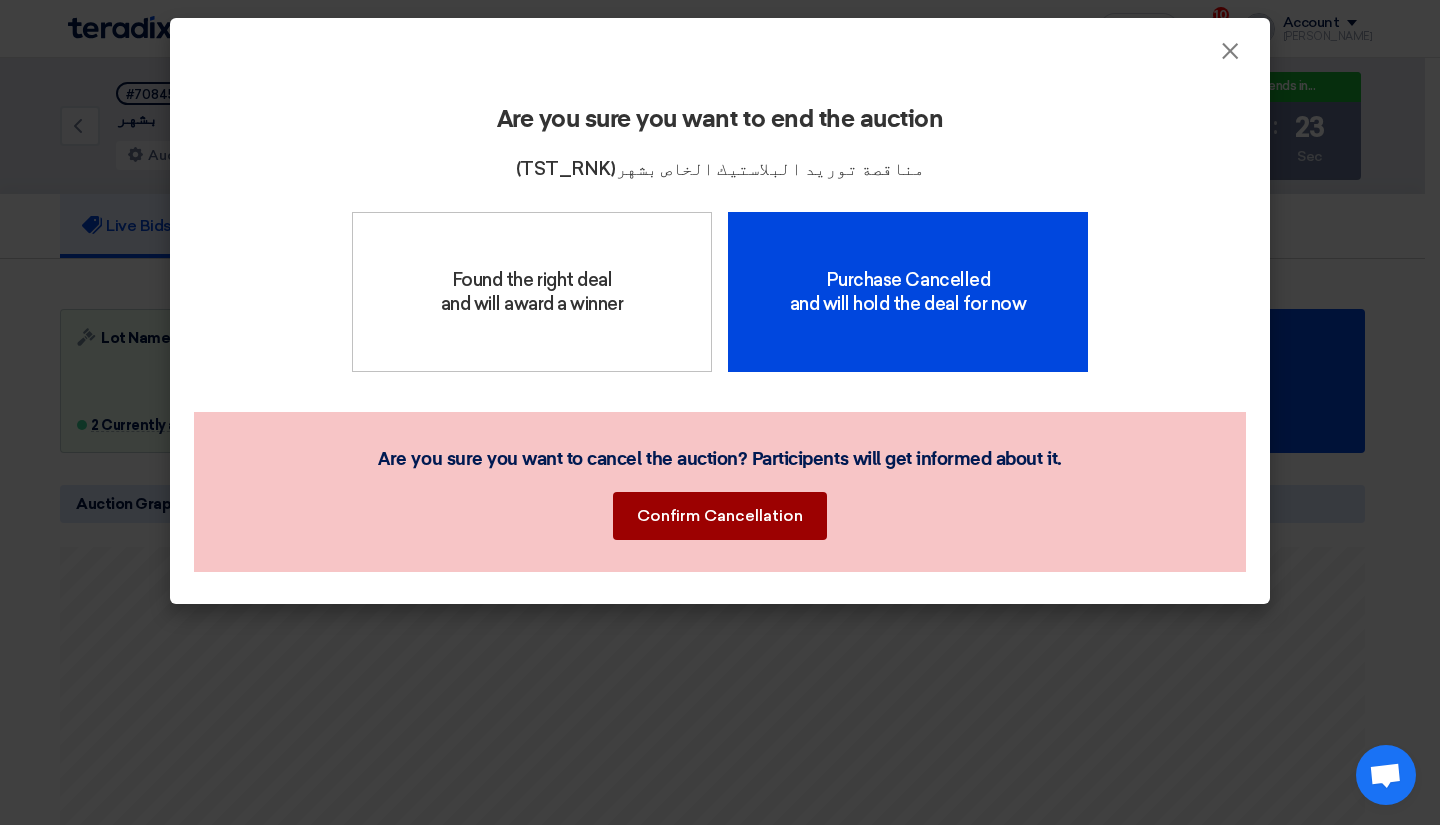 click on "Confirm Cancellation" 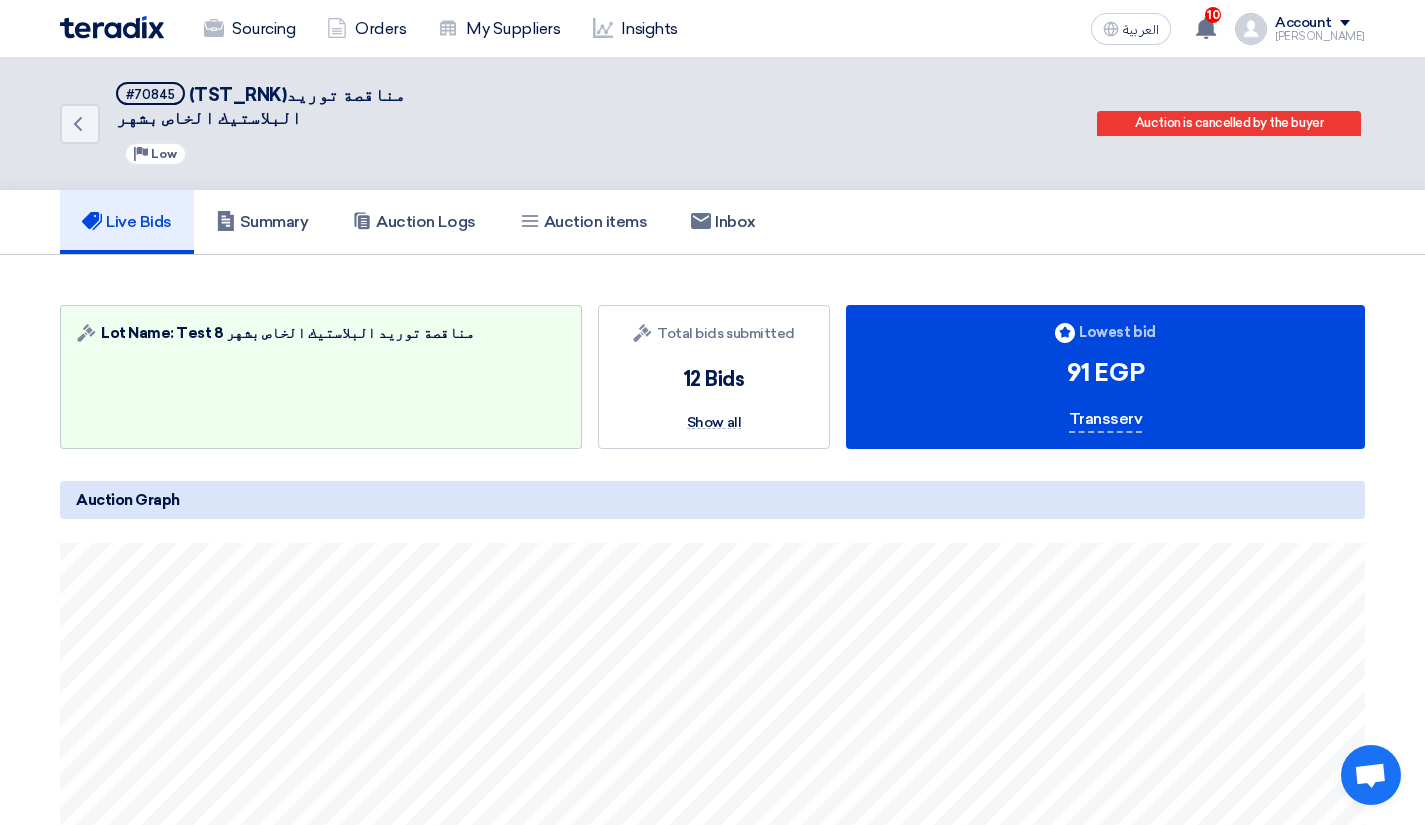 click on "Back
#70845
(TST_RNK)مناقصة توريد البلاستيك الخاص بشهر
Priority
Low
Auction is cancelled by the buyer" 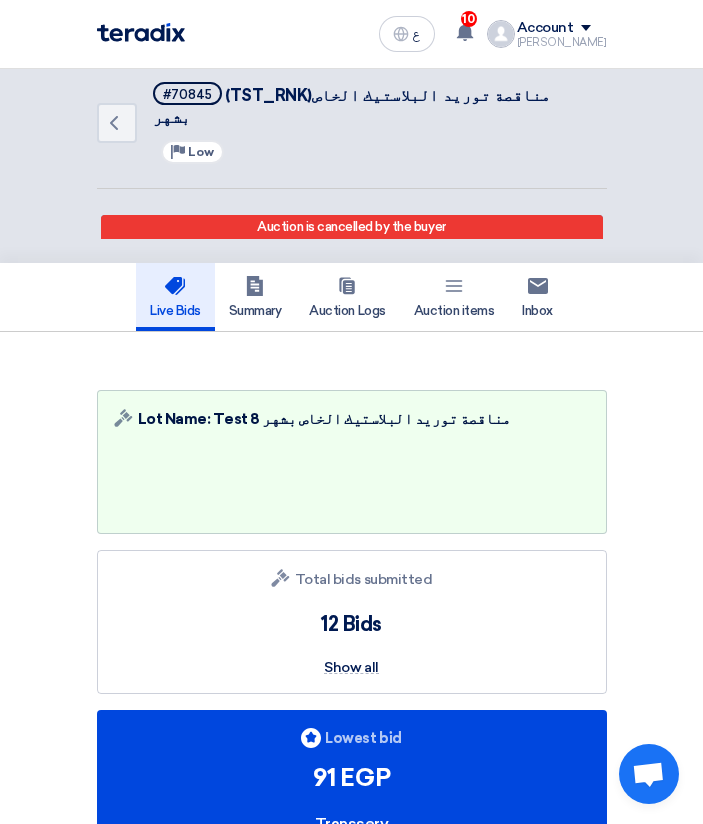 click on "Transserv" 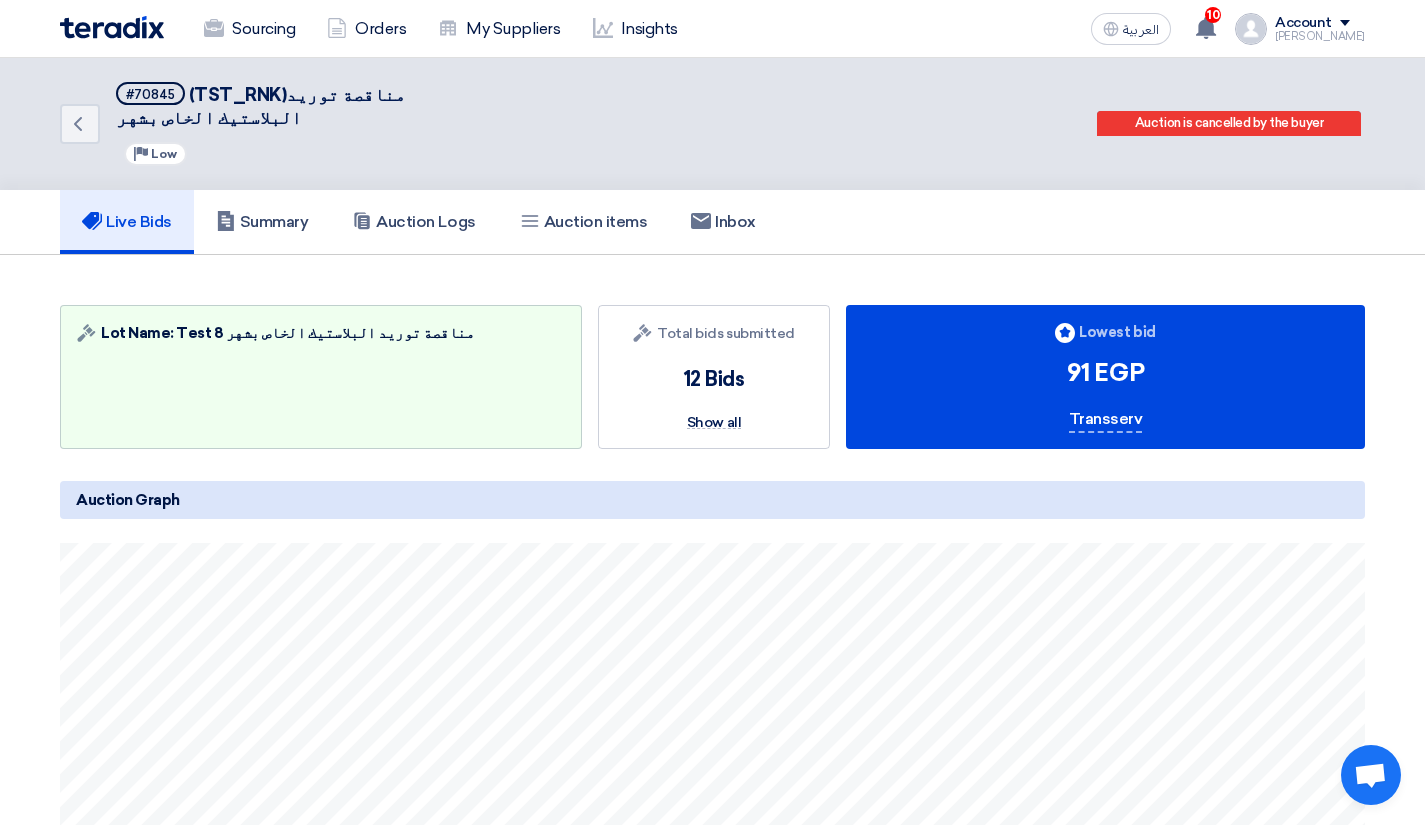 click on "Back
#70845
(TST_RNK)مناقصة توريد البلاستيك الخاص بشهر
Priority
Low
Auction is cancelled by the buyer" 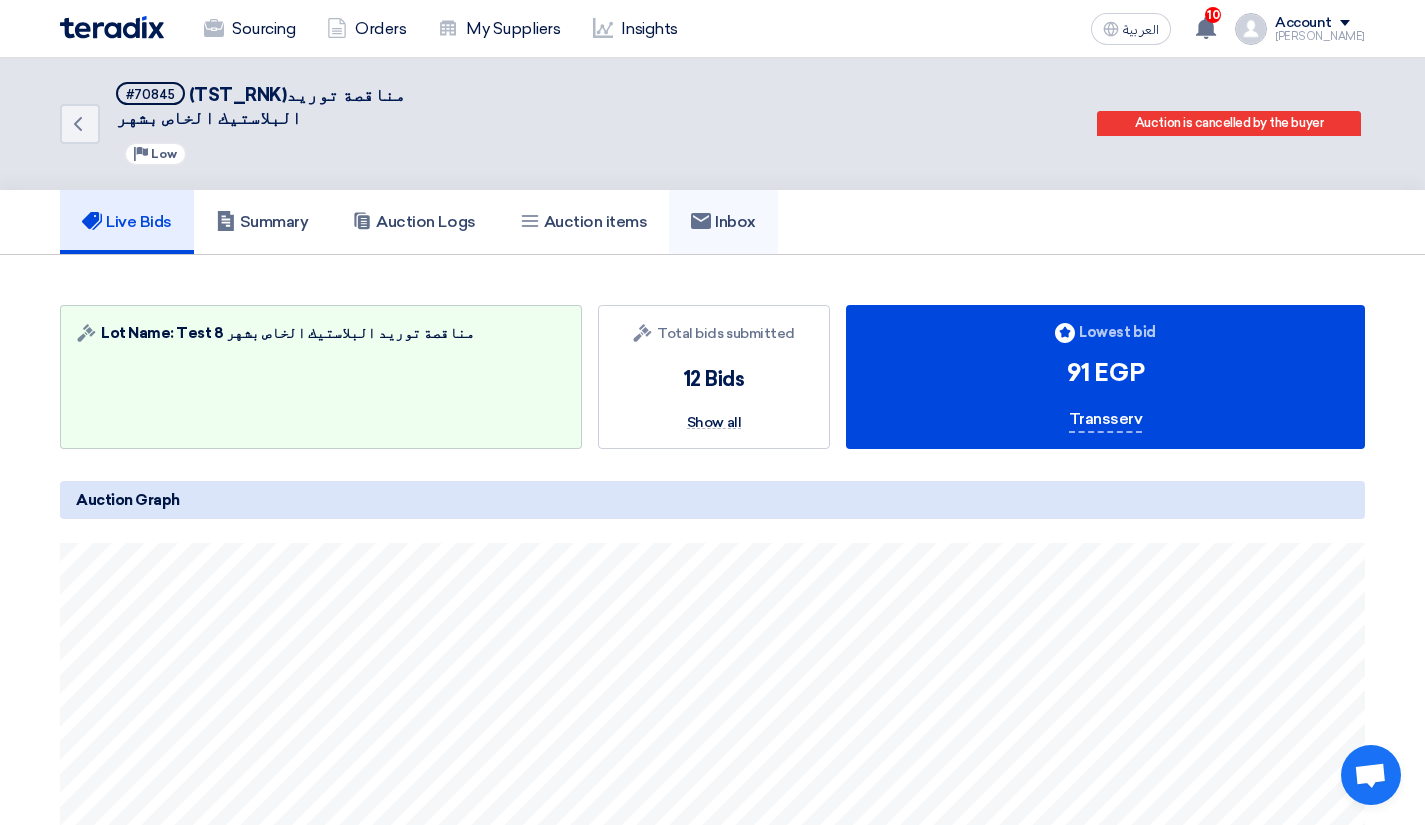 click on "Inbox" 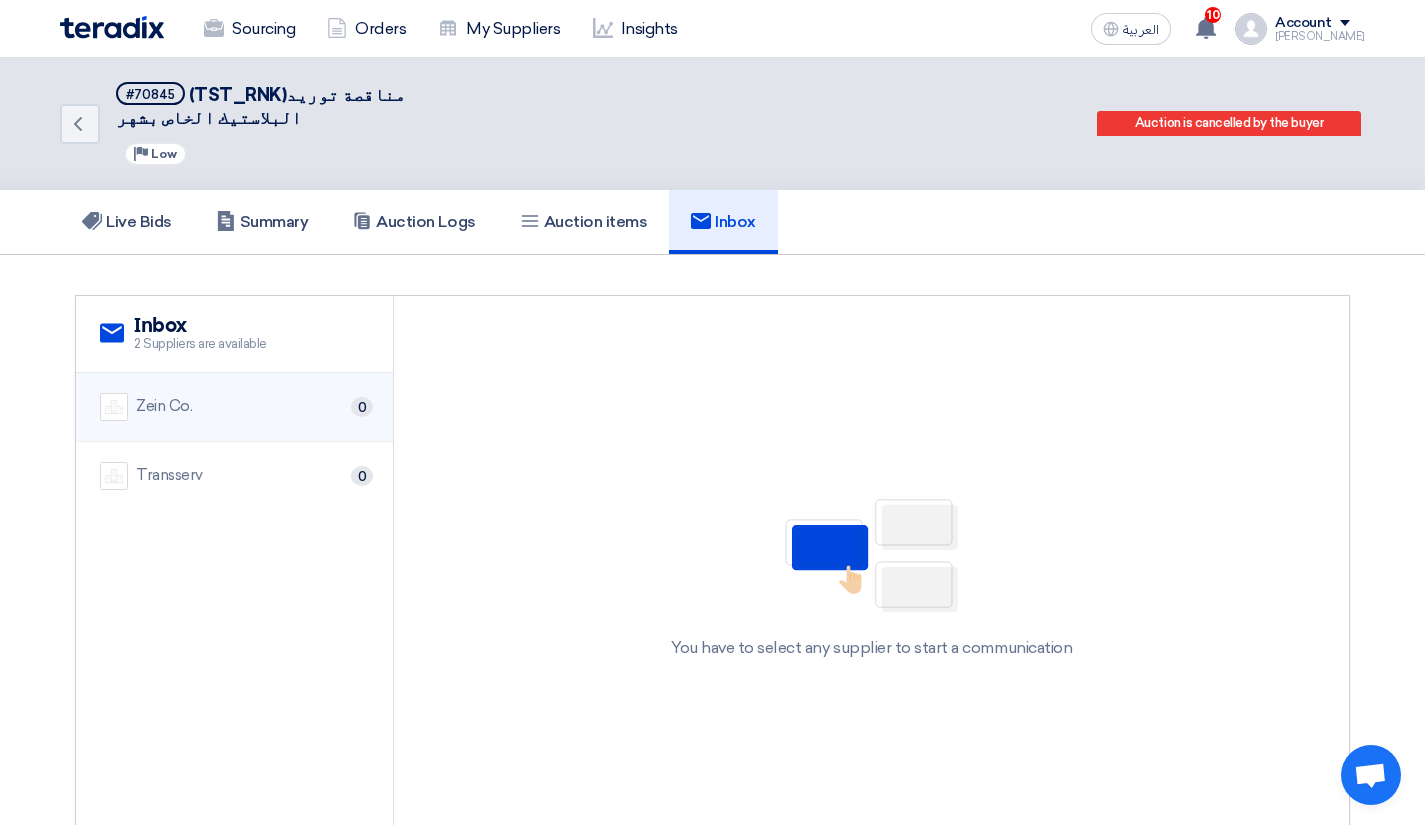 click on "Zein Co.
0" at bounding box center [234, 407] 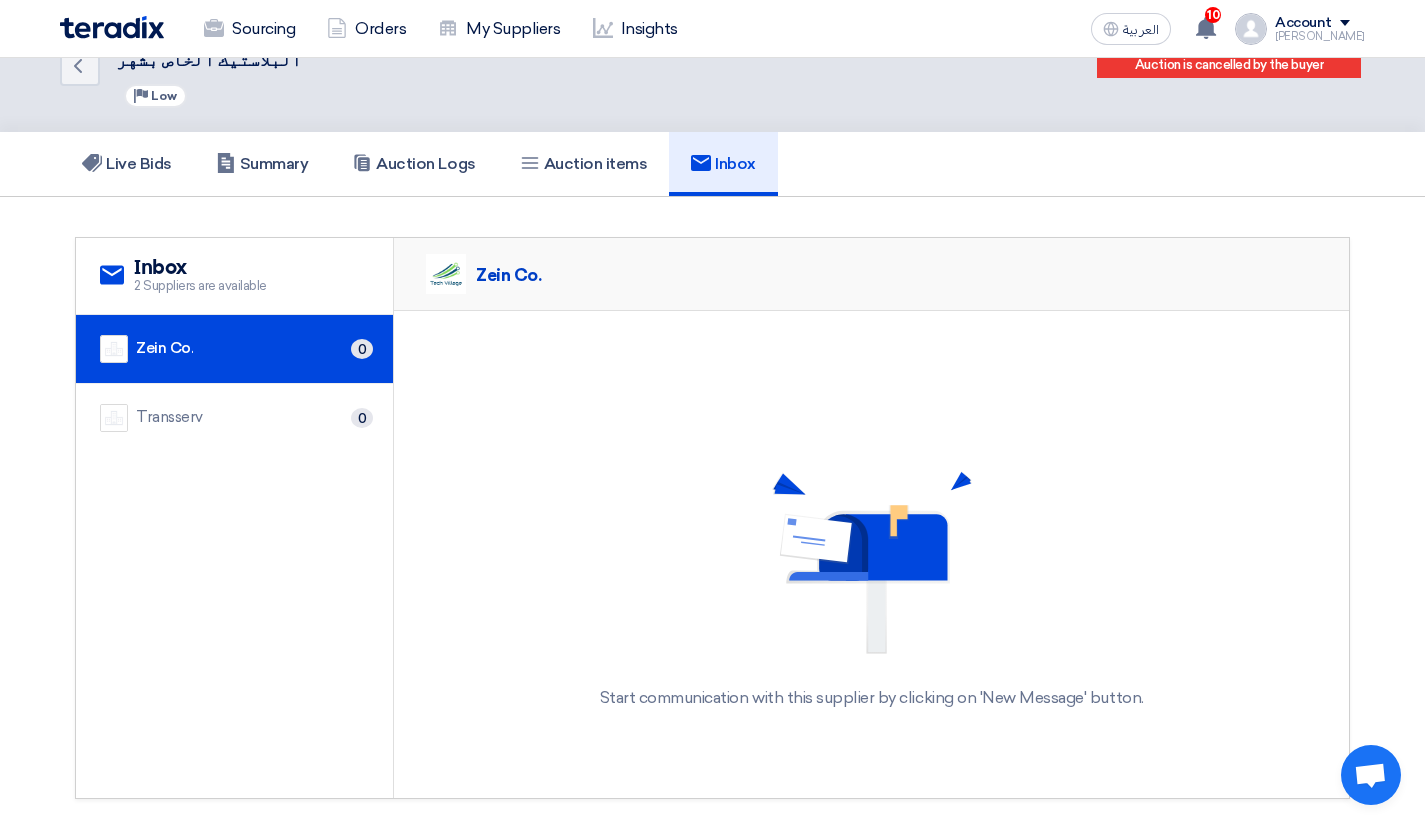 scroll, scrollTop: 0, scrollLeft: 0, axis: both 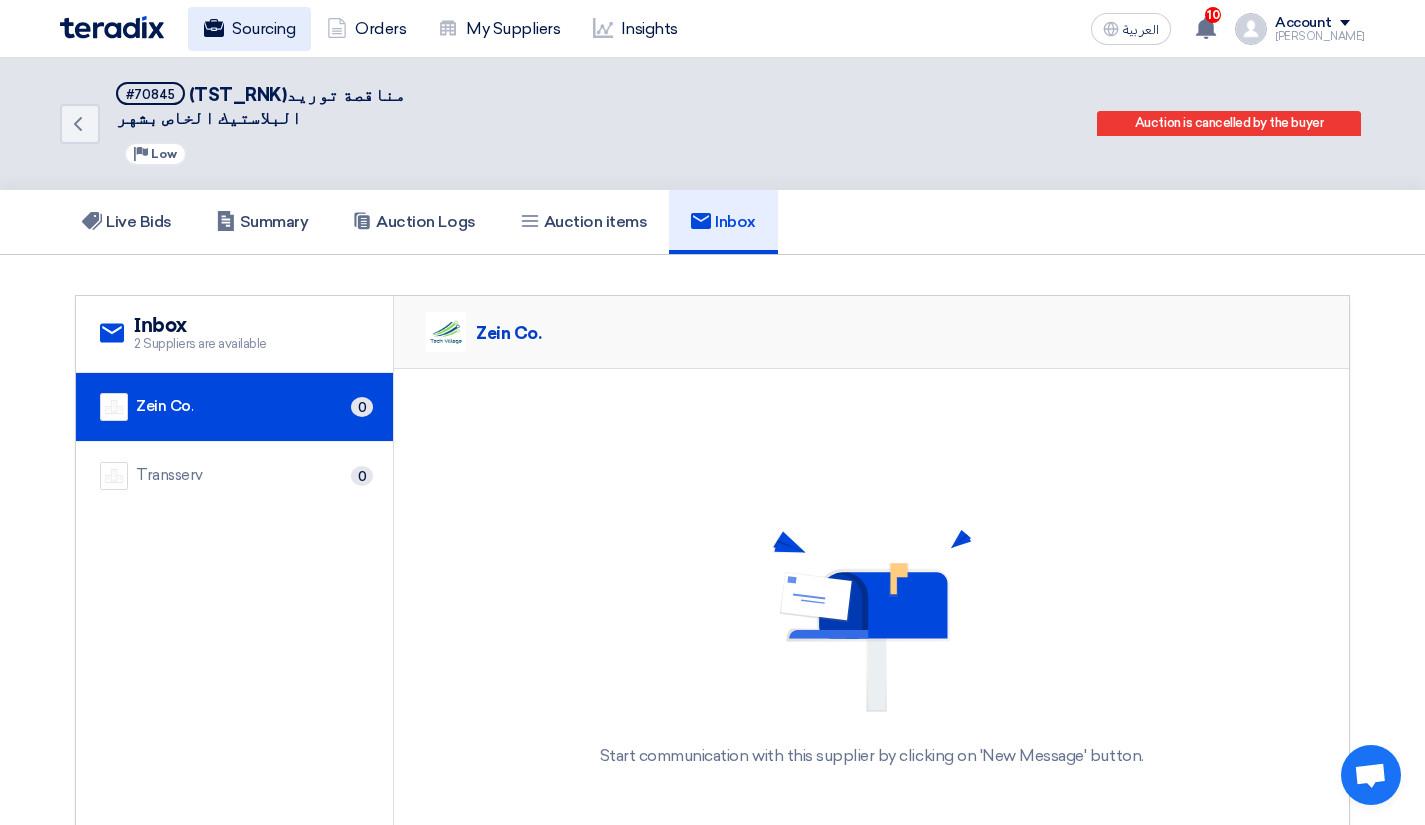 click on "Sourcing" 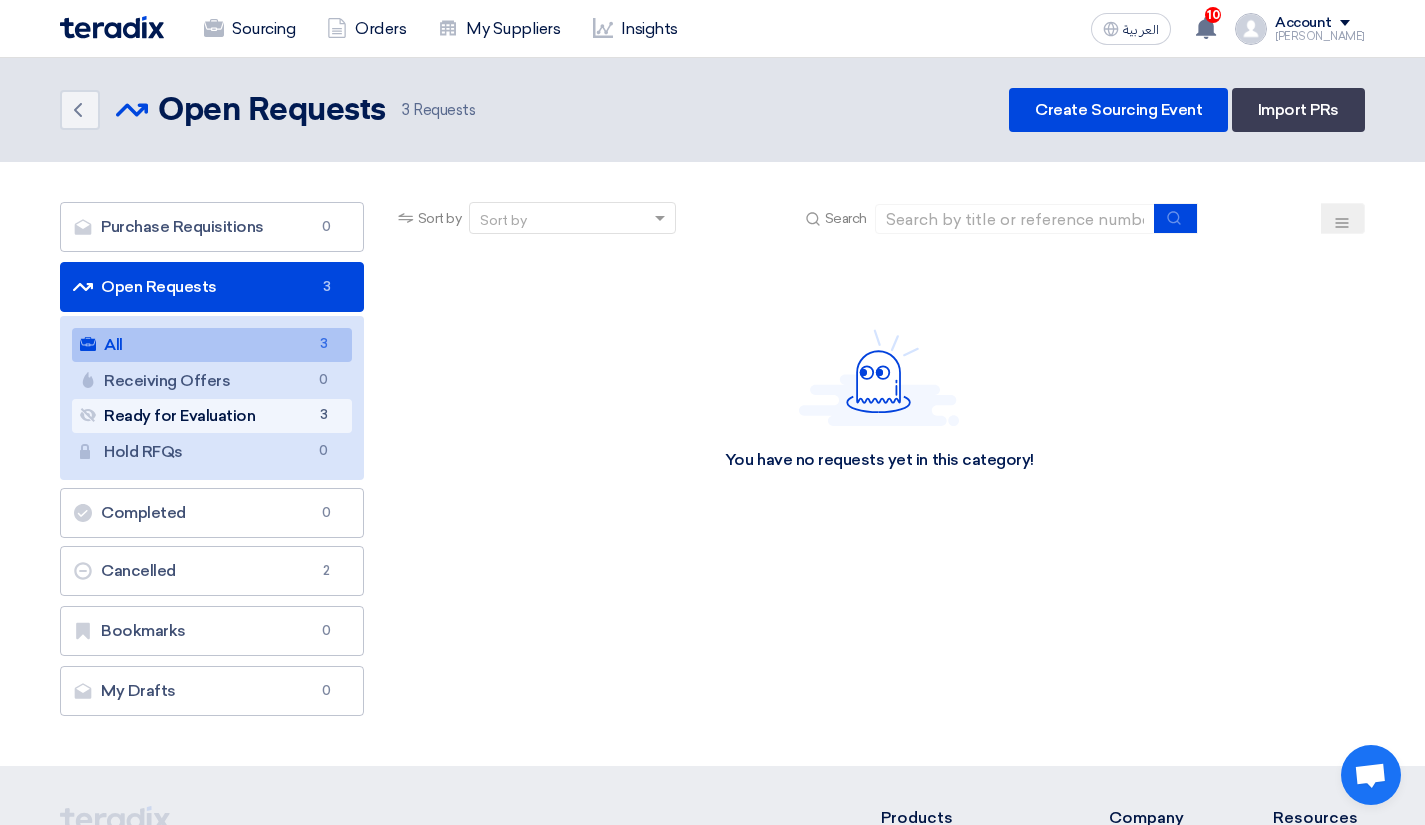 click on "Ready for Evaluation
Ready for Evaluation
3" 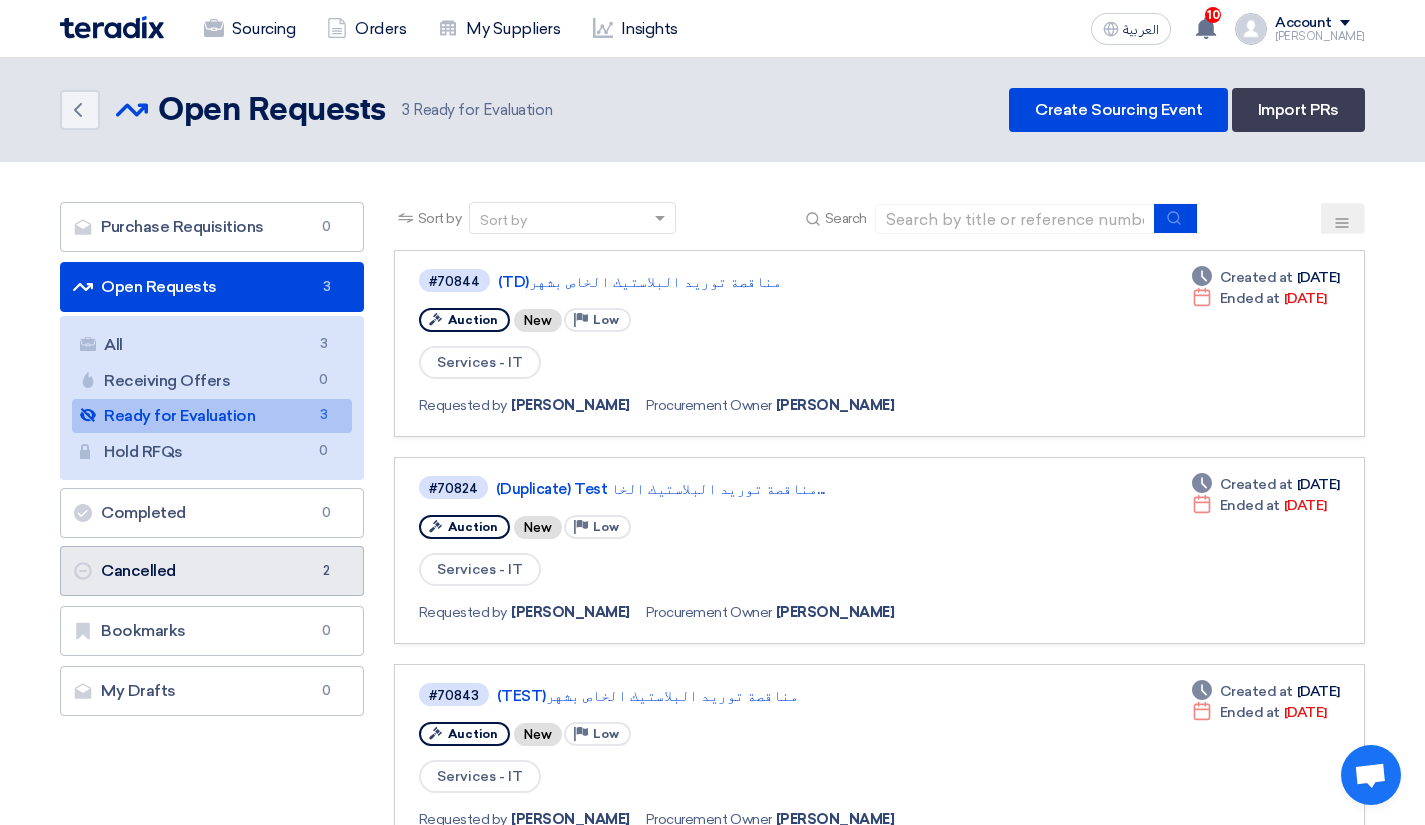 click on "Cancelled
Cancelled
2" 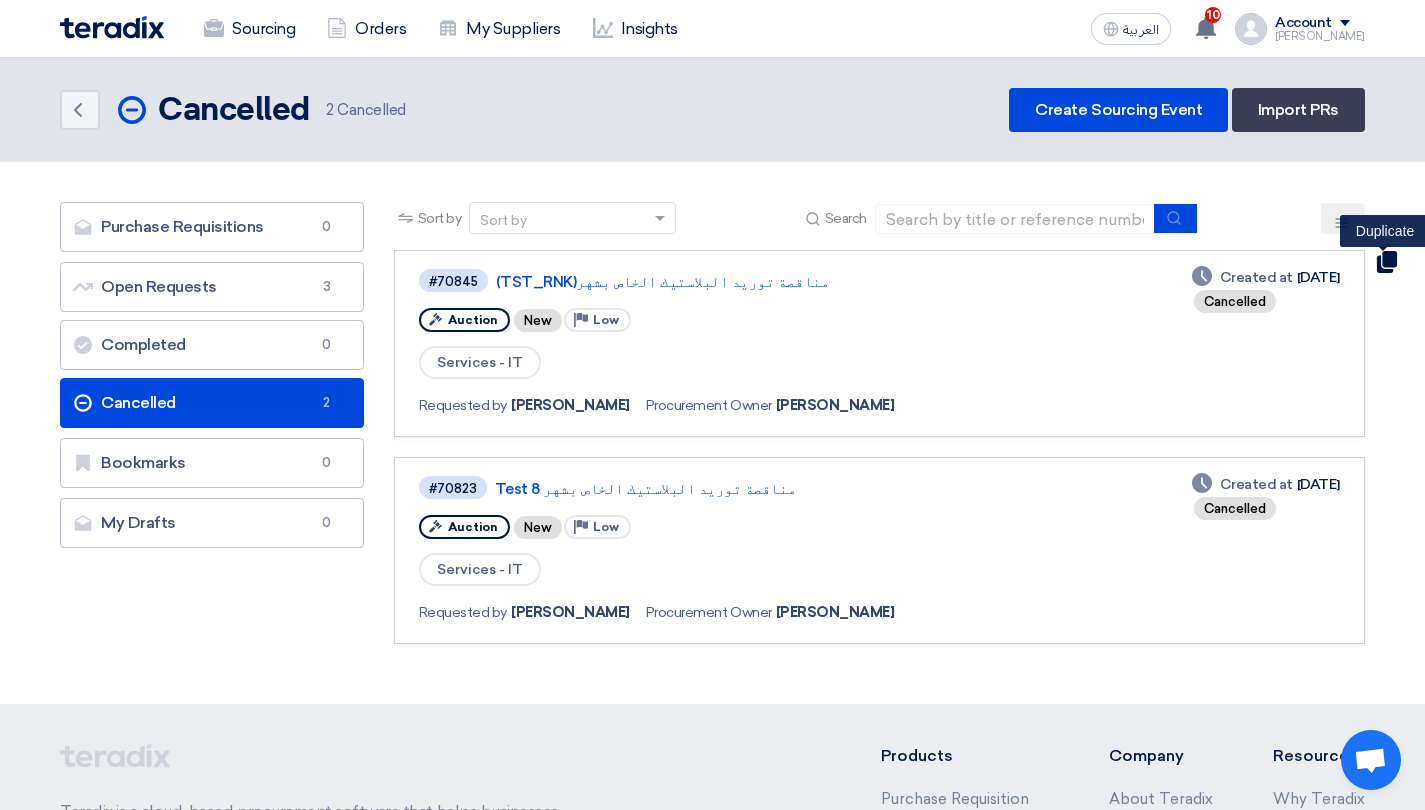 click 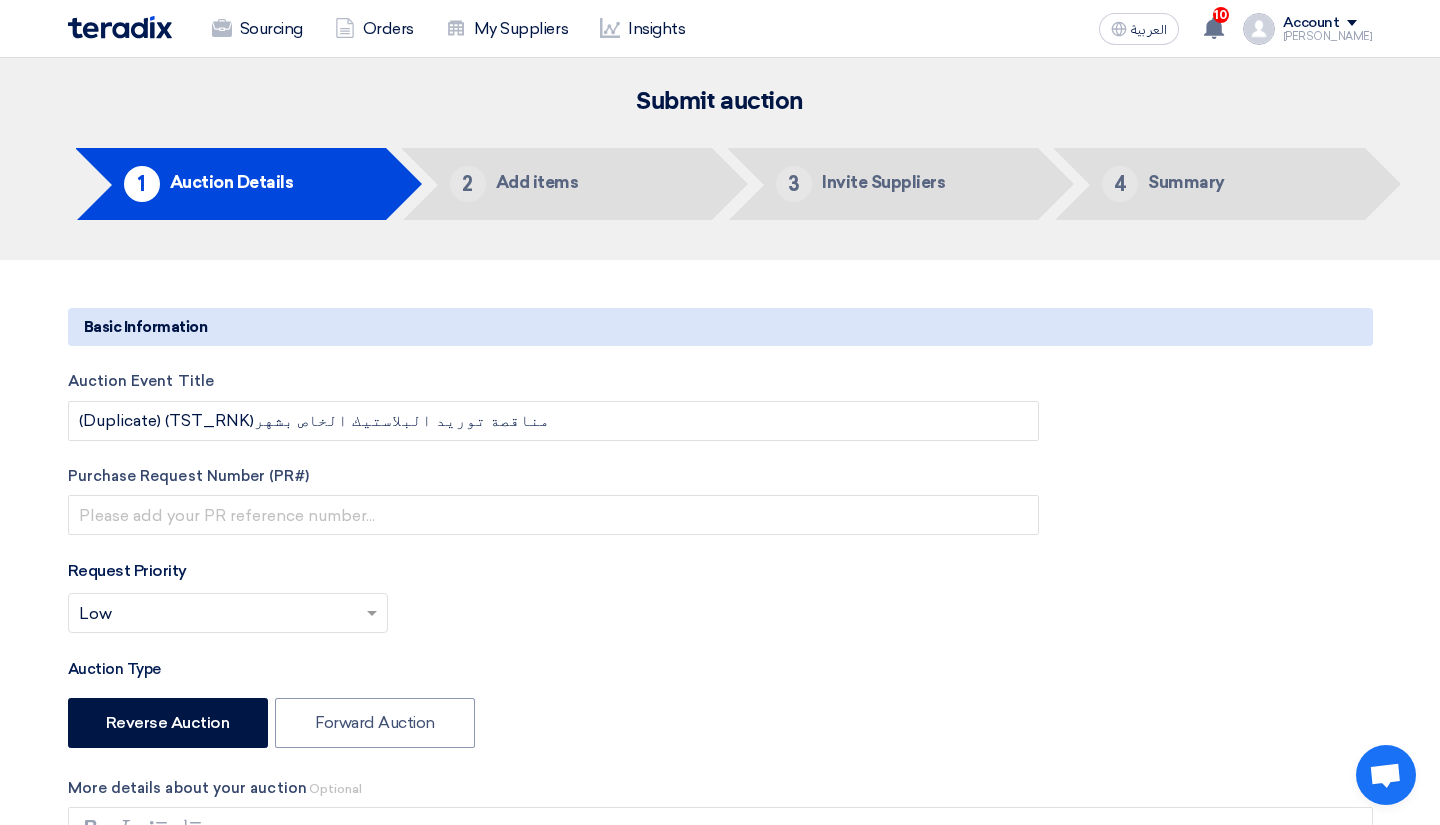 type on "[DATE]" 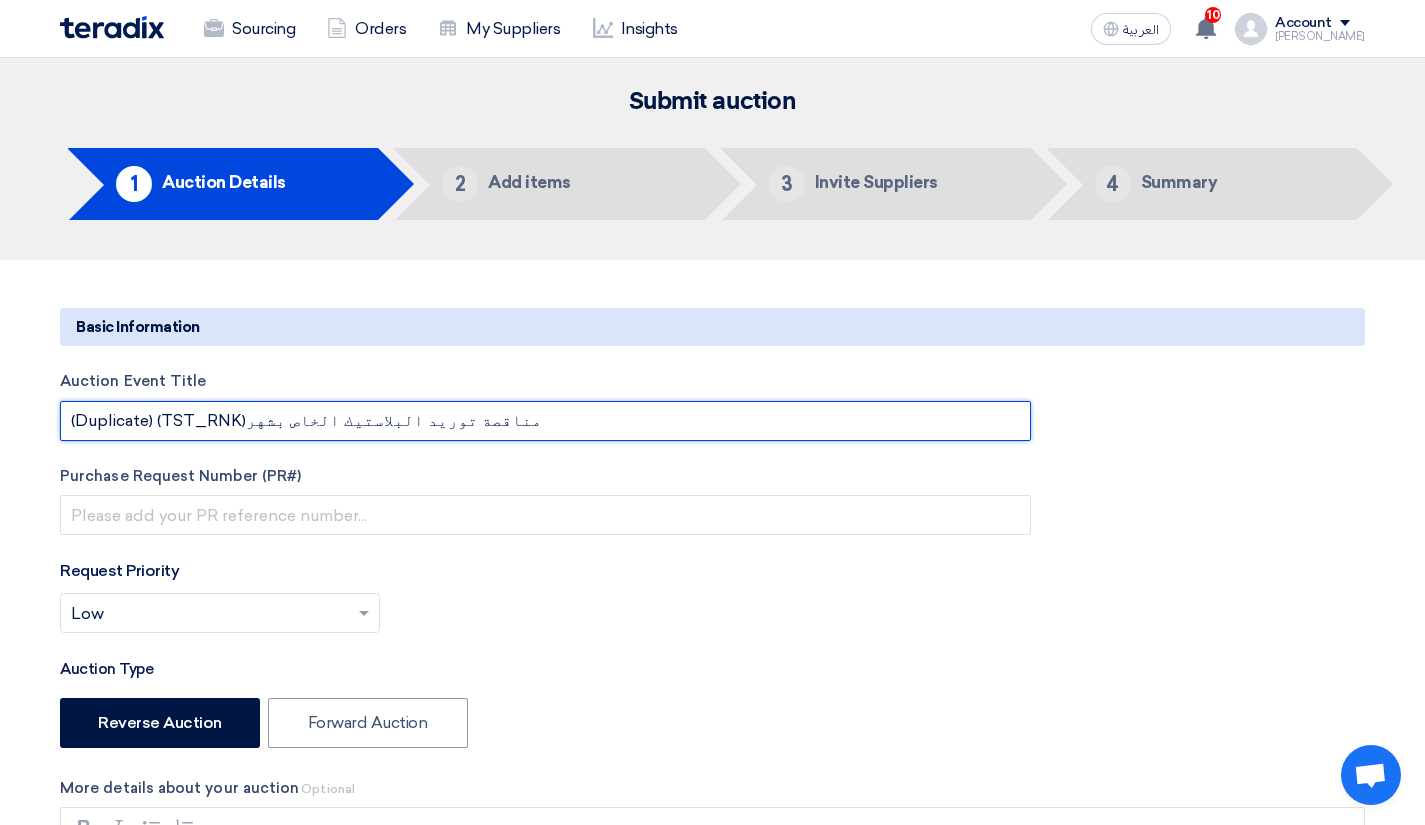 click on "(Duplicate) (TST_RNK)مناقصة توريد البلاستيك الخاص بشهر" at bounding box center [545, 421] 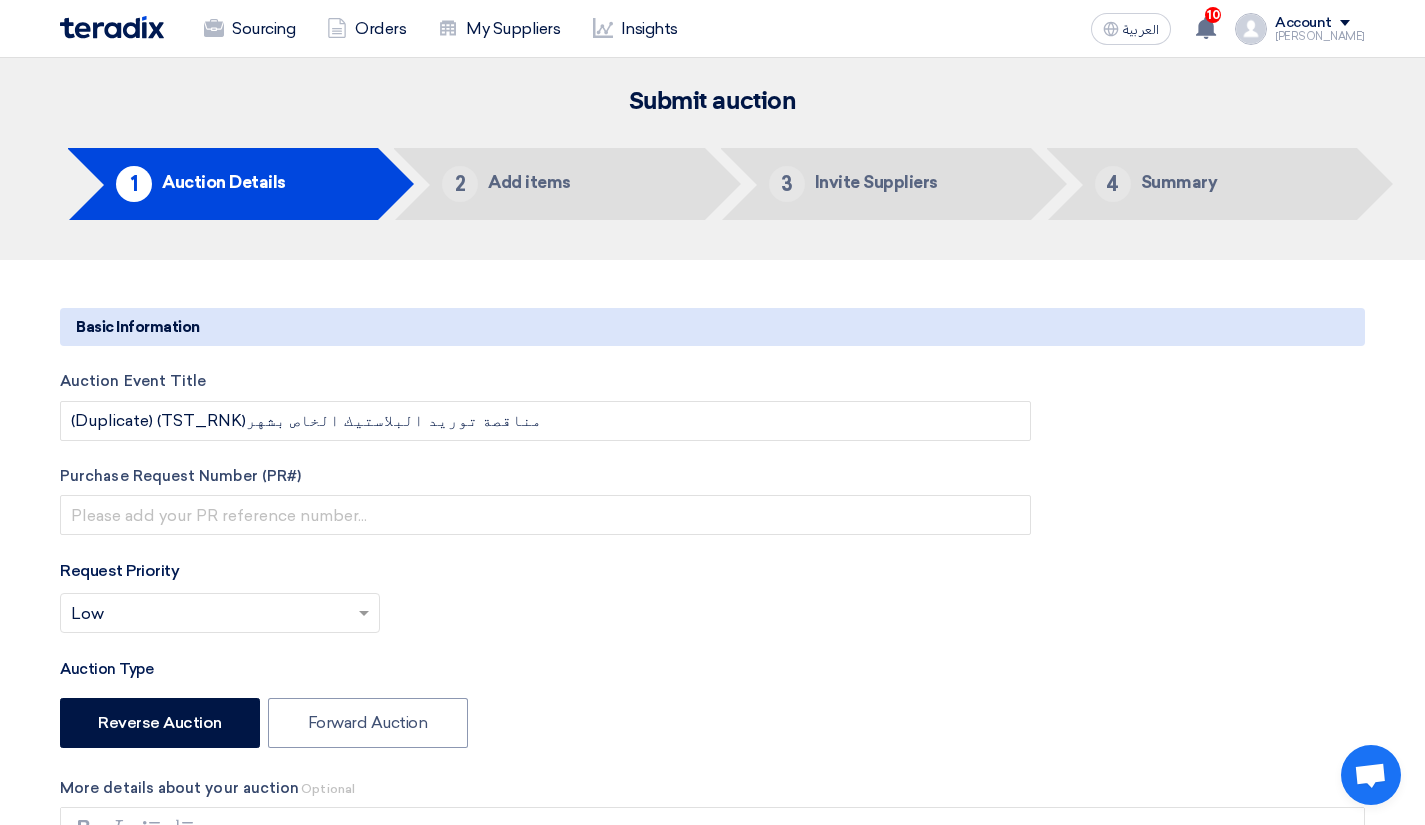 click on "Auction Event Title
(Duplicate) (TST_RNK)مناقصة توريد البلاستيك الخاص بشهر
Purchase Request Number (PR#)
Request Priority
Select priority...
×
Low
×
Auction Type
Reverse Auction
Forward Auction" 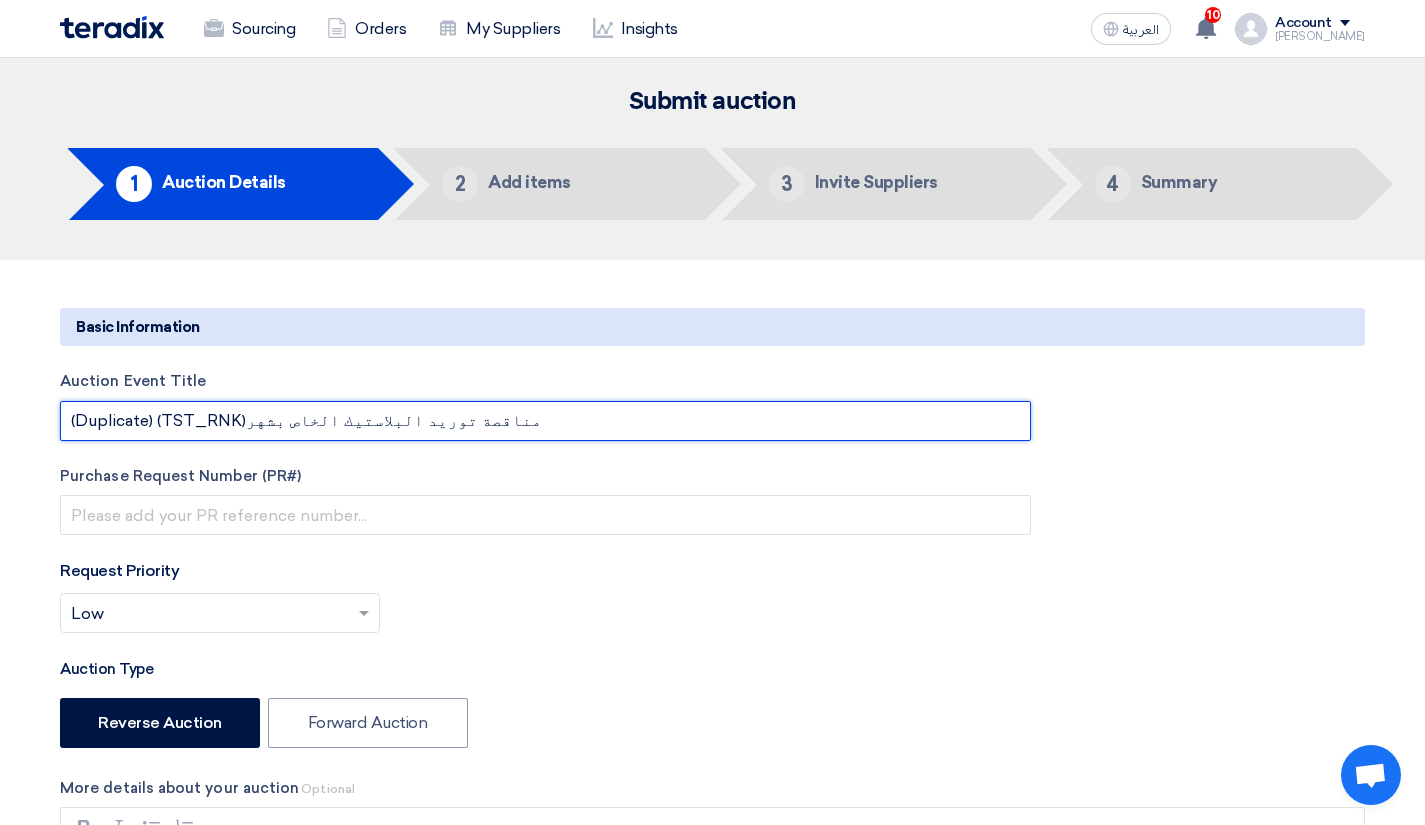 click on "(Duplicate) (TST_RNK)مناقصة توريد البلاستيك الخاص بشهر" at bounding box center (545, 421) 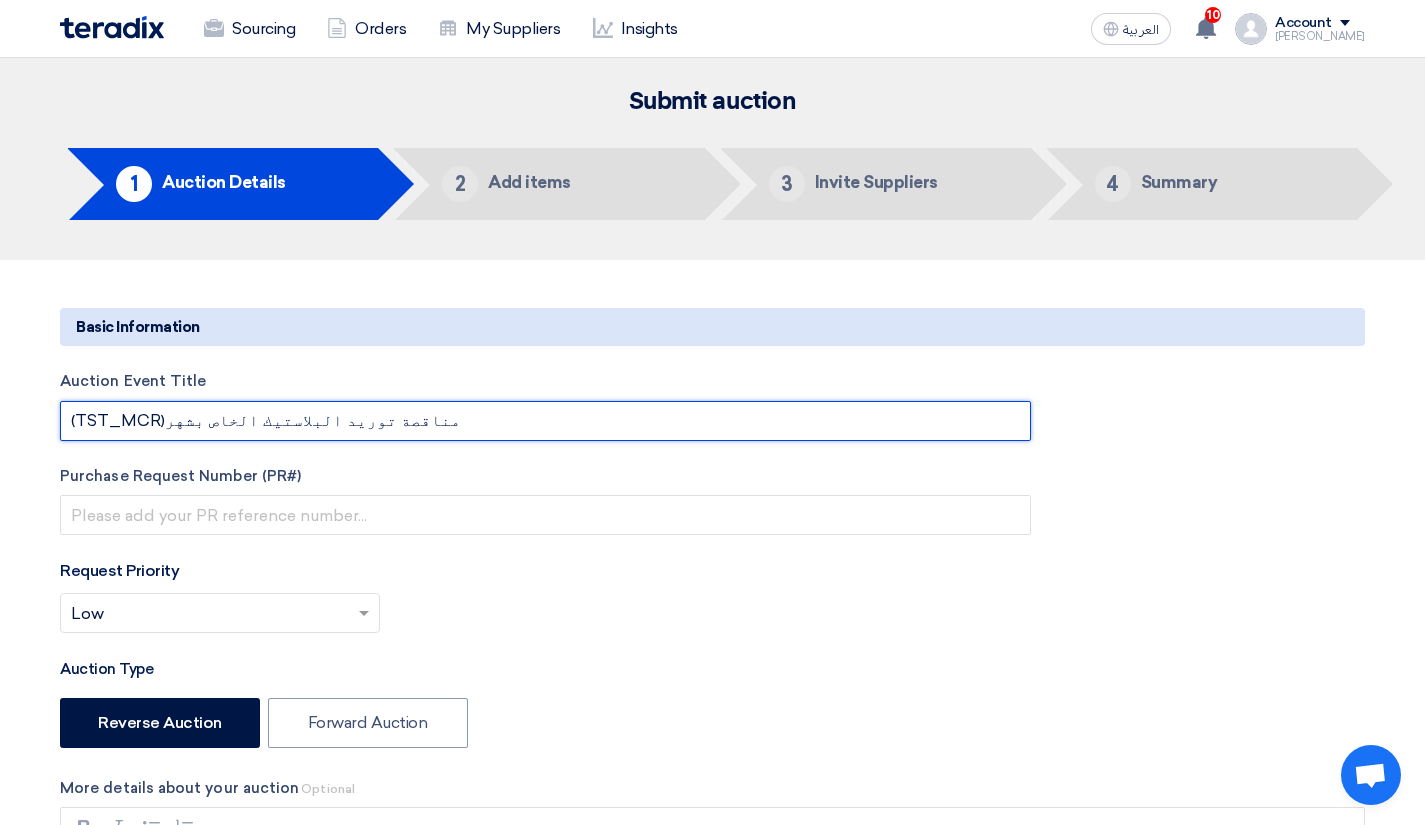 type on "(TST_MCR)مناقصة توريد البلاستيك الخاص بشهر" 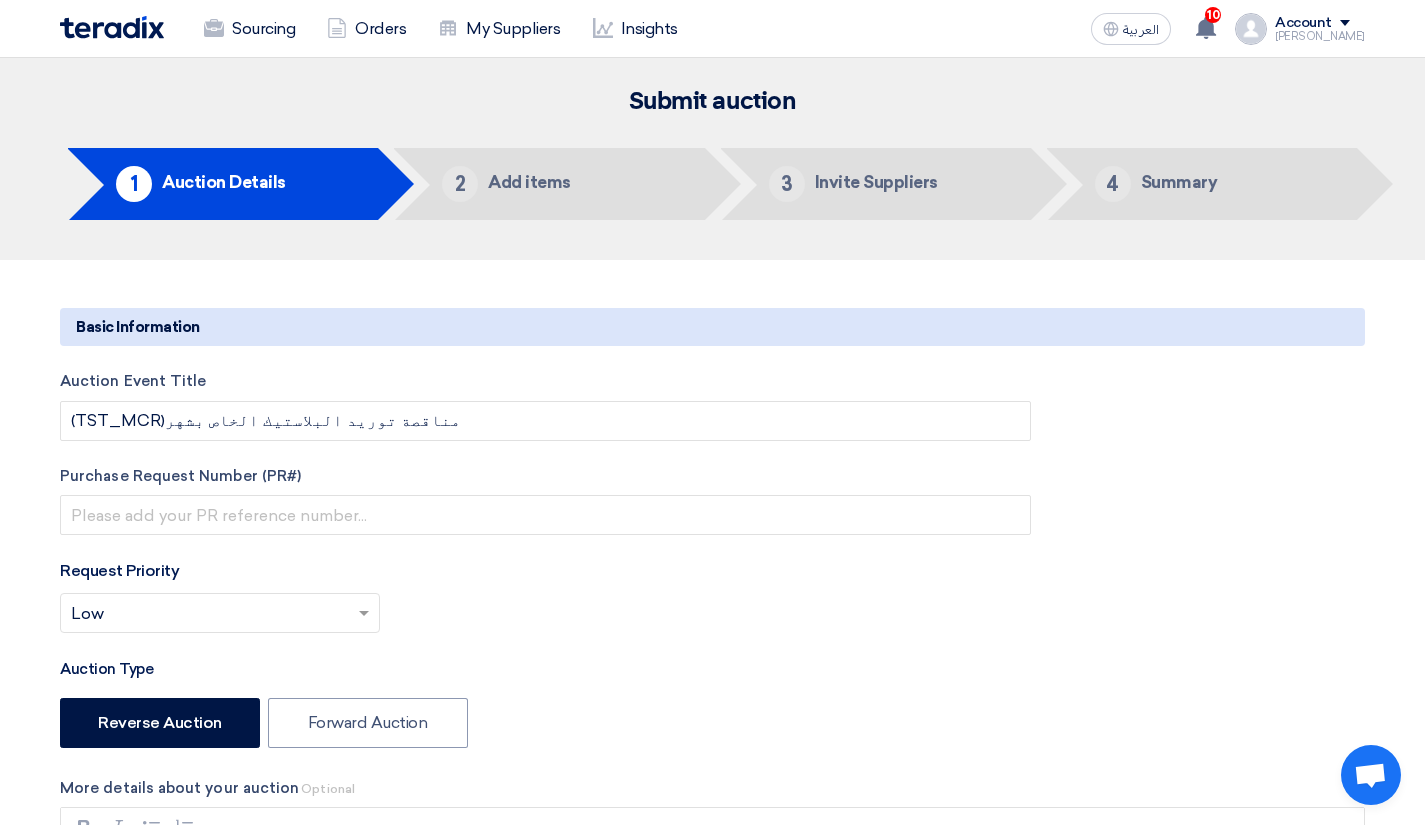 click on "Basic Information" 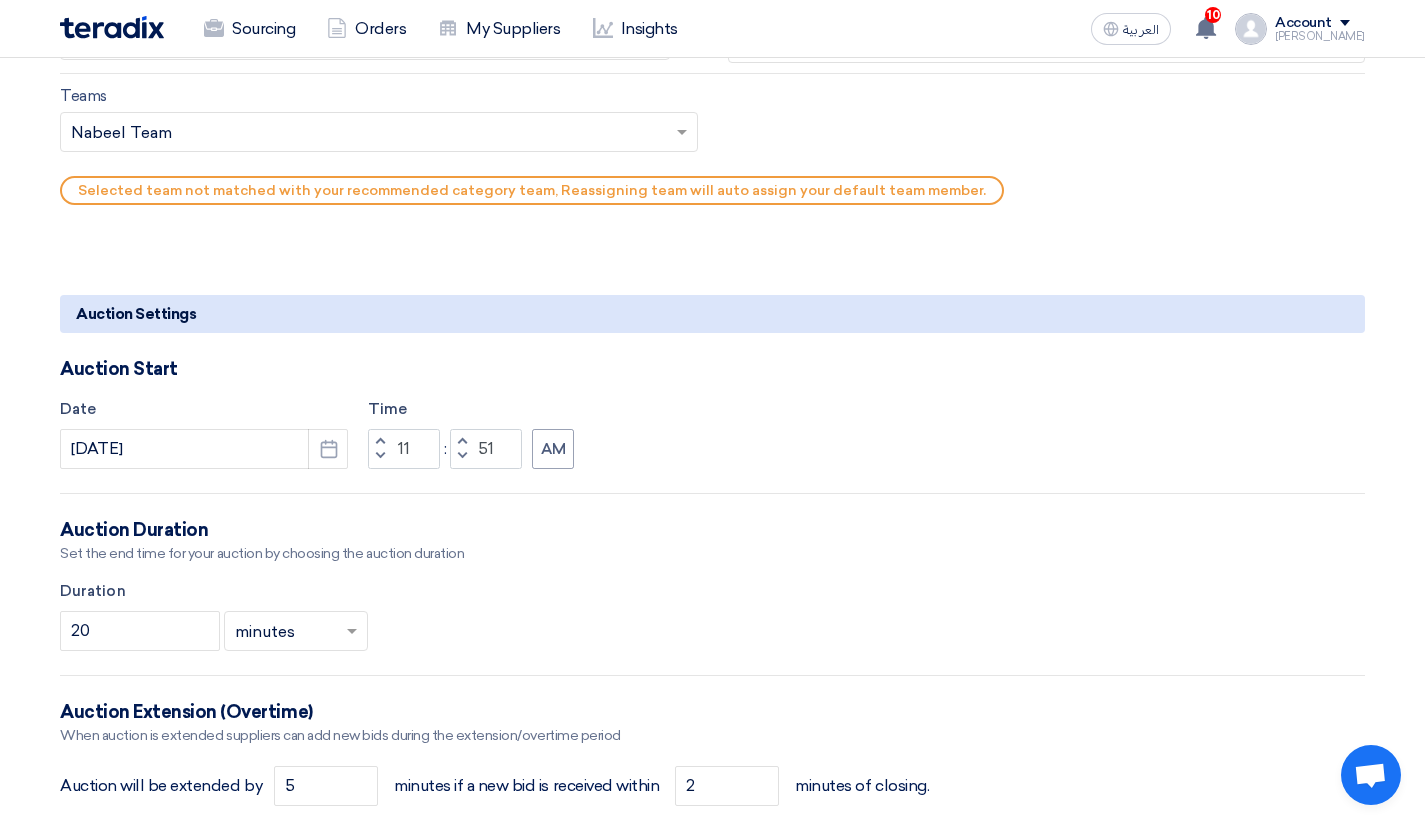 scroll, scrollTop: 1399, scrollLeft: 0, axis: vertical 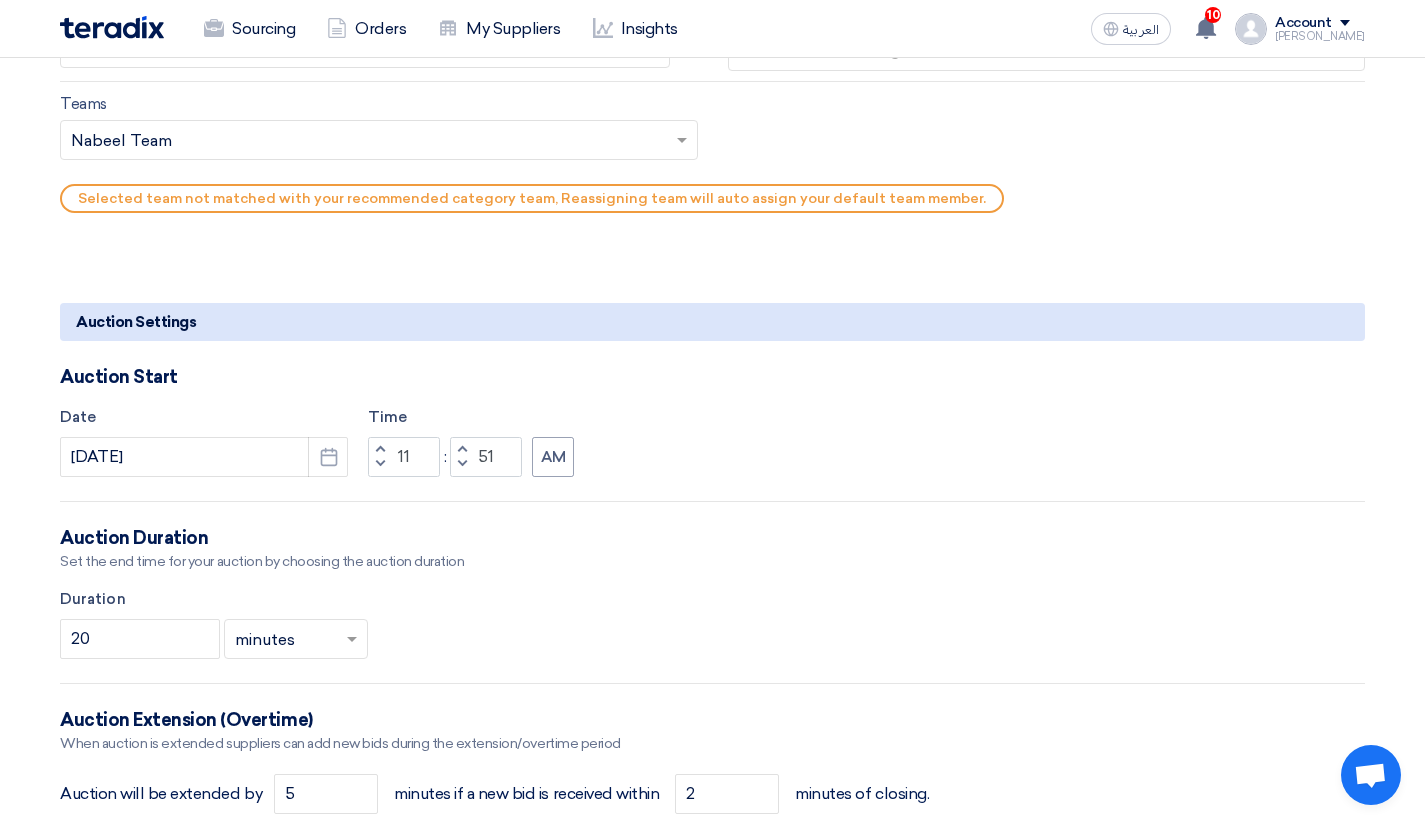 click on "Increment hours" 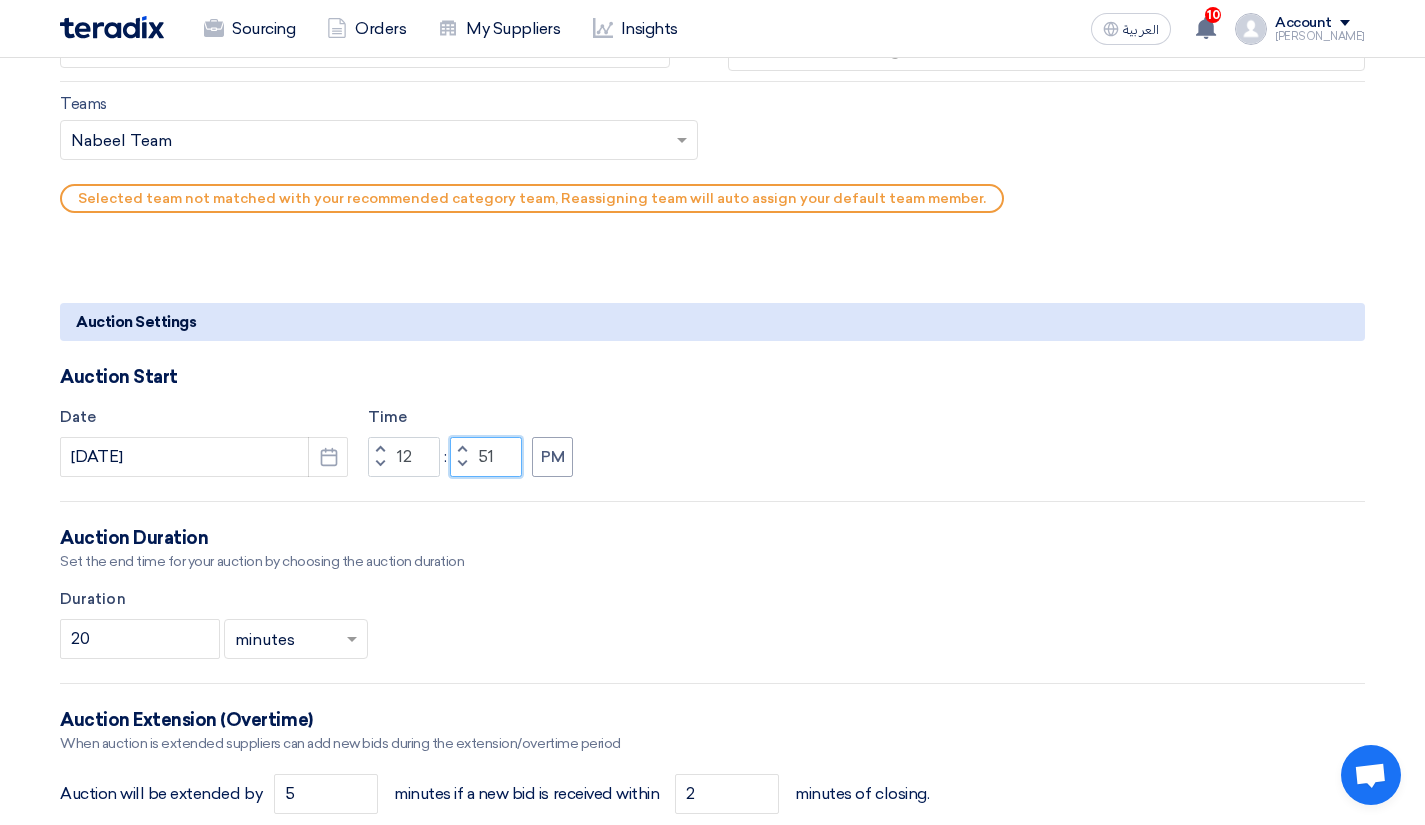 click on "51" 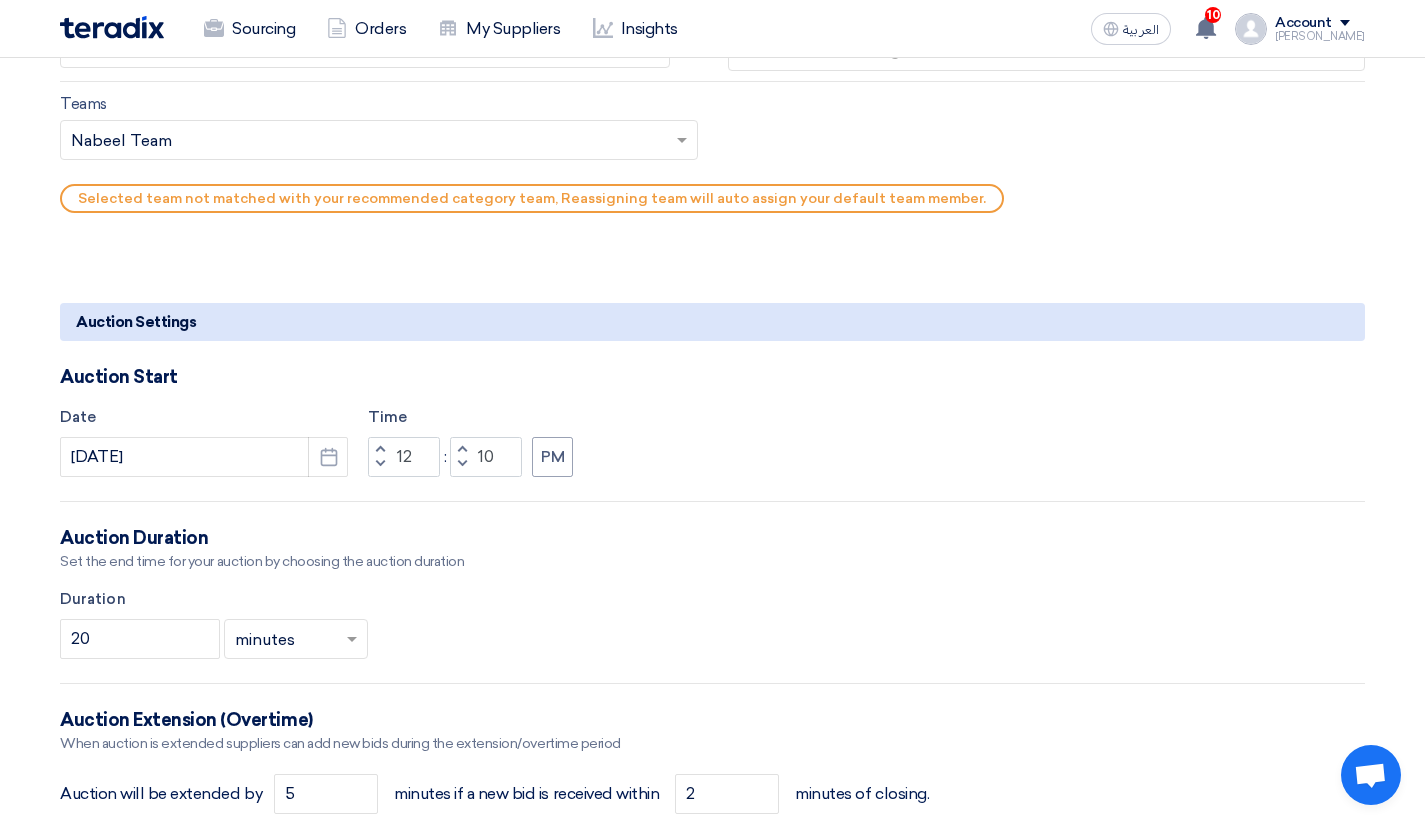 click on "Basic Information
Auction Event Title
(TST_MCR)مناقصة توريد البلاستيك الخاص بشهر
Purchase Request Number (PR#)
Request Priority
Select priority...
×
Low
×
Auction Type
Reverse Auction
Forward Auction
More details about your auction
Optional
Rich Text Editor Bold (CTRL+B) Bold Italic (CTRL+I) Italic" 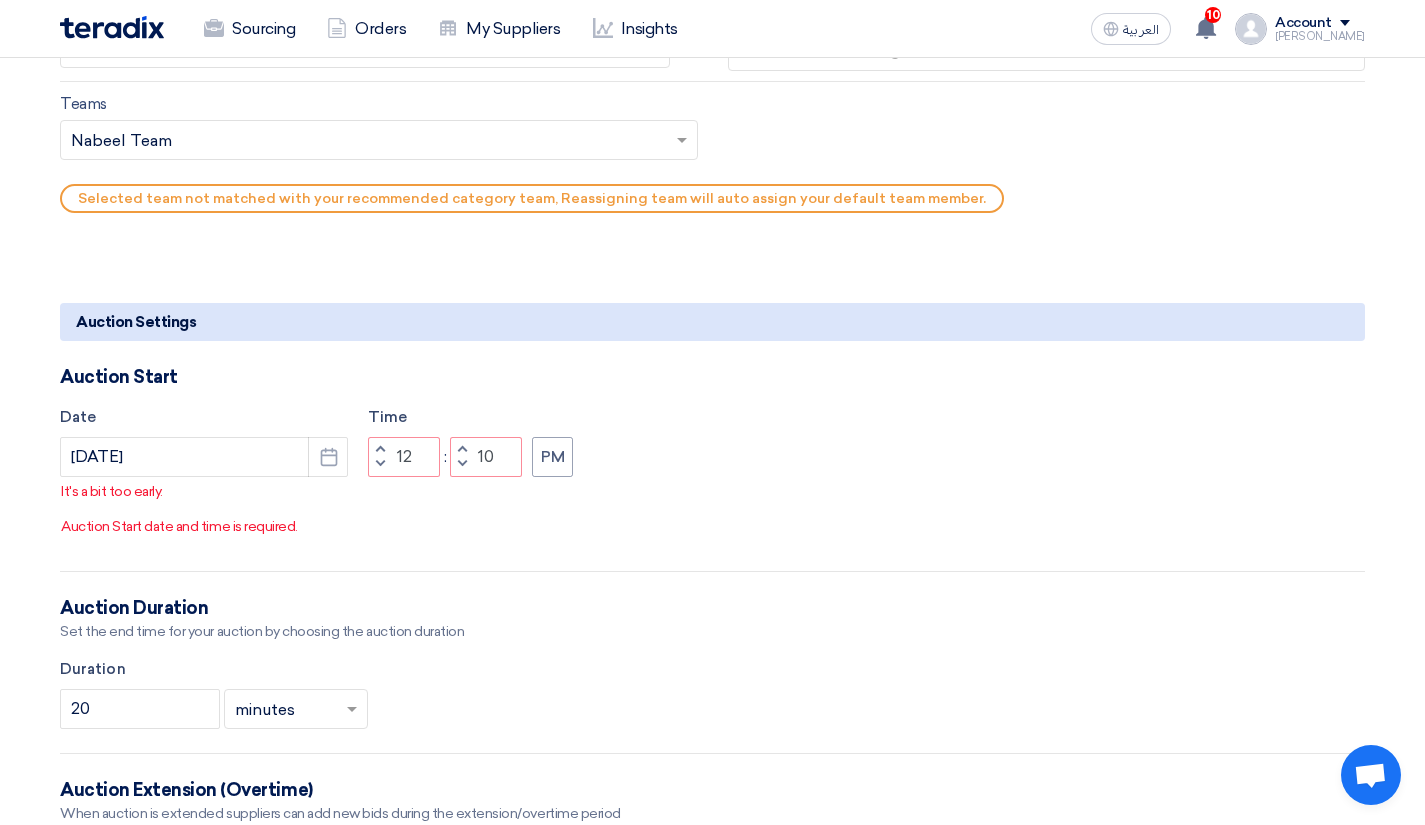 click on "Decrement minutes" 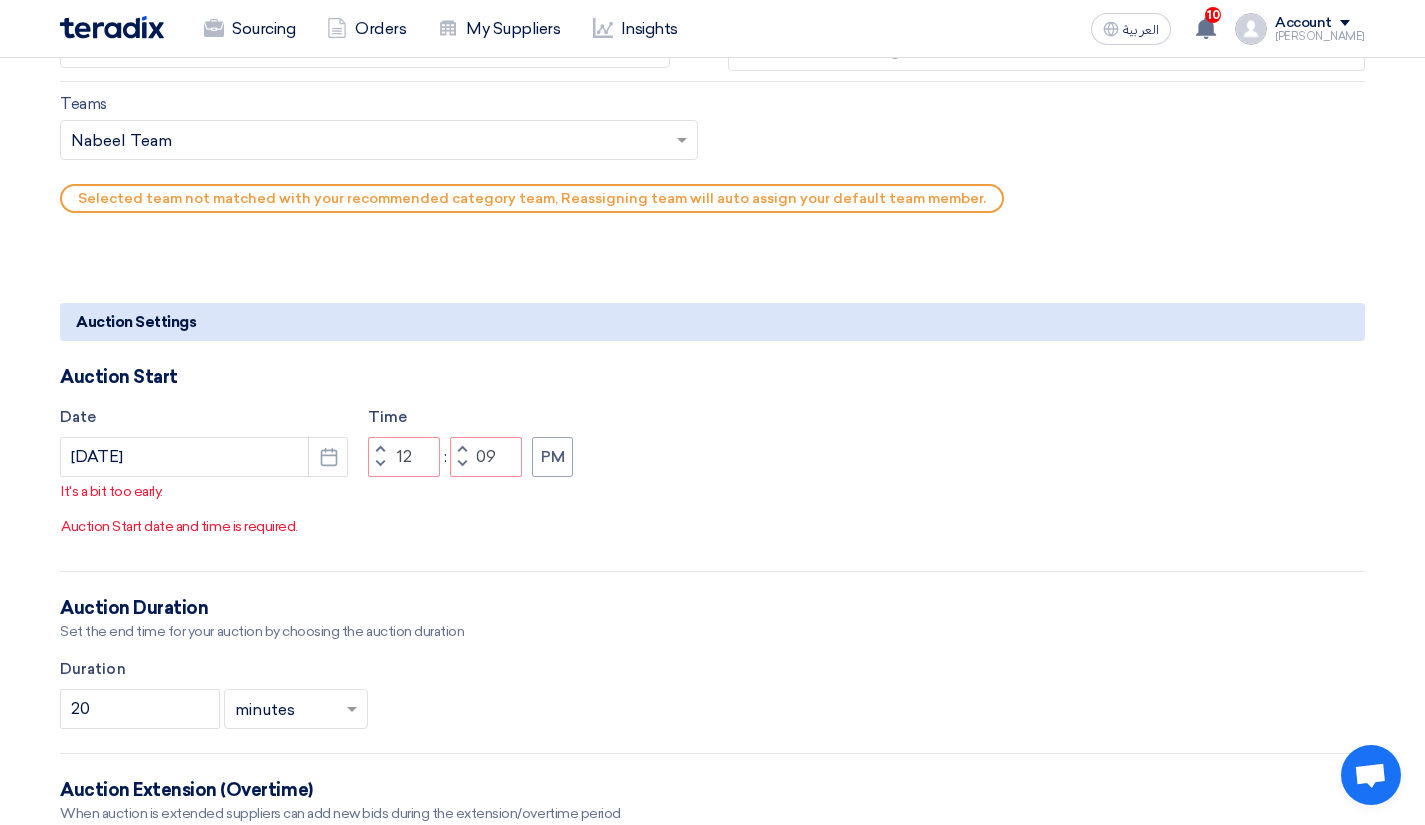 click on "Increment minutes" 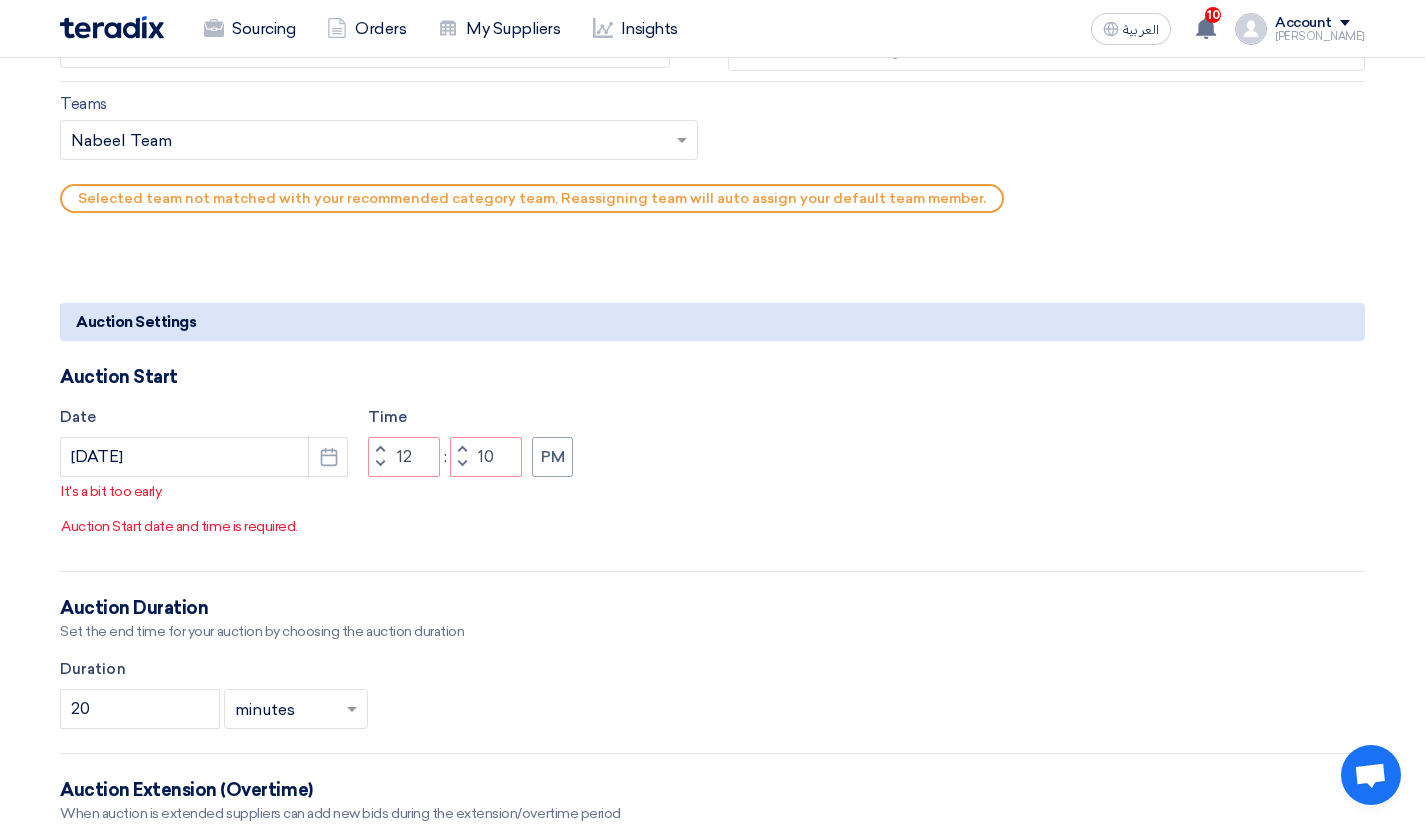 click on "Increment minutes" 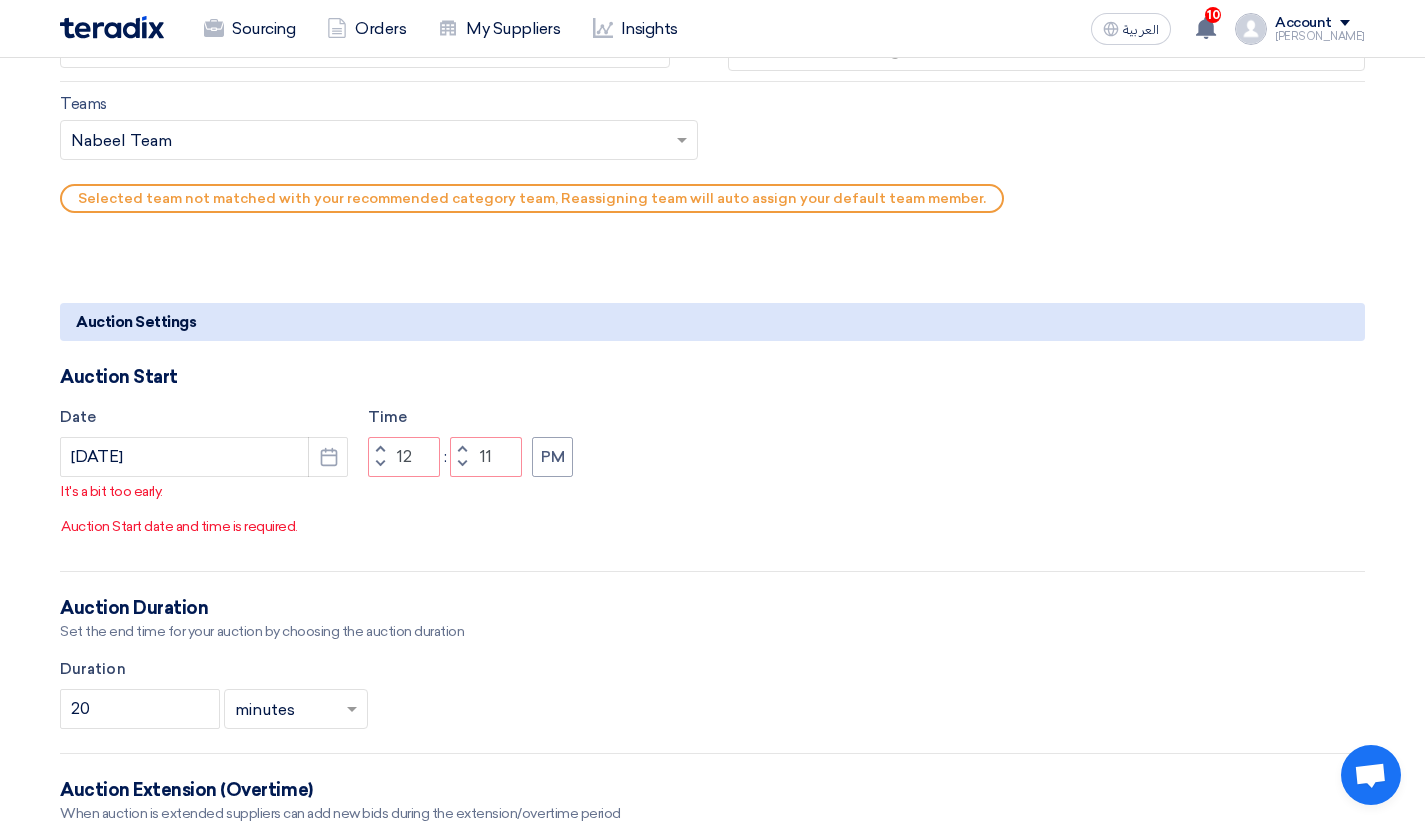 click on "Increment minutes" 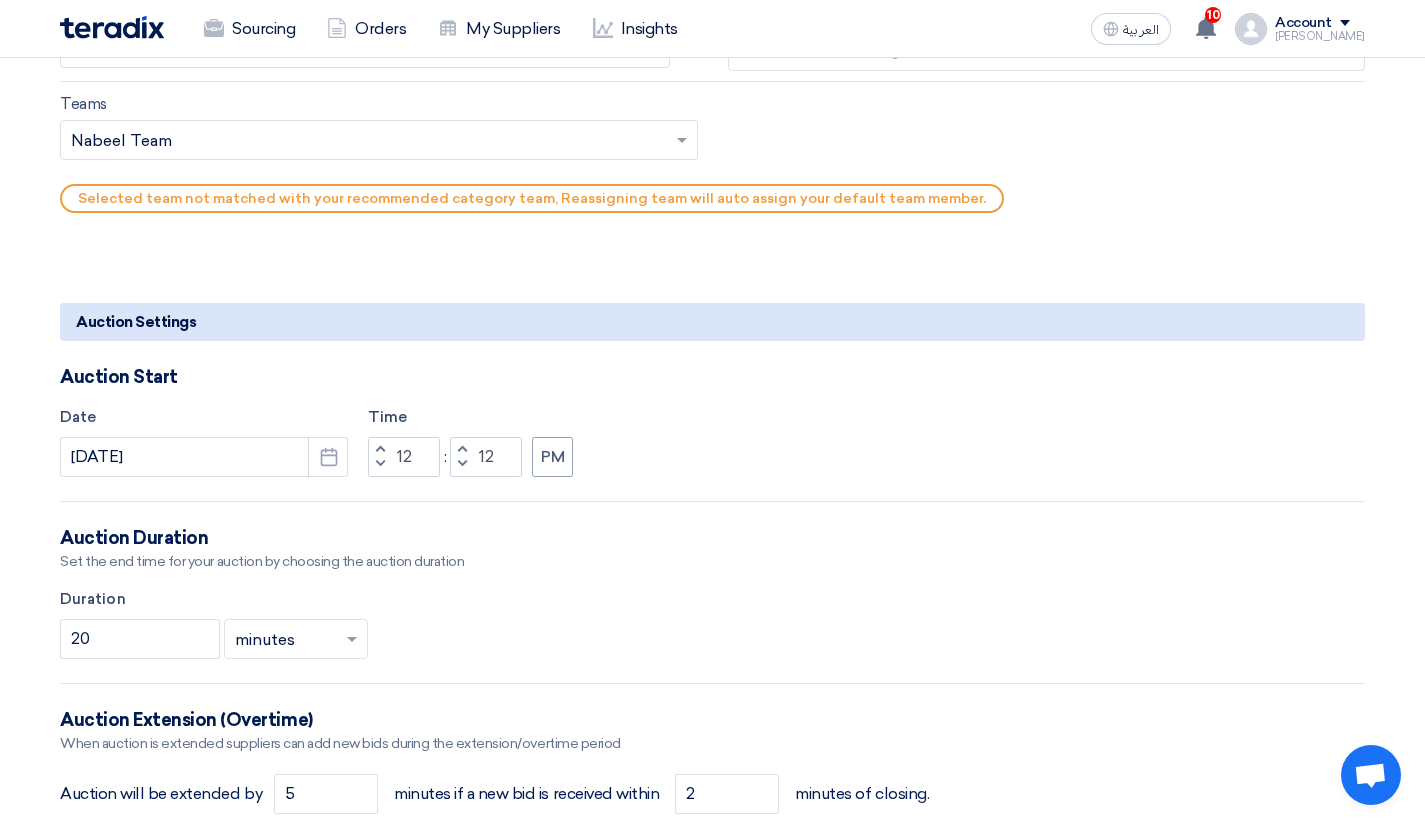 click on "Auction Duration" 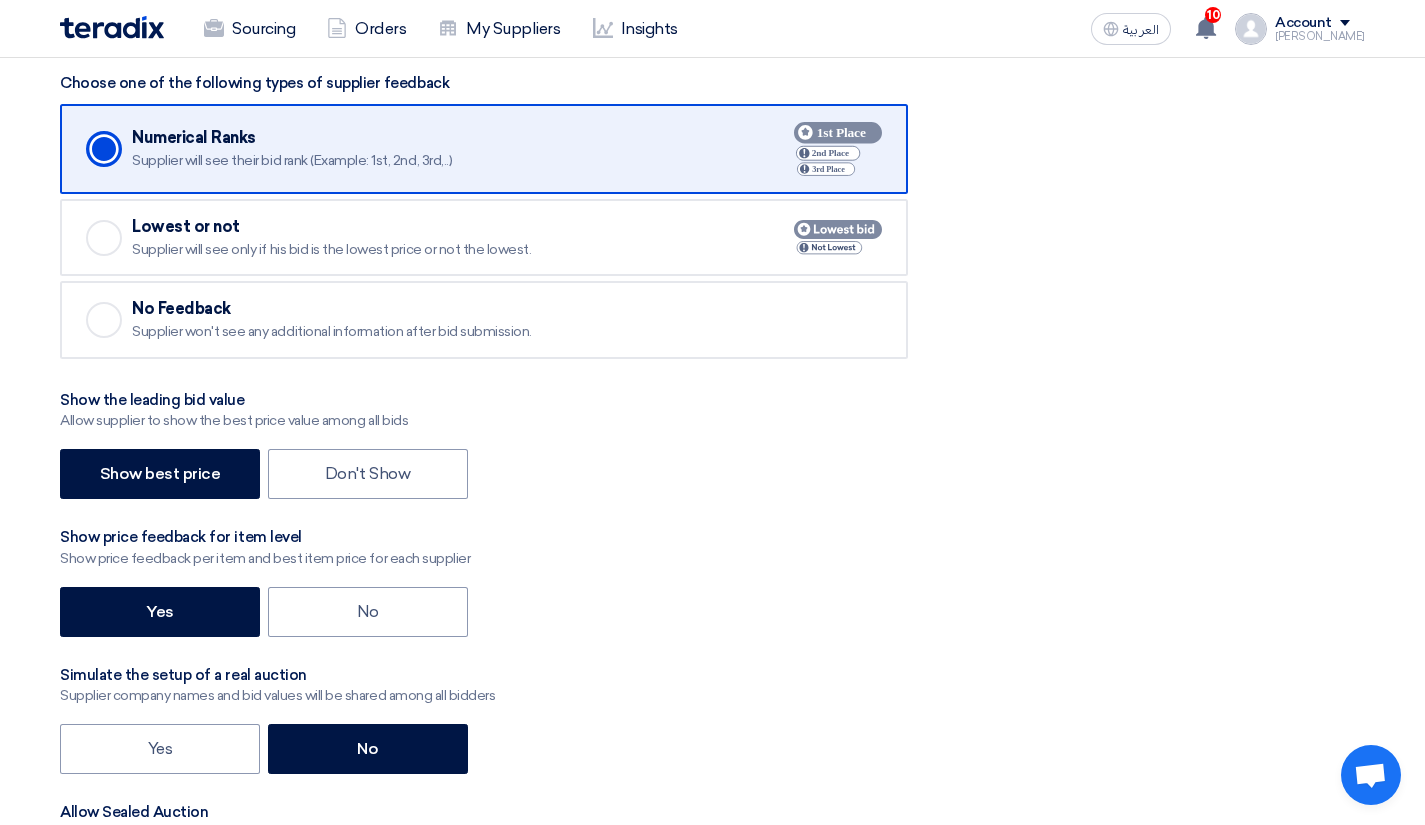 scroll, scrollTop: 2759, scrollLeft: 0, axis: vertical 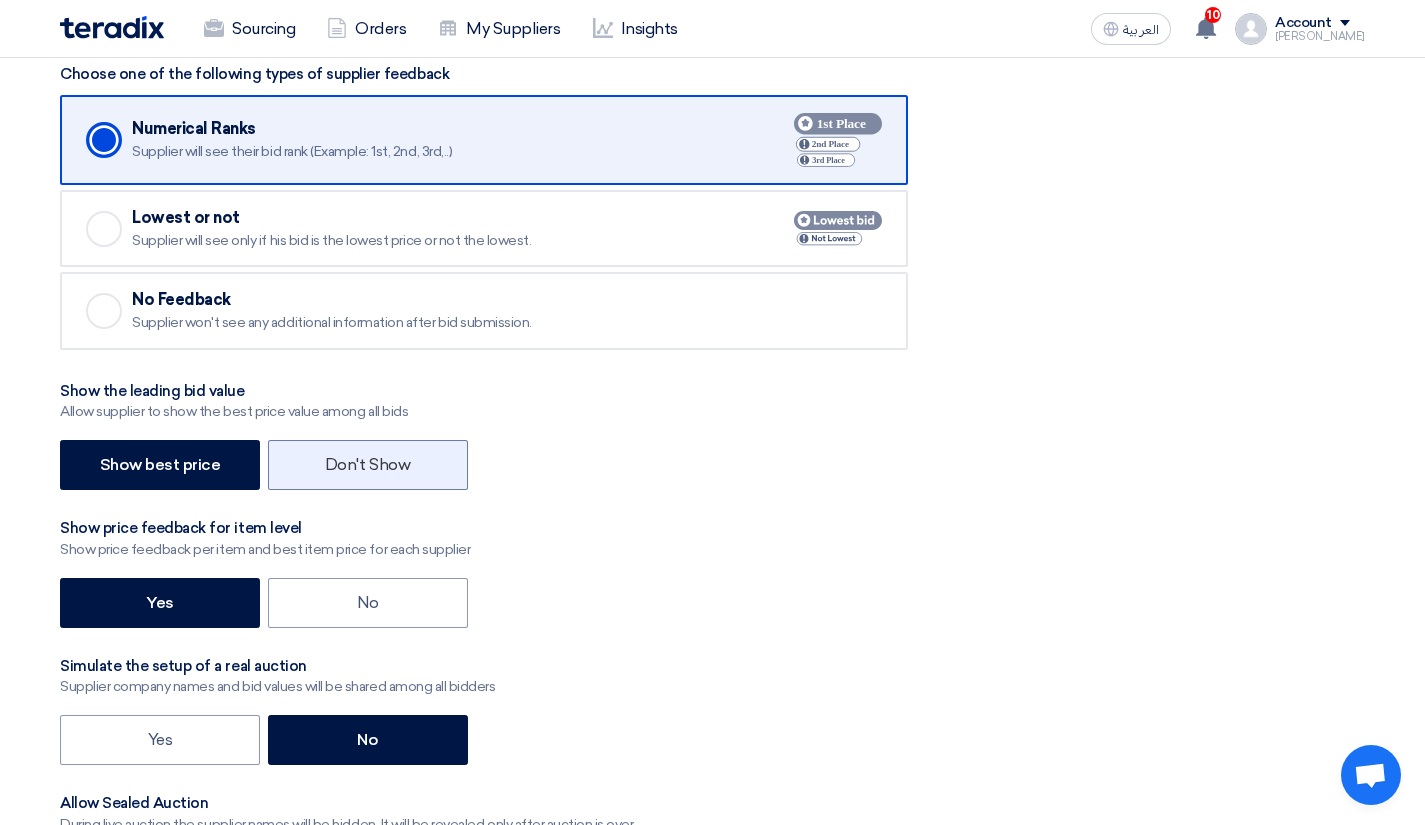 click on "Don't Show" 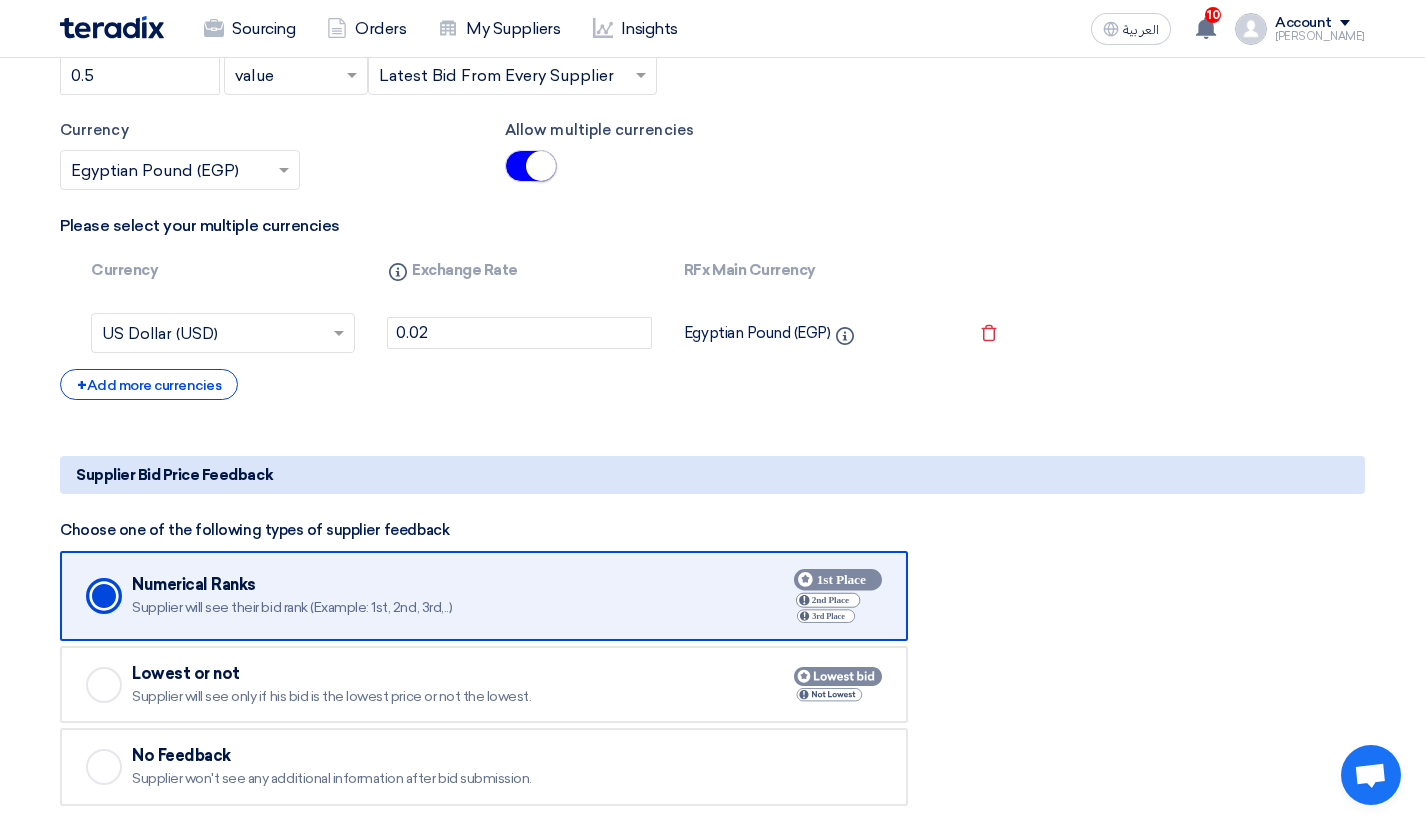 scroll, scrollTop: 2298, scrollLeft: 0, axis: vertical 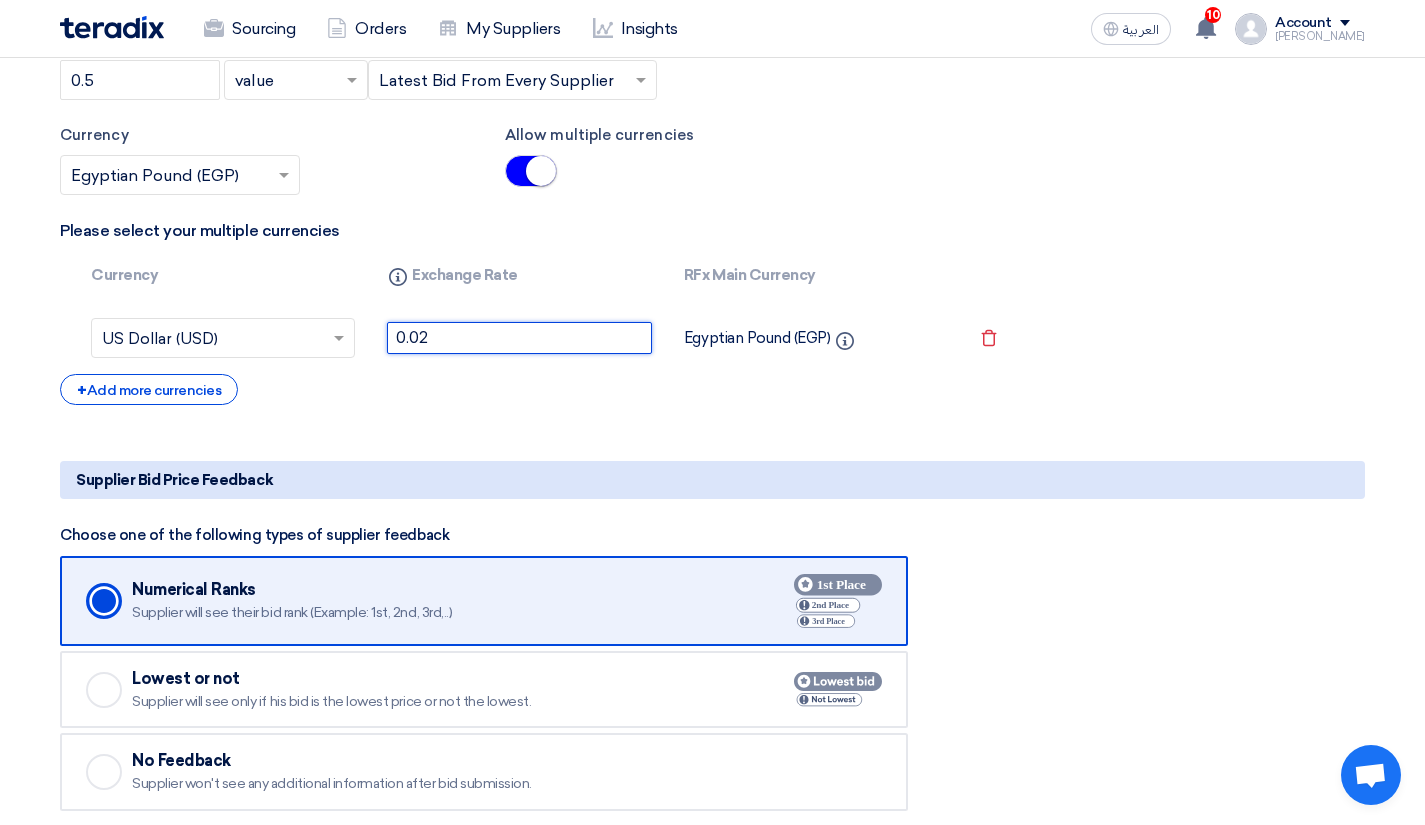 click on "0.02" at bounding box center [519, 338] 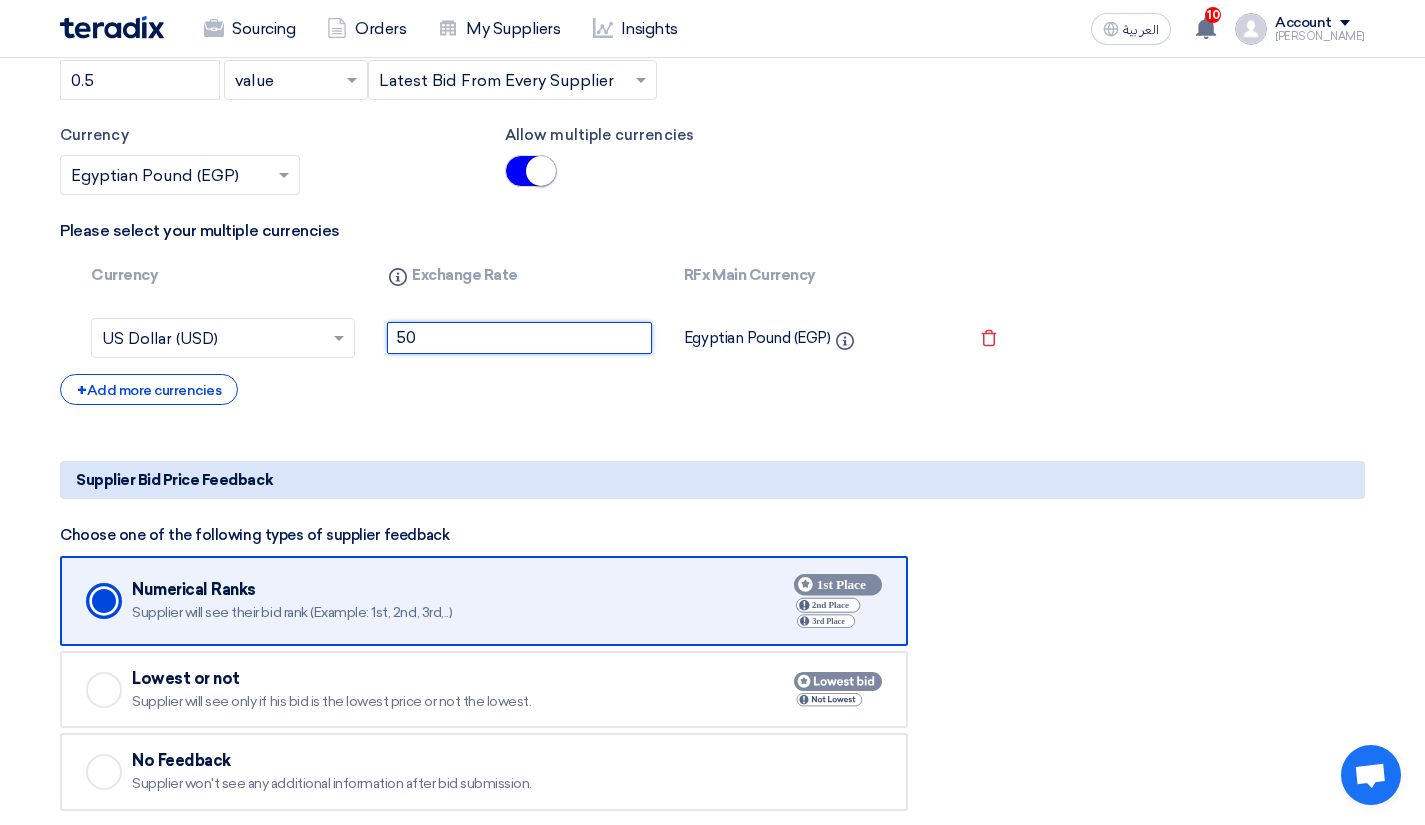 type on "50" 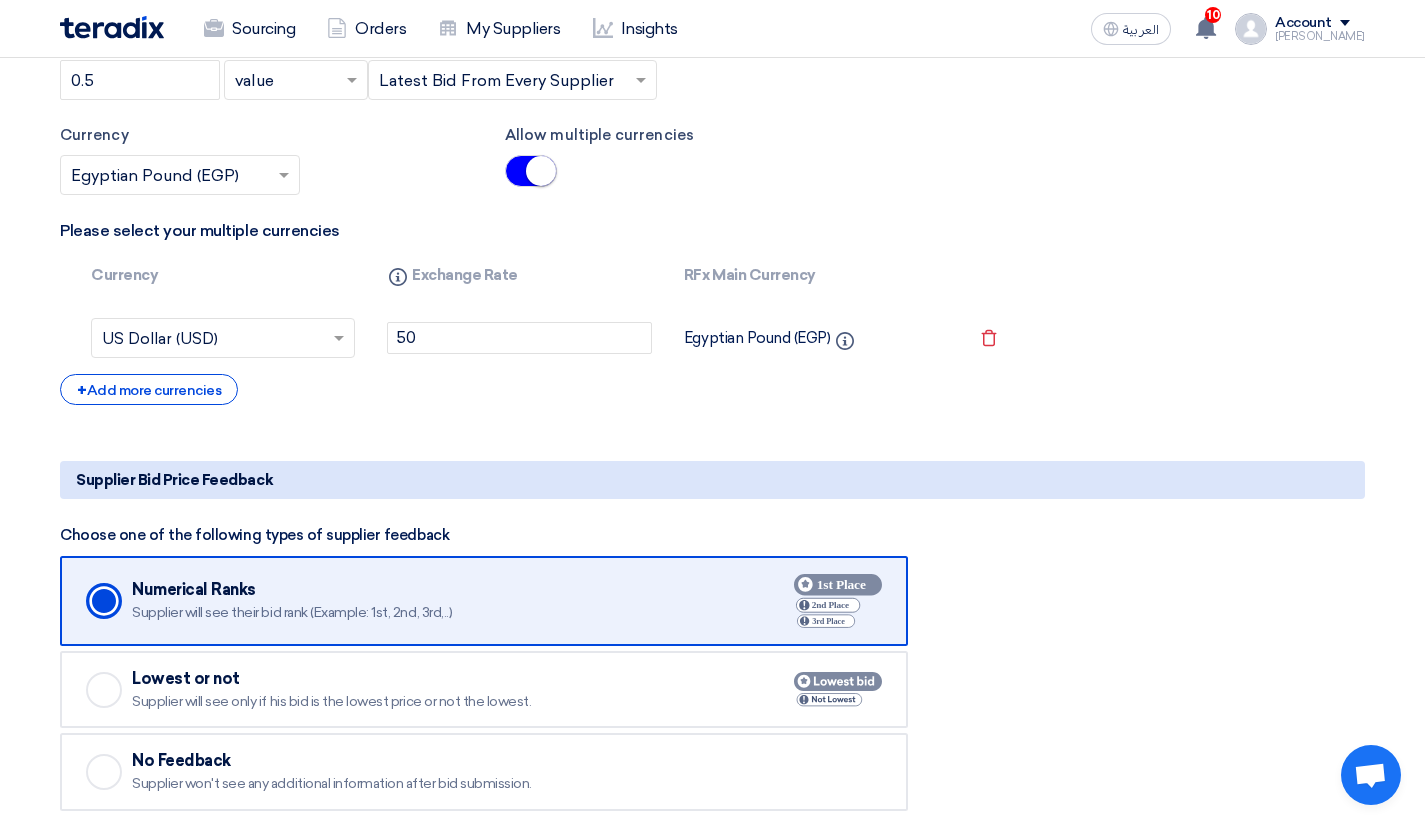 click on "Basic Information
Auction Event Title
(TST_MCR)مناقصة توريد البلاستيك الخاص بشهر
Purchase Request Number (PR#)
Request Priority
Select priority...
×
Low
×
Auction Type
Reverse Auction
Forward Auction
More details about your auction
Optional
Rich Text Editor Bold (CTRL+B) Bold Italic (CTRL+I) Italic" 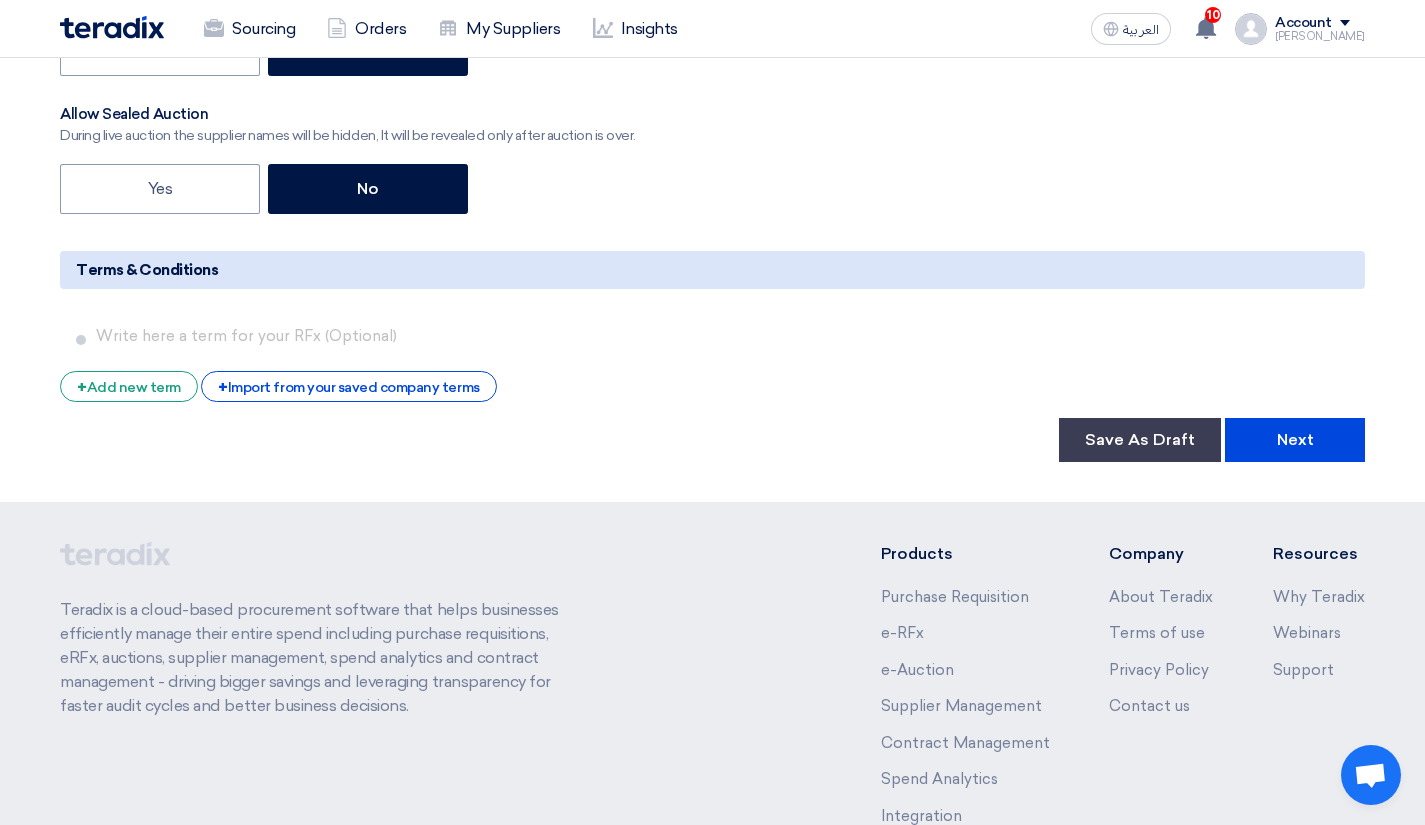 scroll, scrollTop: 3477, scrollLeft: 0, axis: vertical 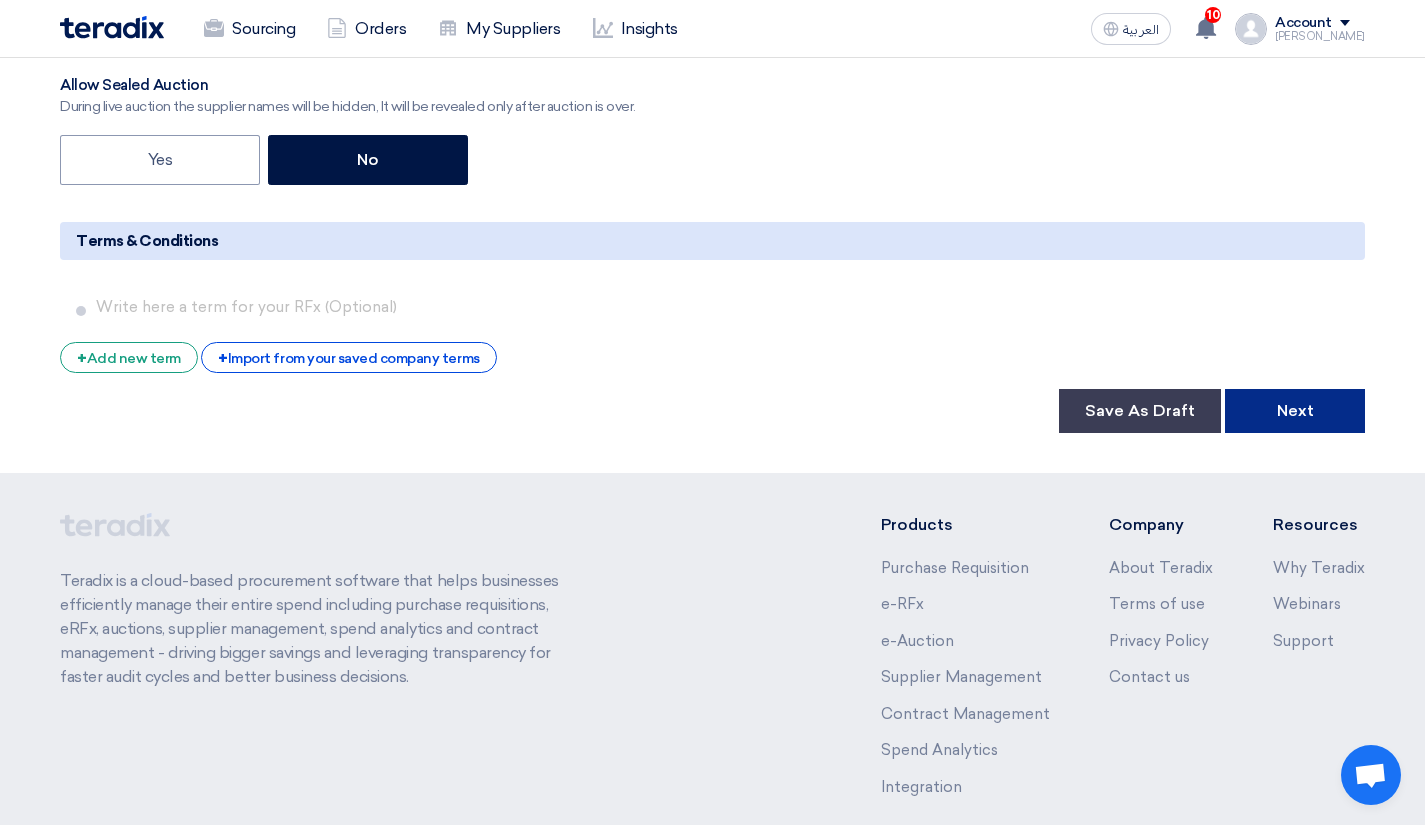 click on "Next" 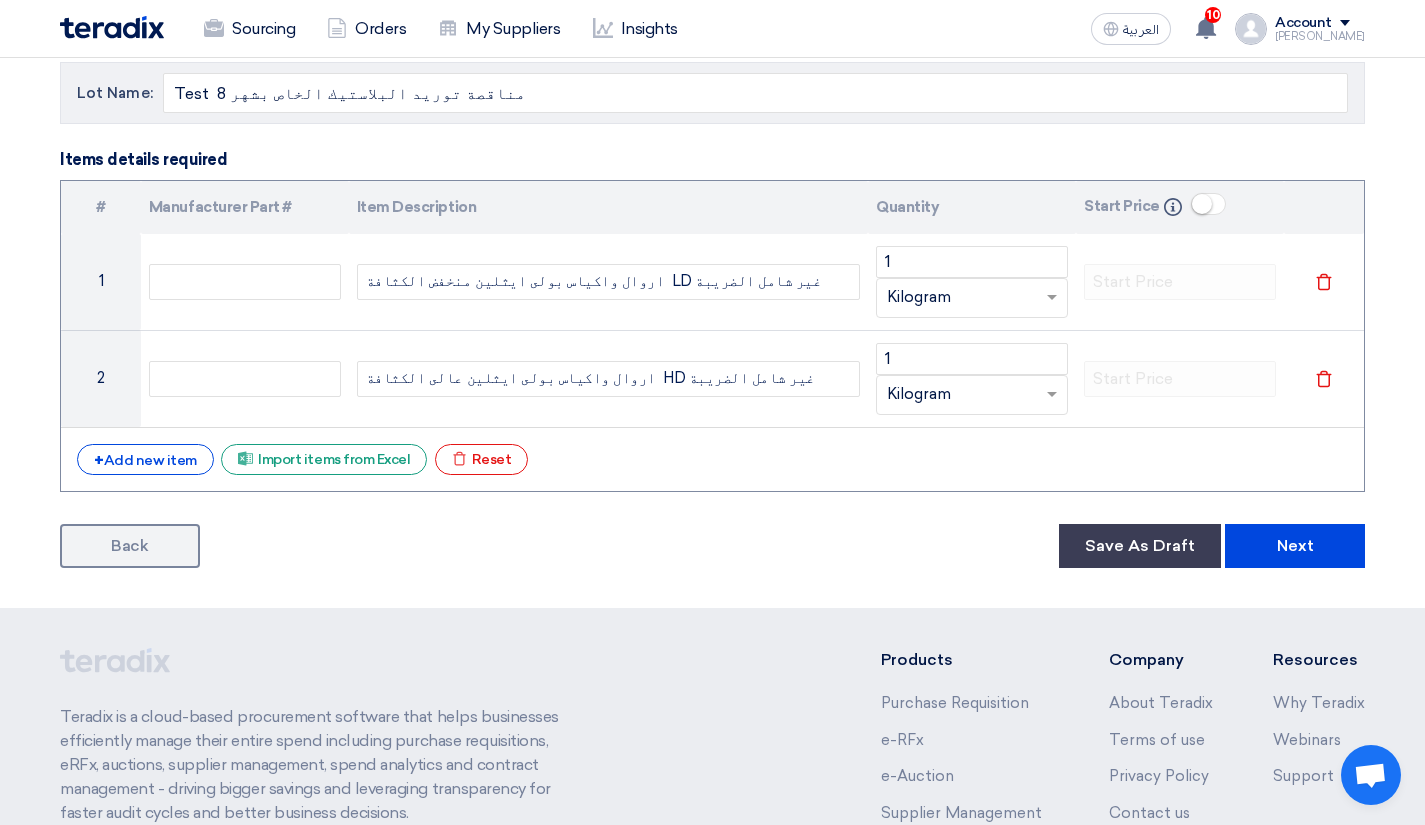 scroll, scrollTop: 316, scrollLeft: 0, axis: vertical 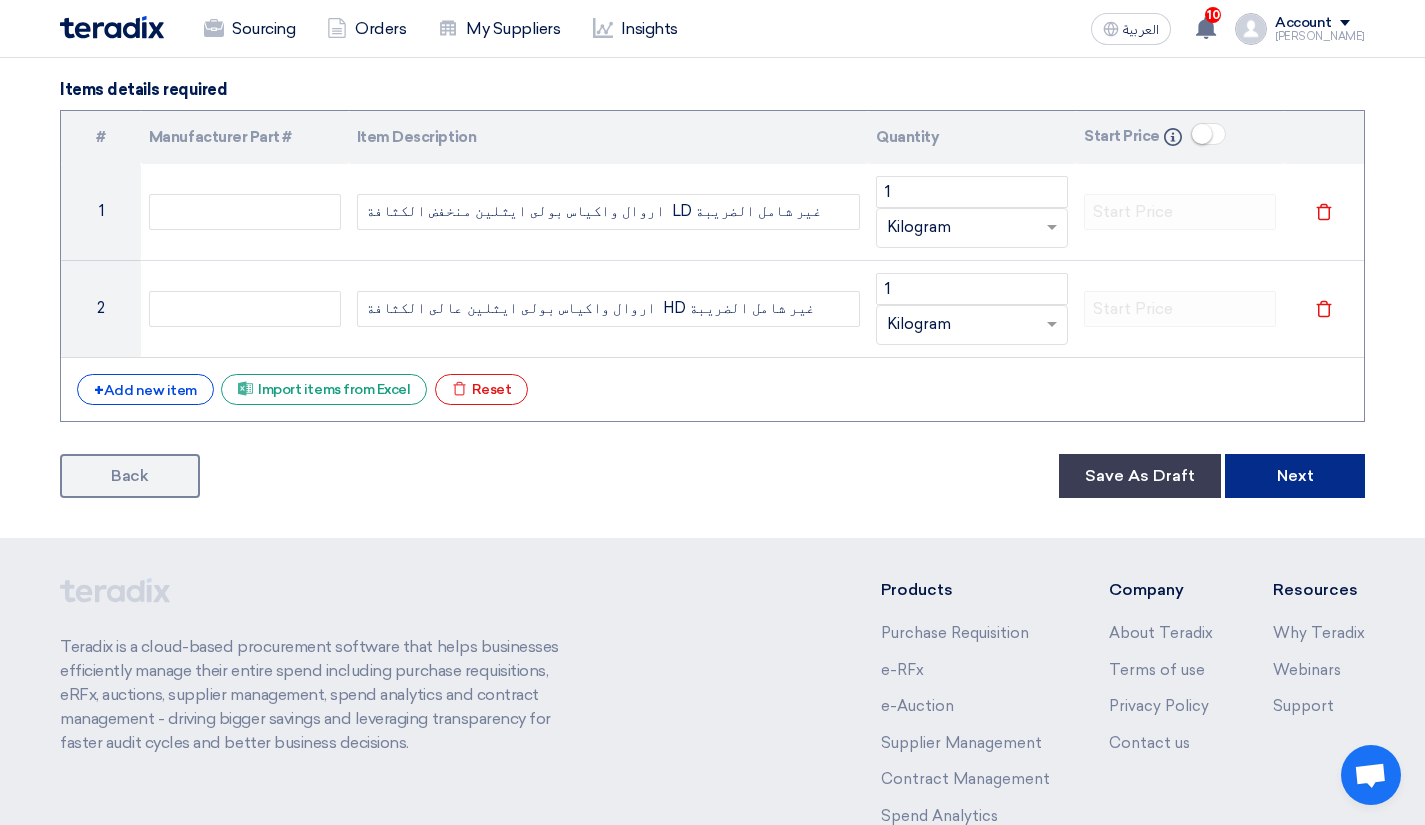 click on "Next" 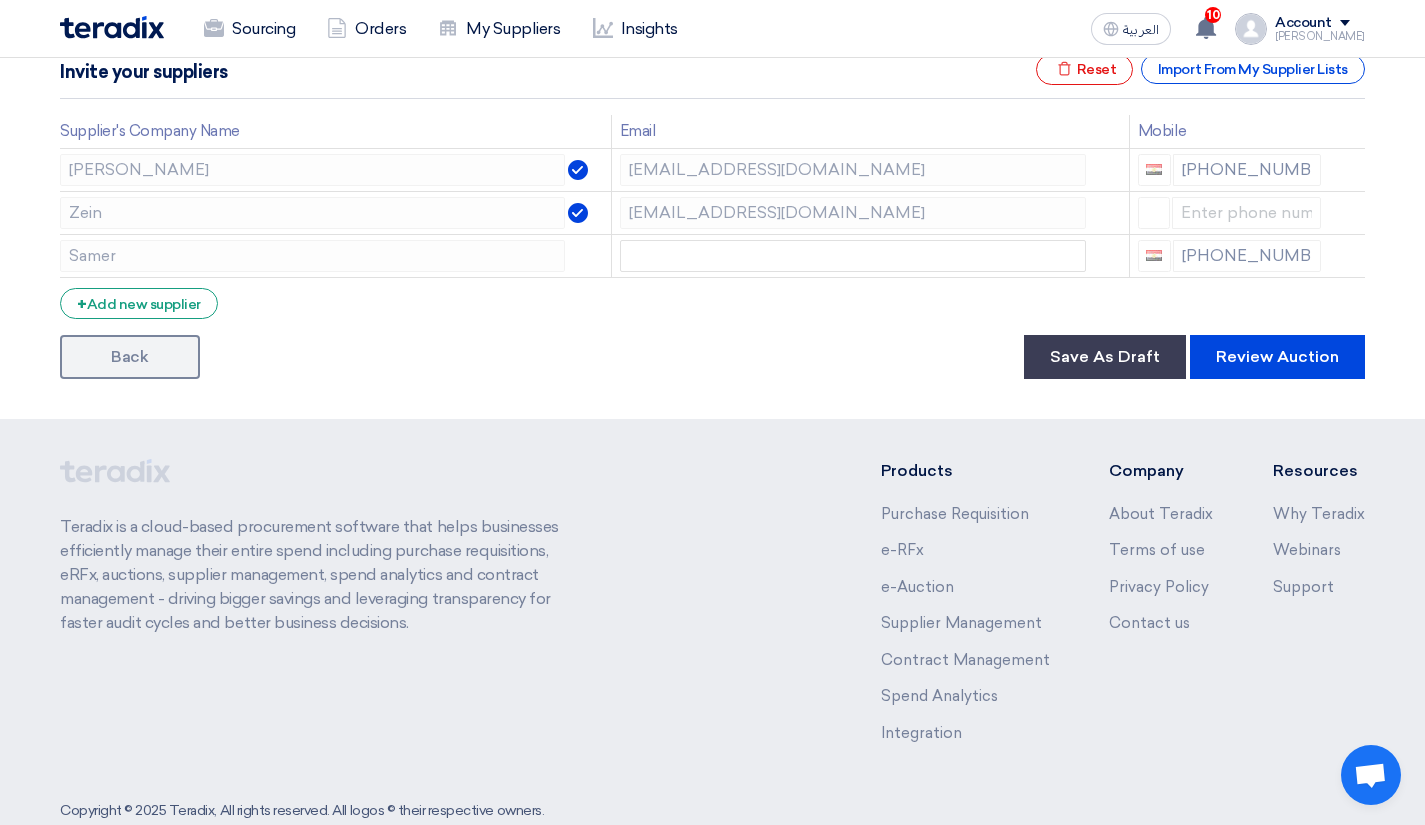 scroll, scrollTop: 0, scrollLeft: 0, axis: both 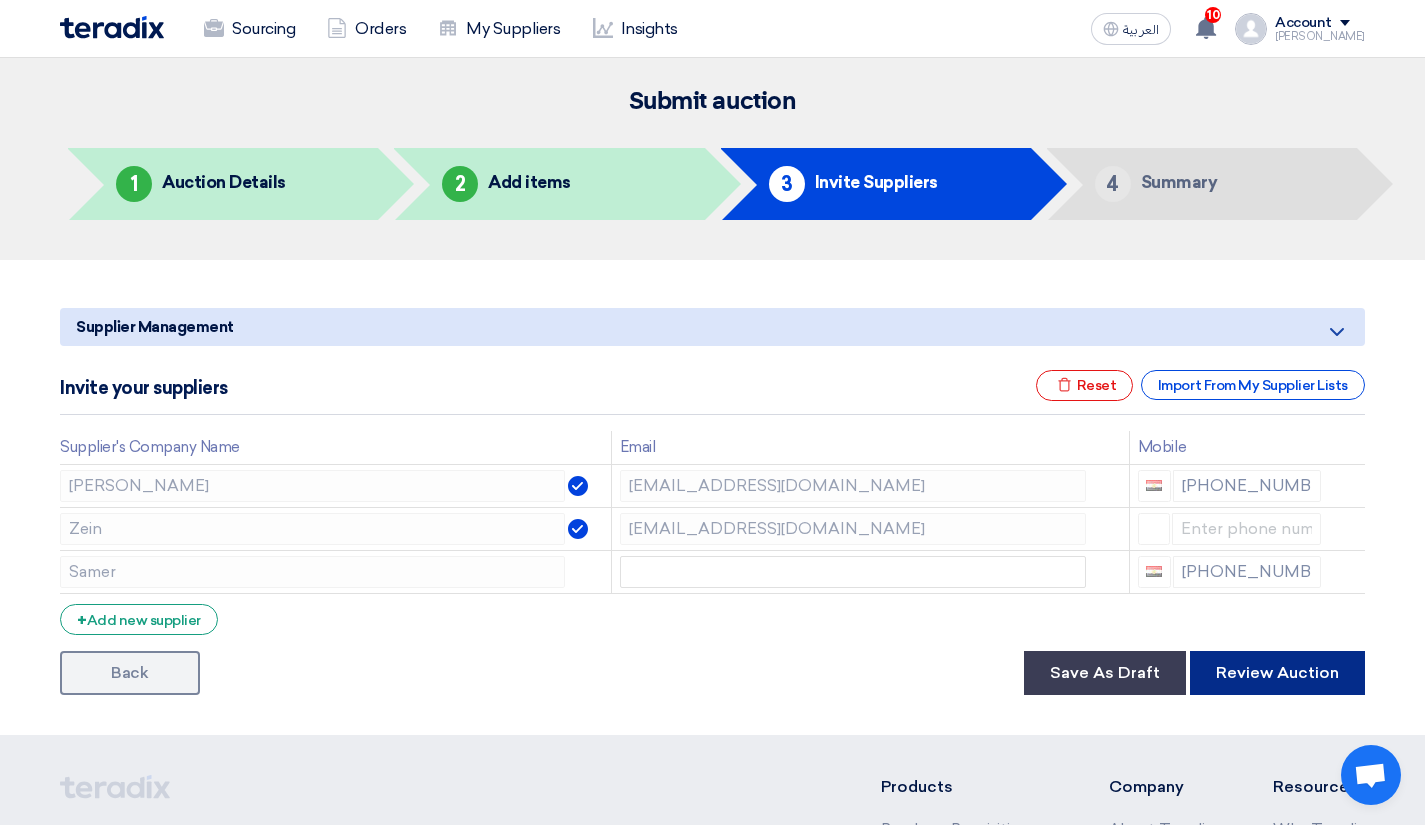 click on "Review Auction" 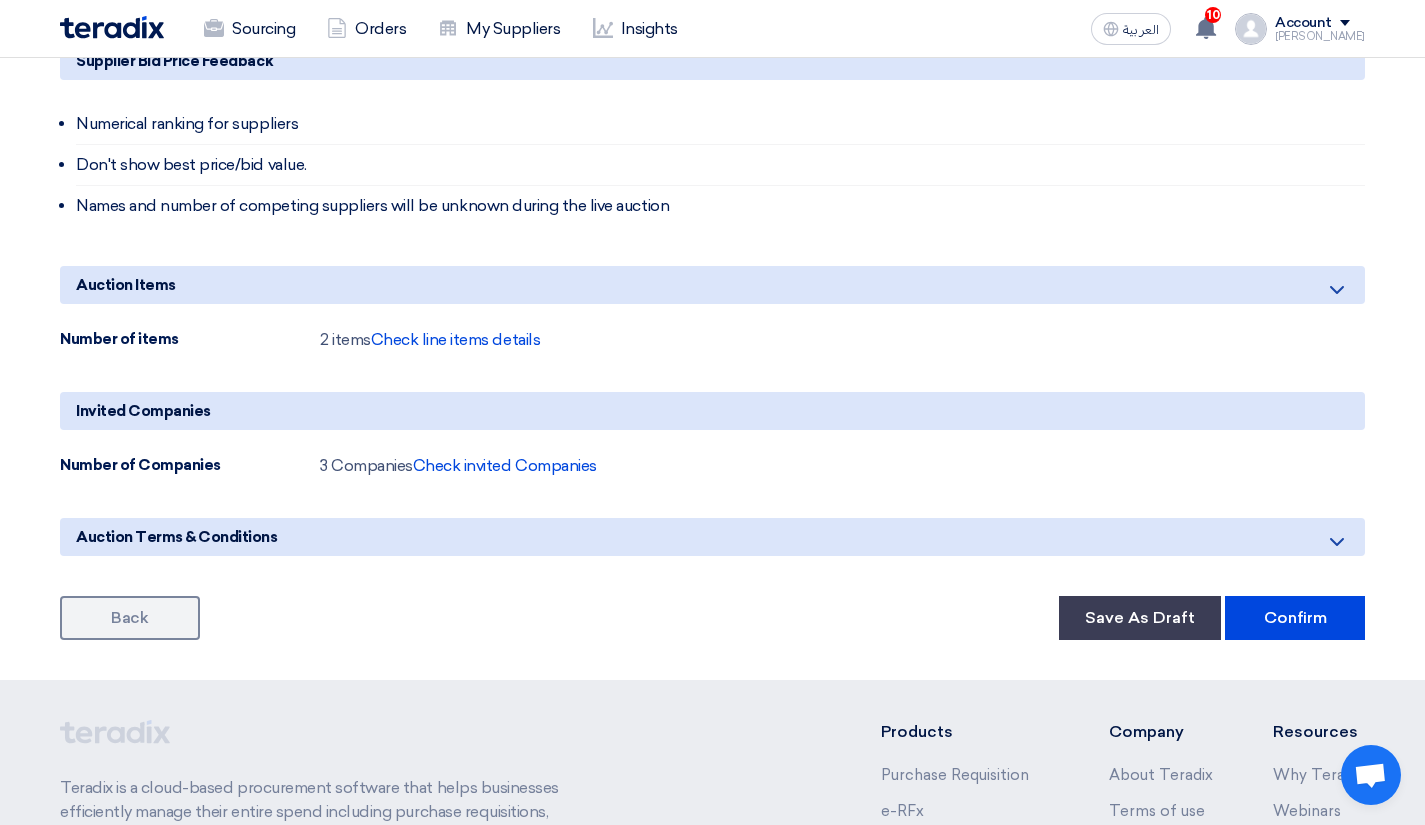 scroll, scrollTop: 837, scrollLeft: 0, axis: vertical 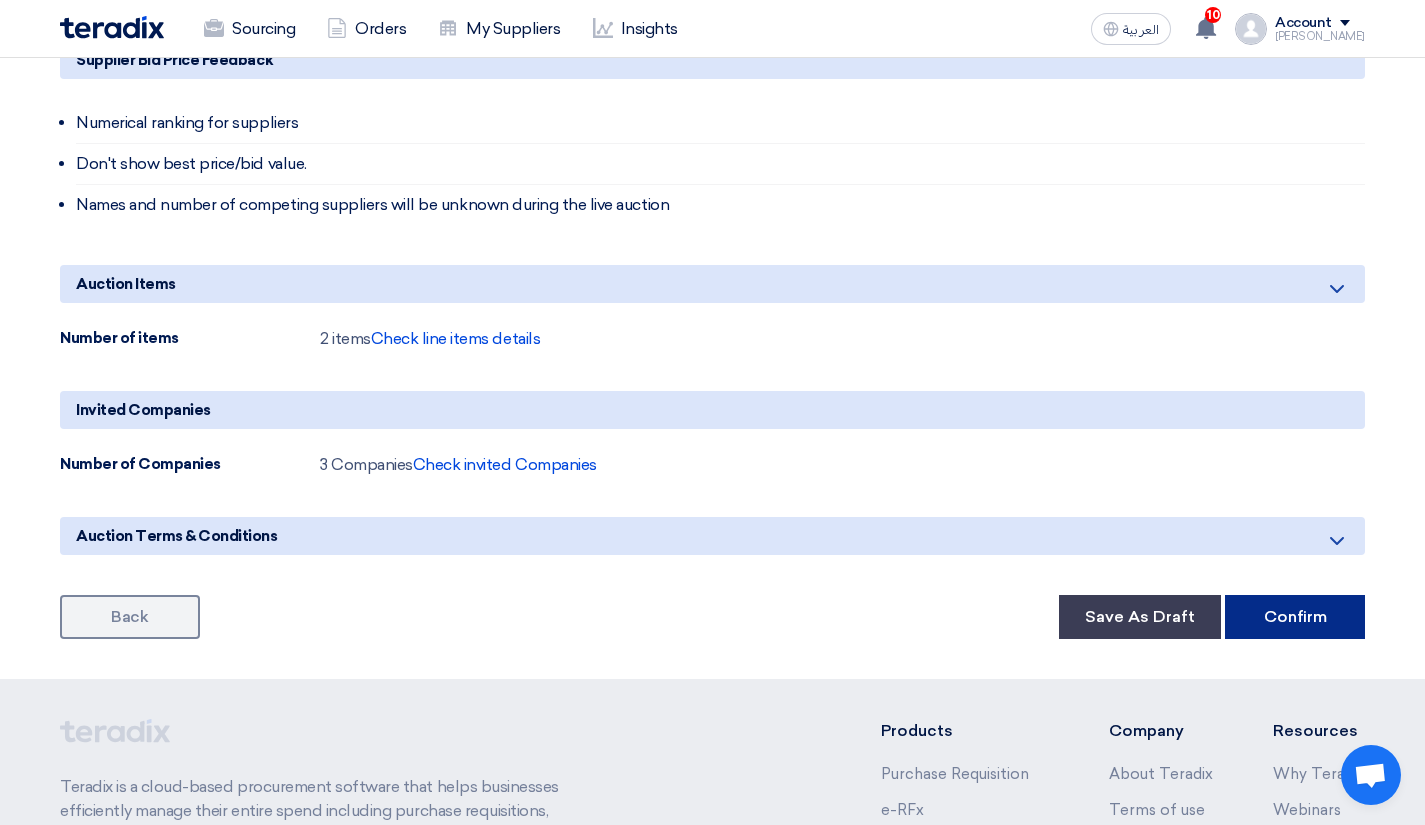 click on "Confirm" 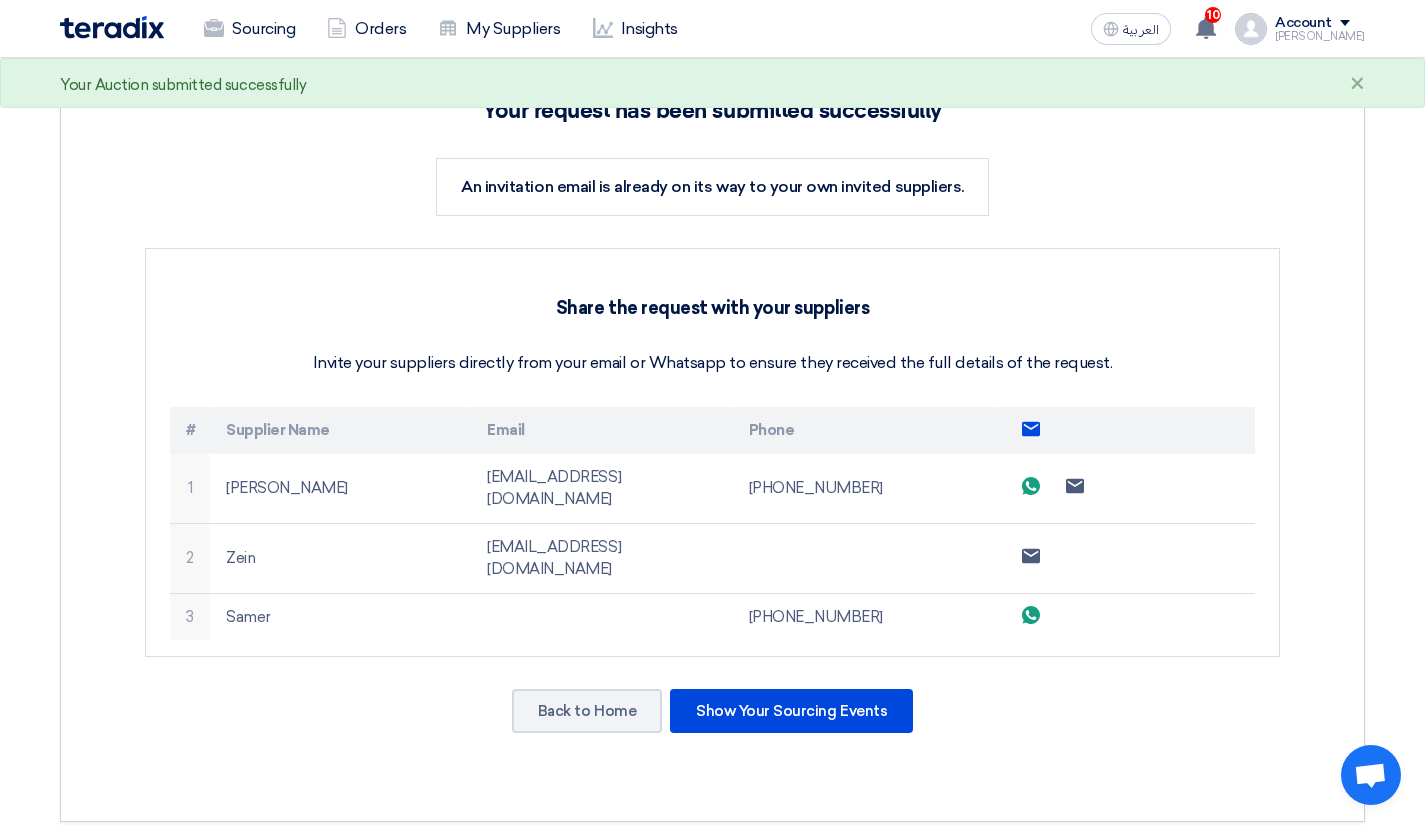 scroll, scrollTop: 326, scrollLeft: 0, axis: vertical 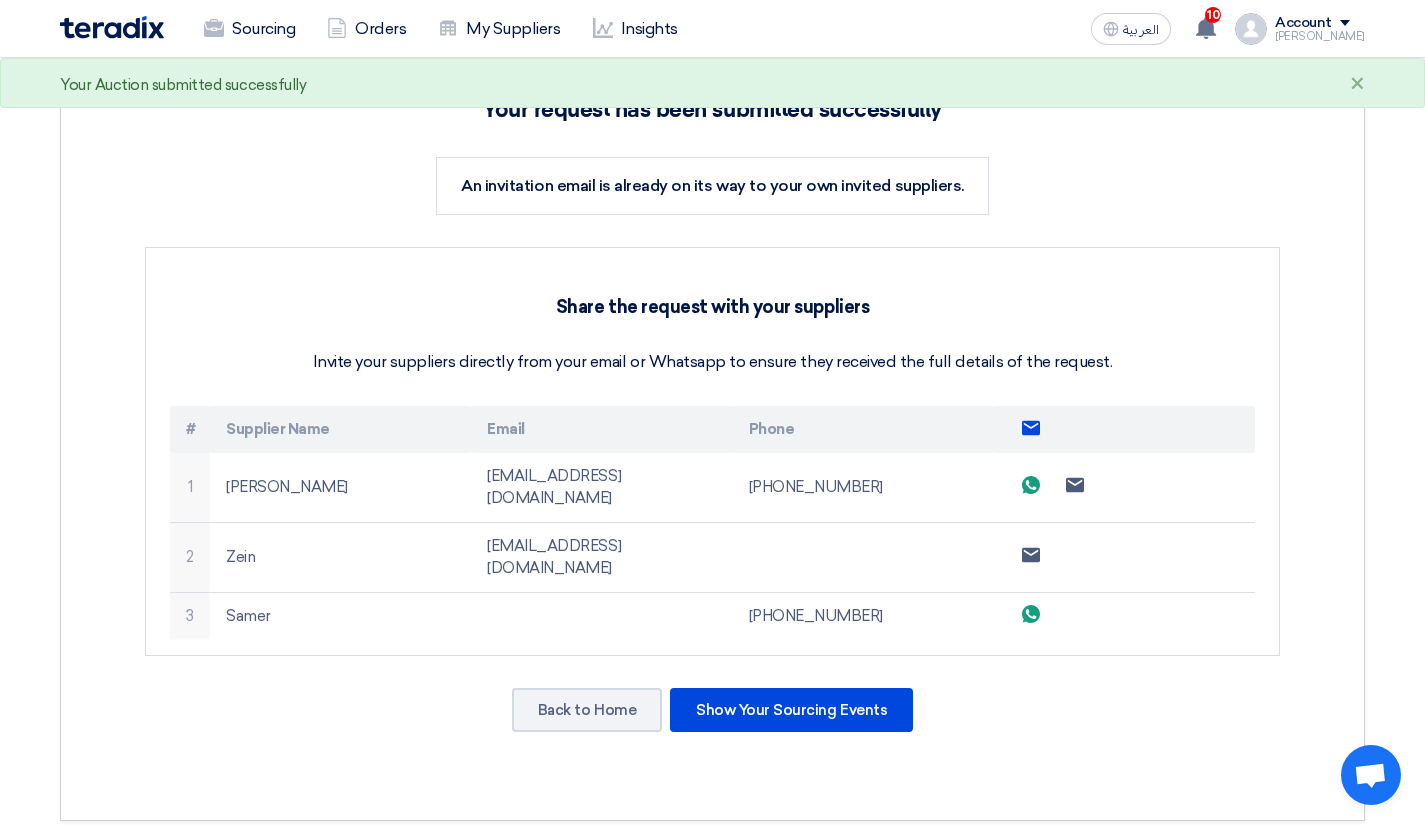 click on "Your request has been submitted successfully
An invitation email is already on its way to your own invited suppliers.
Share the request with your suppliers
Invite your suppliers directly from your email or Whatsapp to ensure they received the full details of the request.
#
Supplier Name
Email
Phone
Send email to all suppliers
1
[PERSON_NAME]
[EMAIL_ADDRESS][DOMAIN_NAME]
[PHONE_NUMBER]" 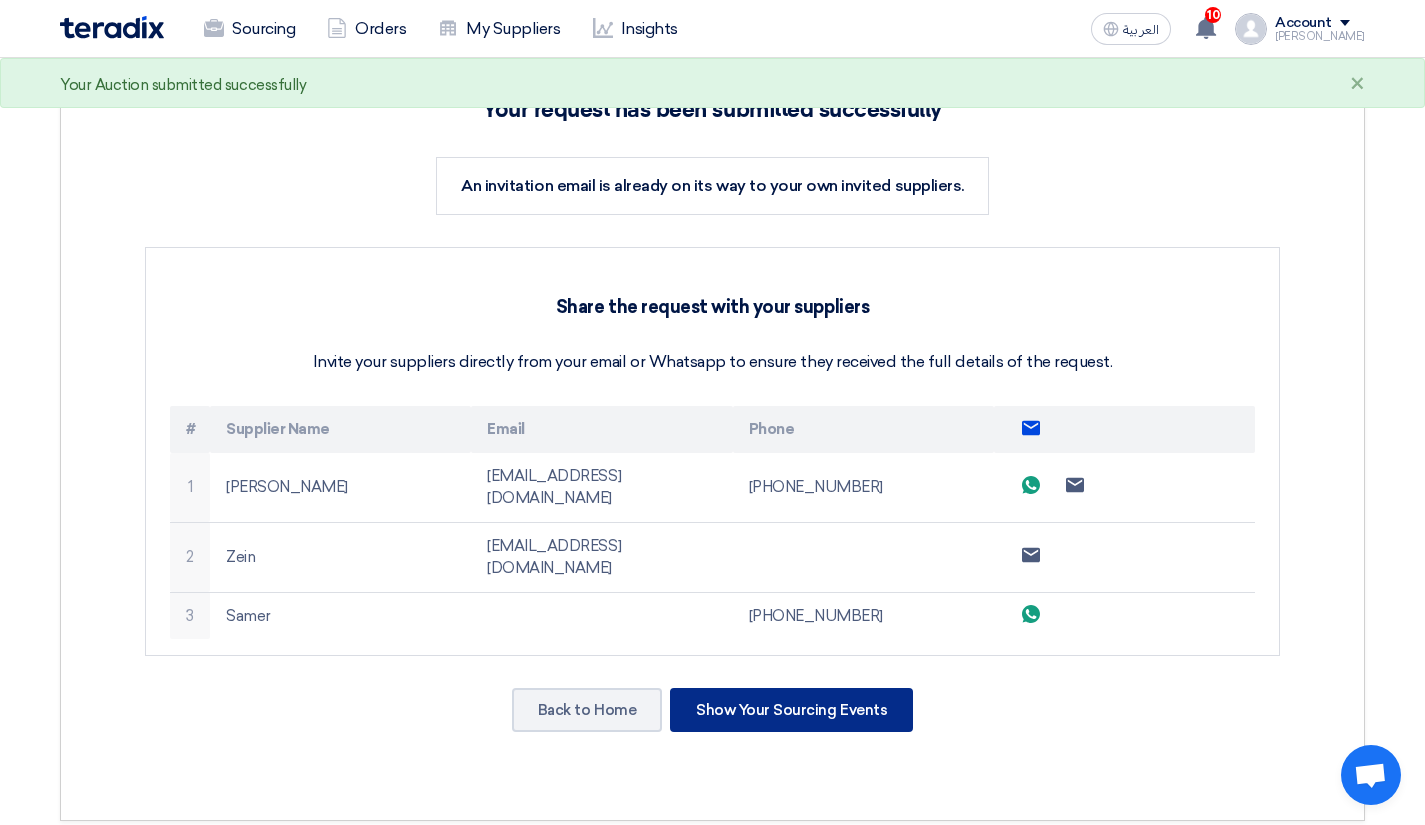 click on "Show Your Sourcing Events" 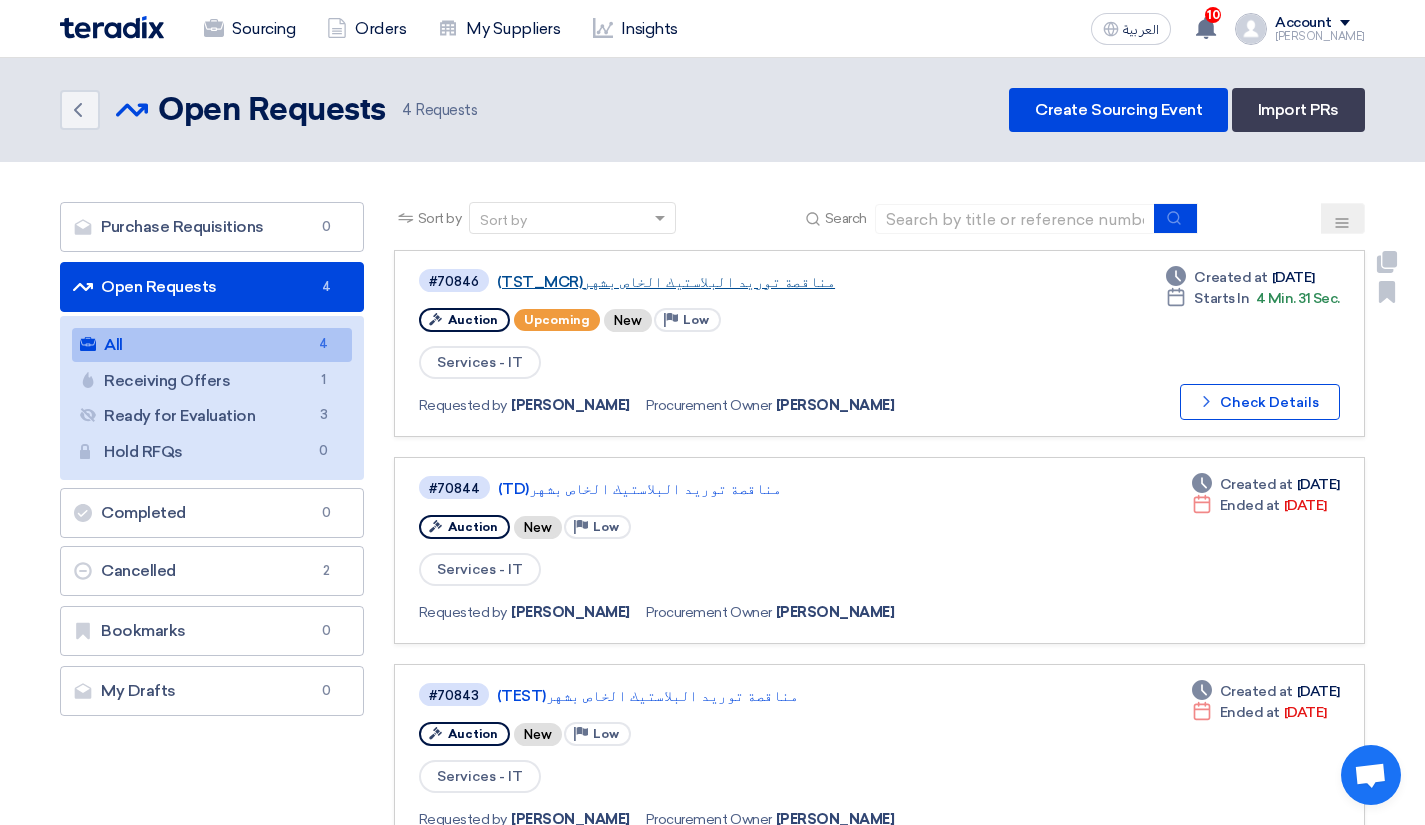 click on "(TST_MCR)مناقصة توريد البلاستيك الخاص بشهر" 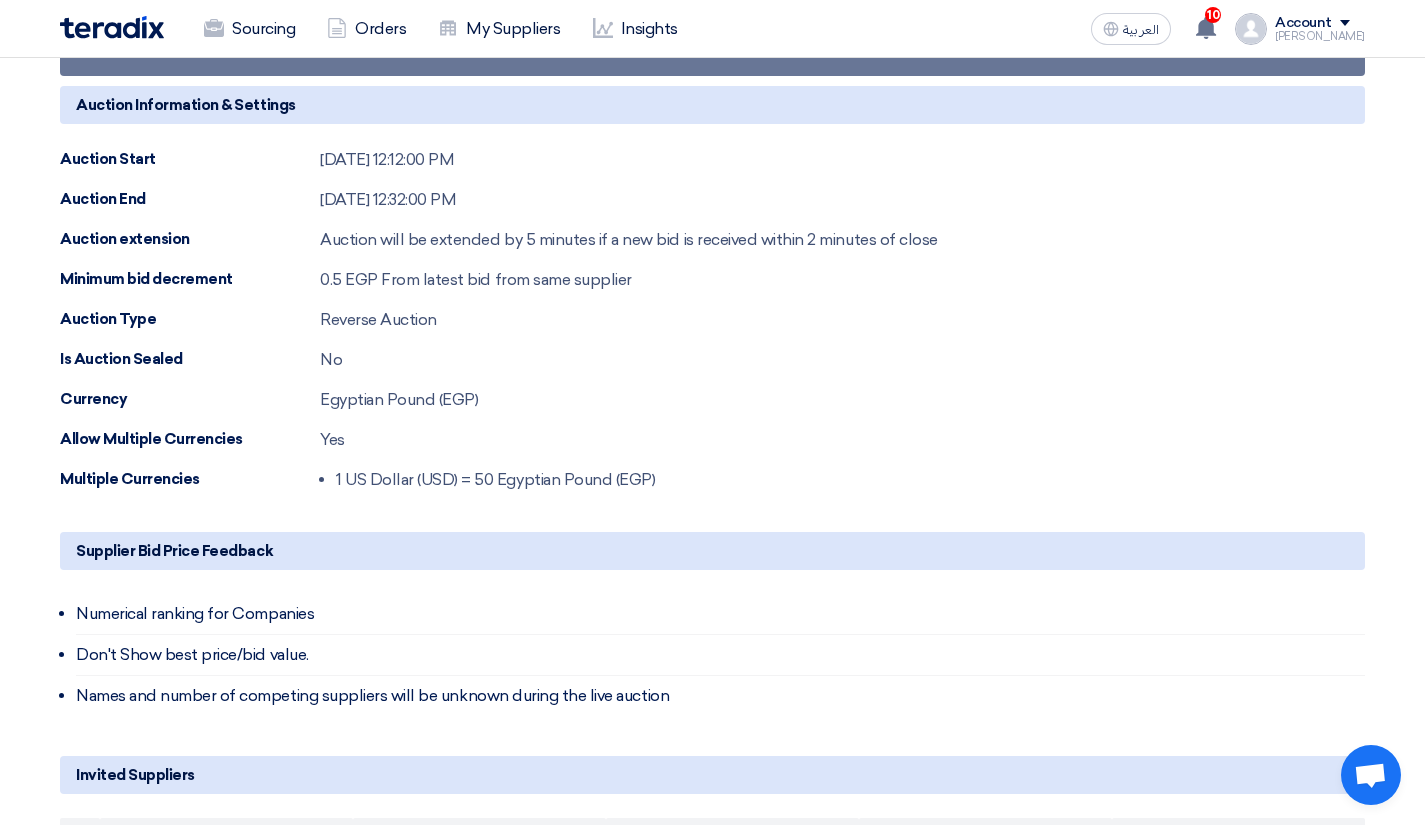 scroll, scrollTop: 330, scrollLeft: 0, axis: vertical 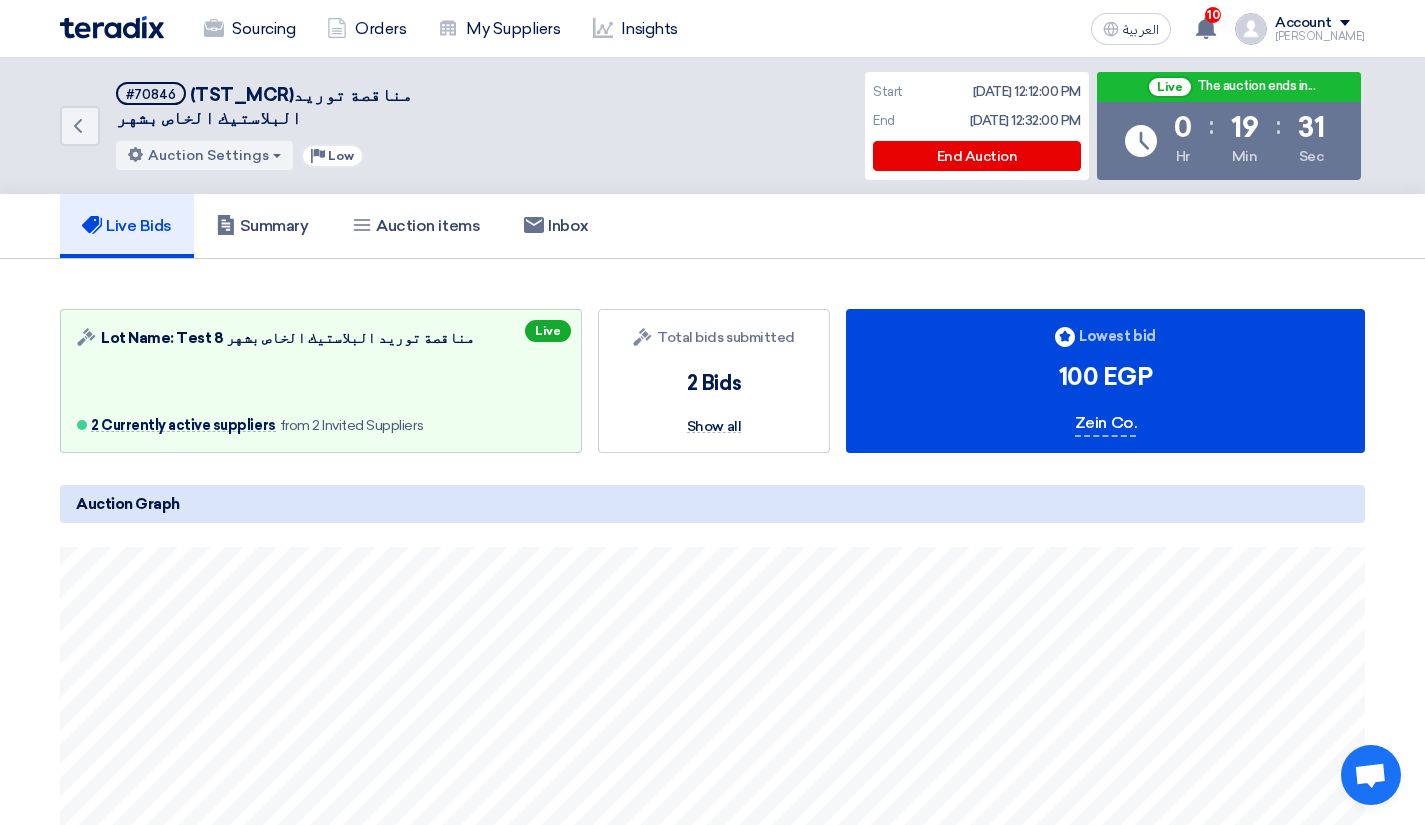click on "Auction Graph" 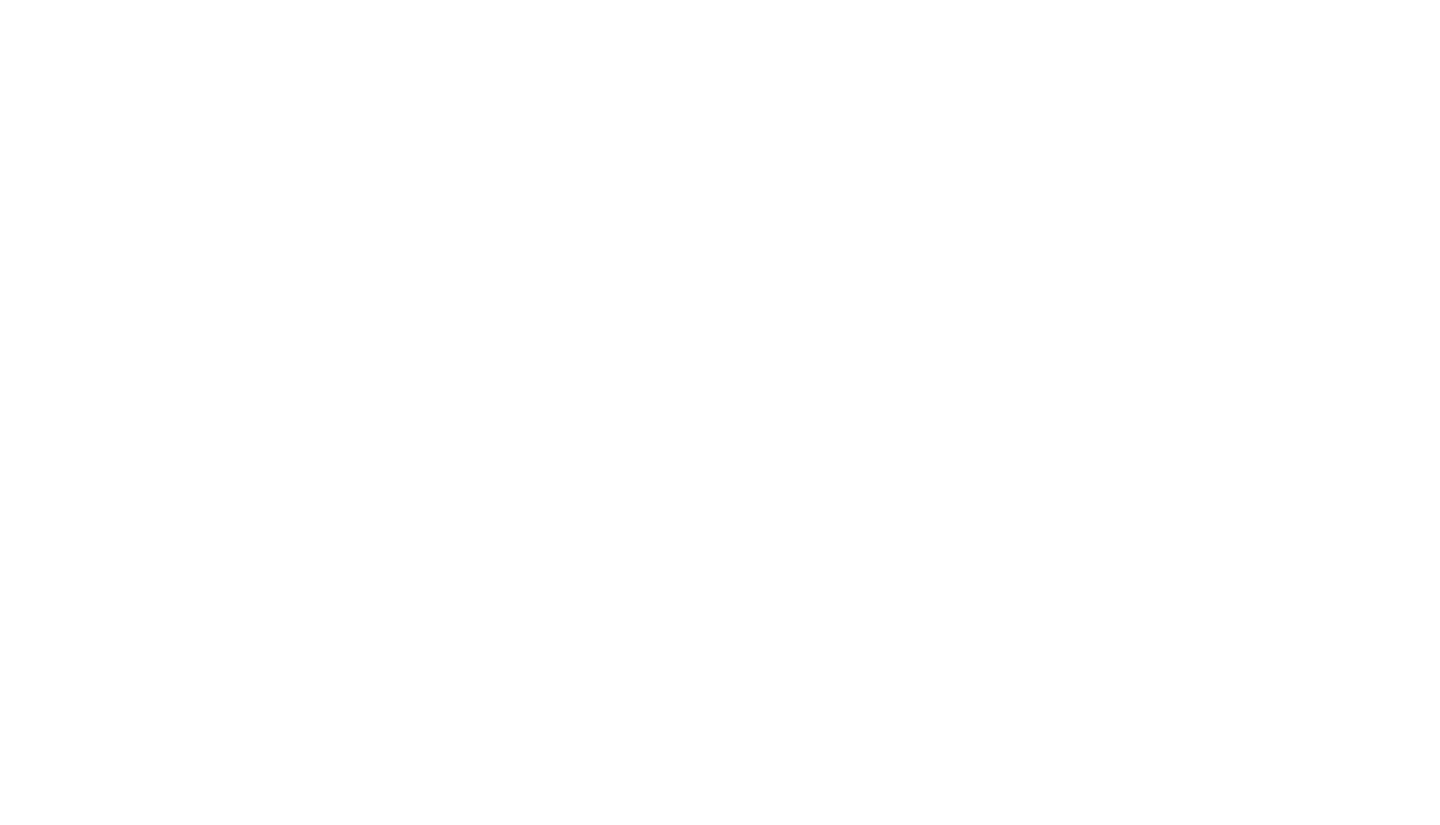 scroll, scrollTop: 0, scrollLeft: 0, axis: both 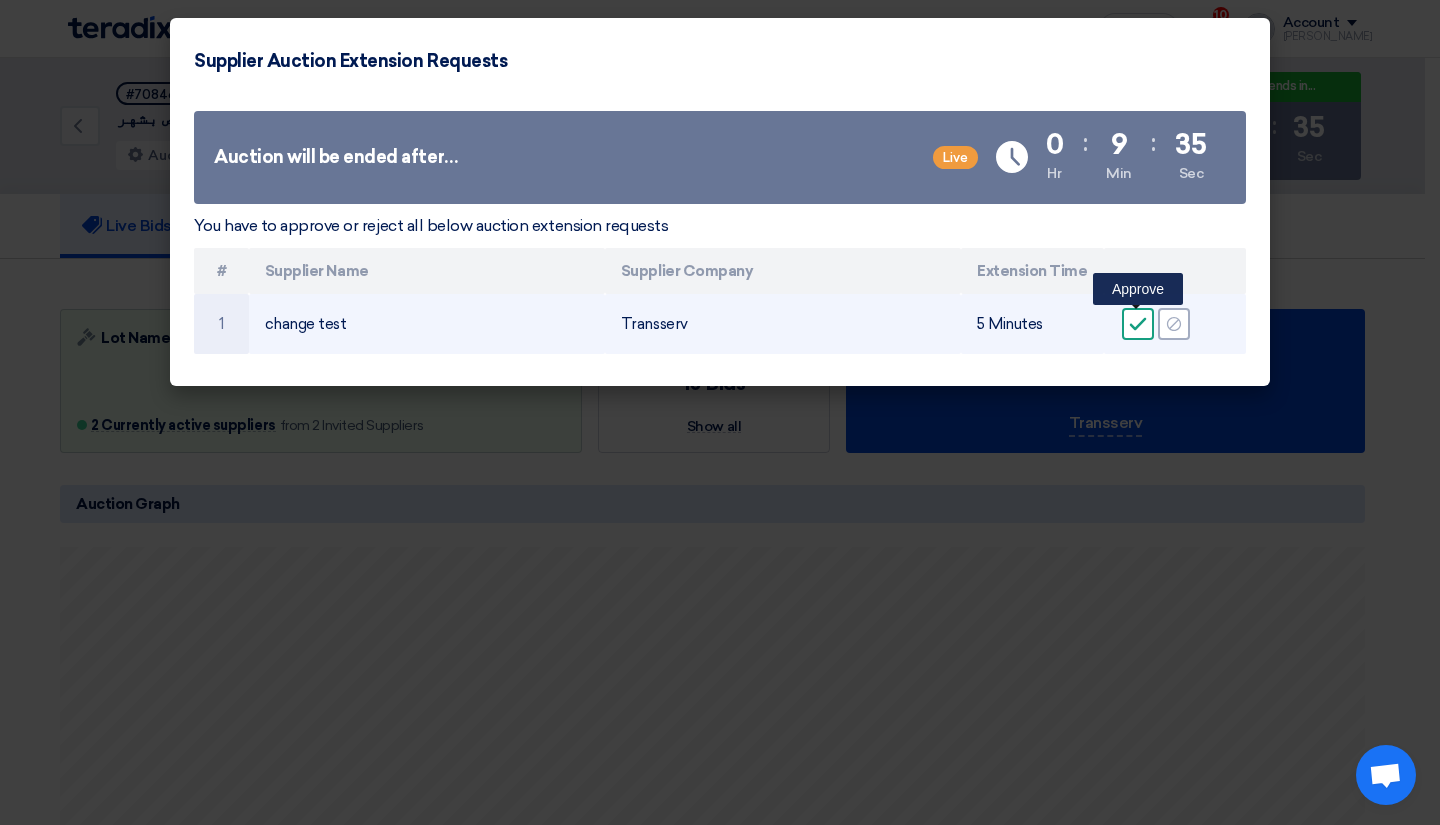 click on "Accept" 